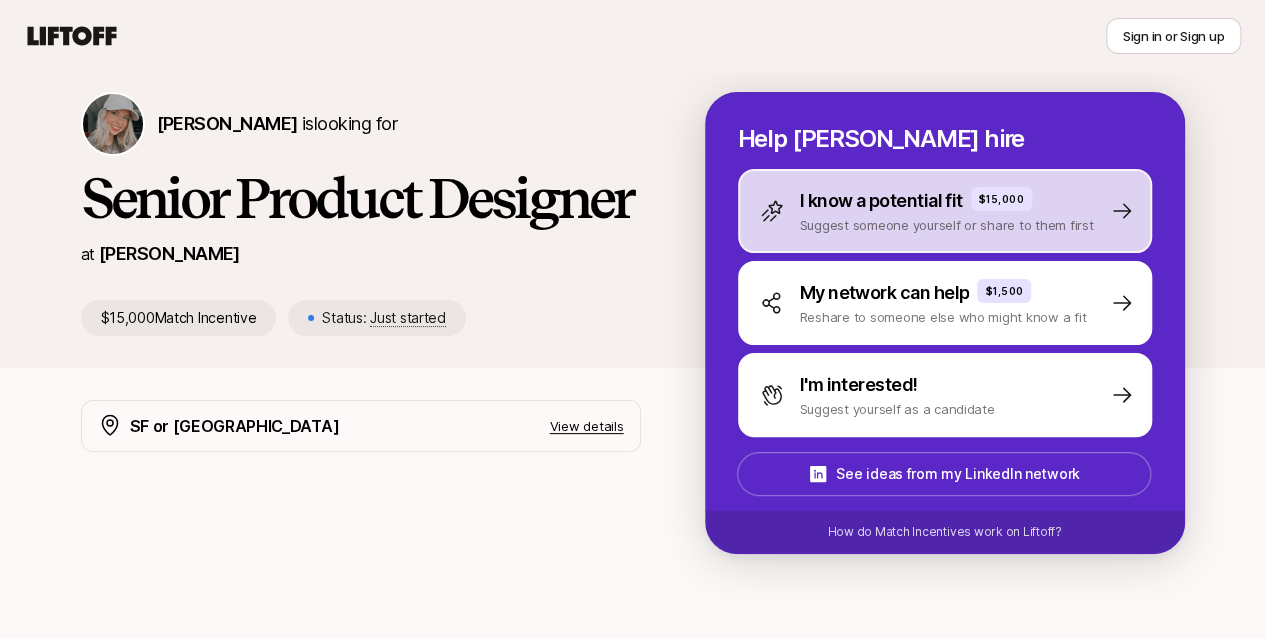 scroll, scrollTop: 0, scrollLeft: 0, axis: both 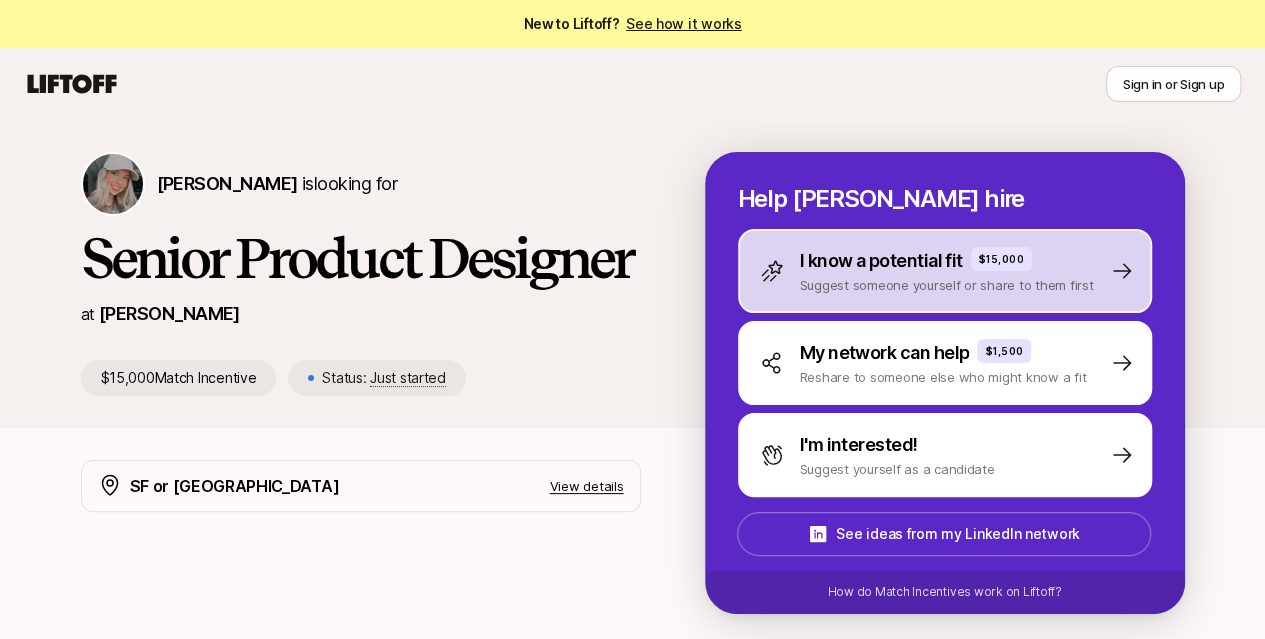 click on "I know a potential fit" at bounding box center (881, 261) 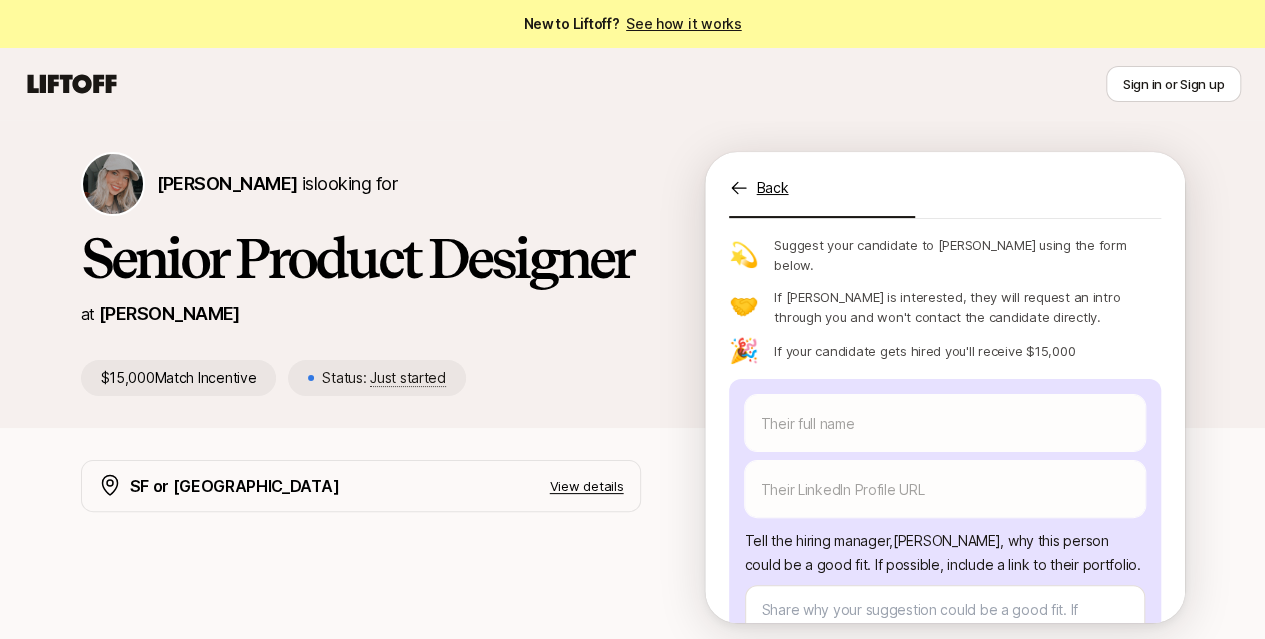 scroll, scrollTop: 200, scrollLeft: 0, axis: vertical 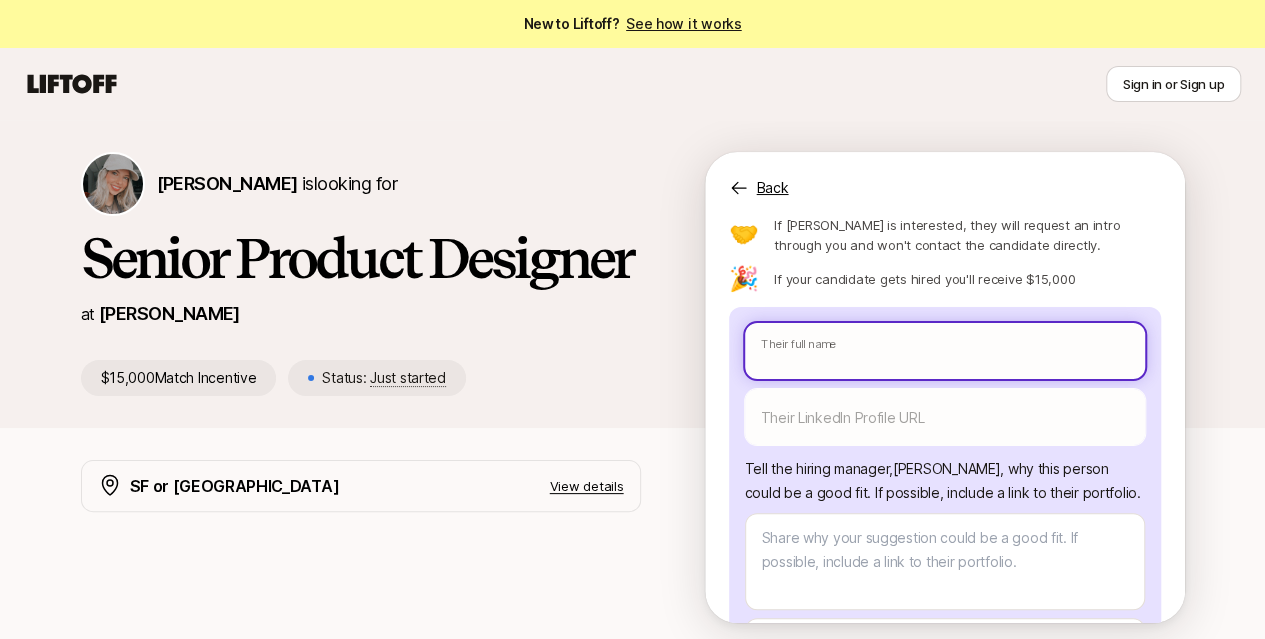 click on "New to Liftoff?   See how it works Sign in or Sign up Sign in or Sign up [PERSON_NAME]   is  looking for Senior Product Designer at [PERSON_NAME] $15,000  Match Incentive   Status:   Just started Back Suggest a candidate to [PERSON_NAME] and receive $15,000 if
they are hired Suggest a candidate yourself Share the link with them 💫 Suggest your candidate to [PERSON_NAME] using the form below. 🤝 If [PERSON_NAME] is interested, they will request an intro through you and won't contact the candidate directly. 🎉 If your candidate gets hired you'll receive $15,000 Their full name   We'll use   as their preferred name.   Change Their preferred name   Their LinkedIn Profile URL   Tell the hiring manager,  [PERSON_NAME] , why this person could be a good fit . If possible, include a link to their portfolio. How do you know them? Send to [PERSON_NAME]   You’ll need to log in or sign up to send a suggestion SF or NY View details We're looking for an exceptional  Senior Product Designer
The ideal candidate
$15,000 x" at bounding box center (632, 319) 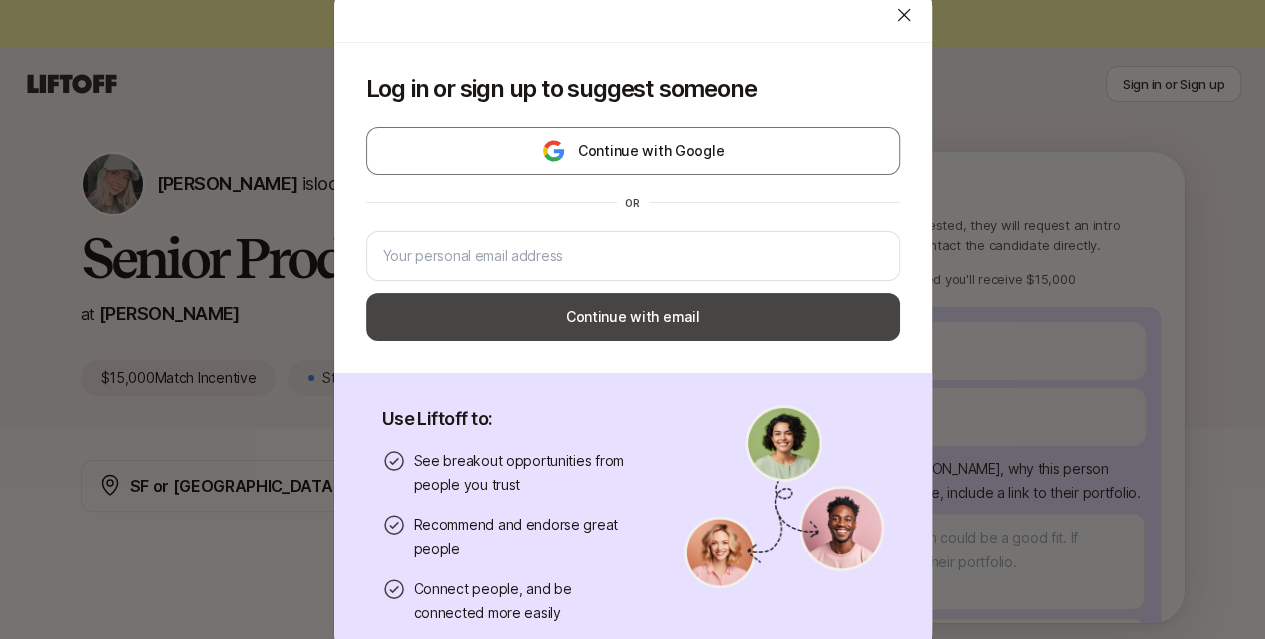 click on "Continue with email" at bounding box center (633, 317) 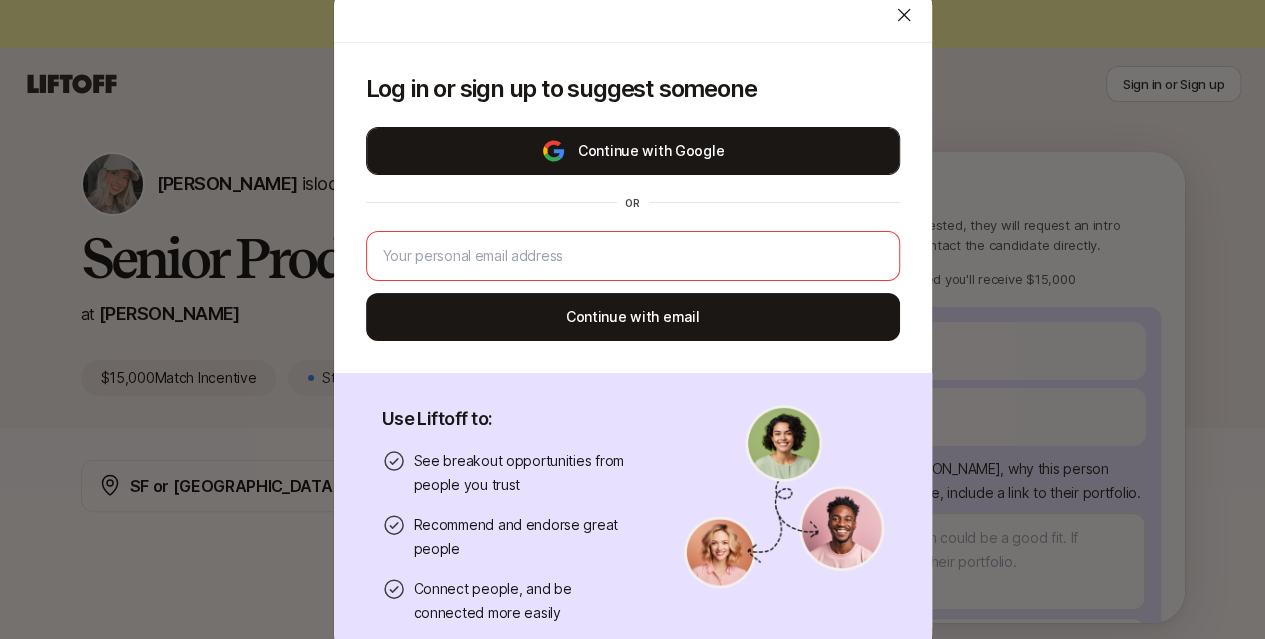 click on "Continue with Google" at bounding box center [633, 151] 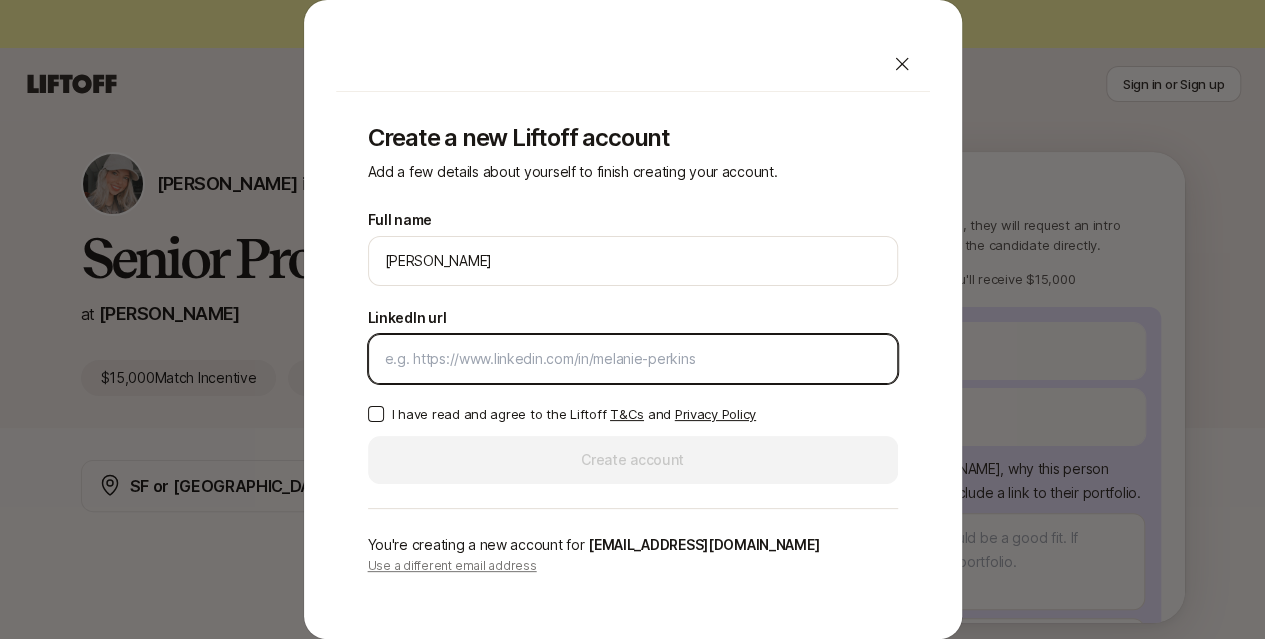 click on "LinkedIn url" at bounding box center (633, 359) 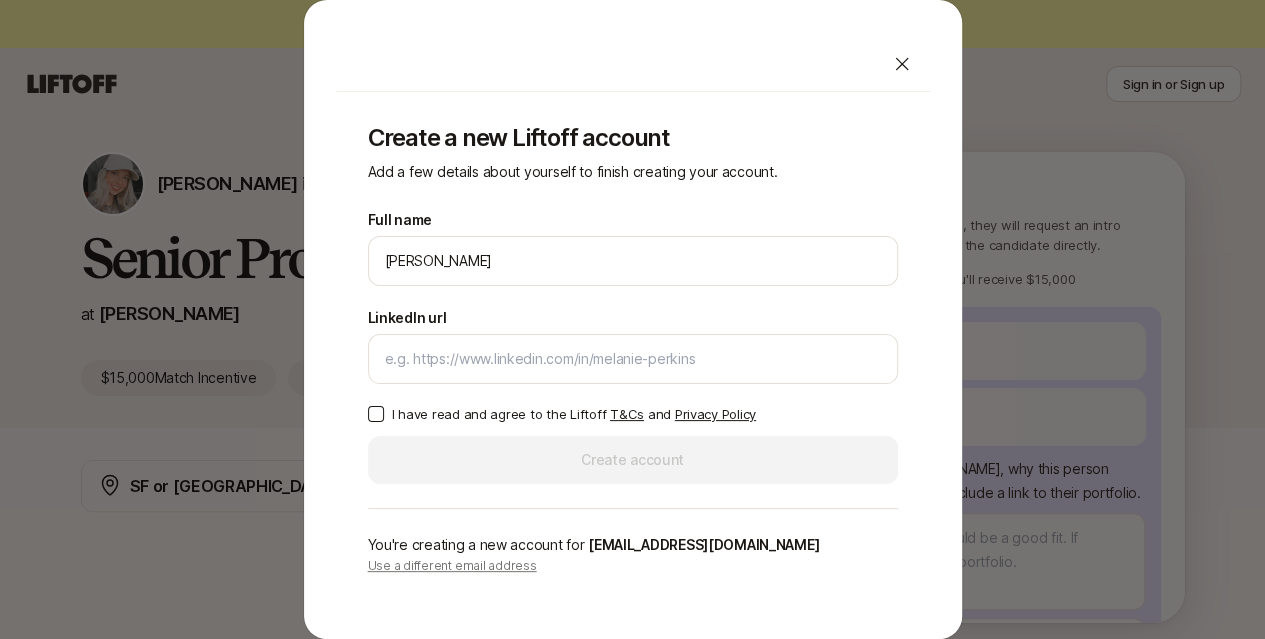 click 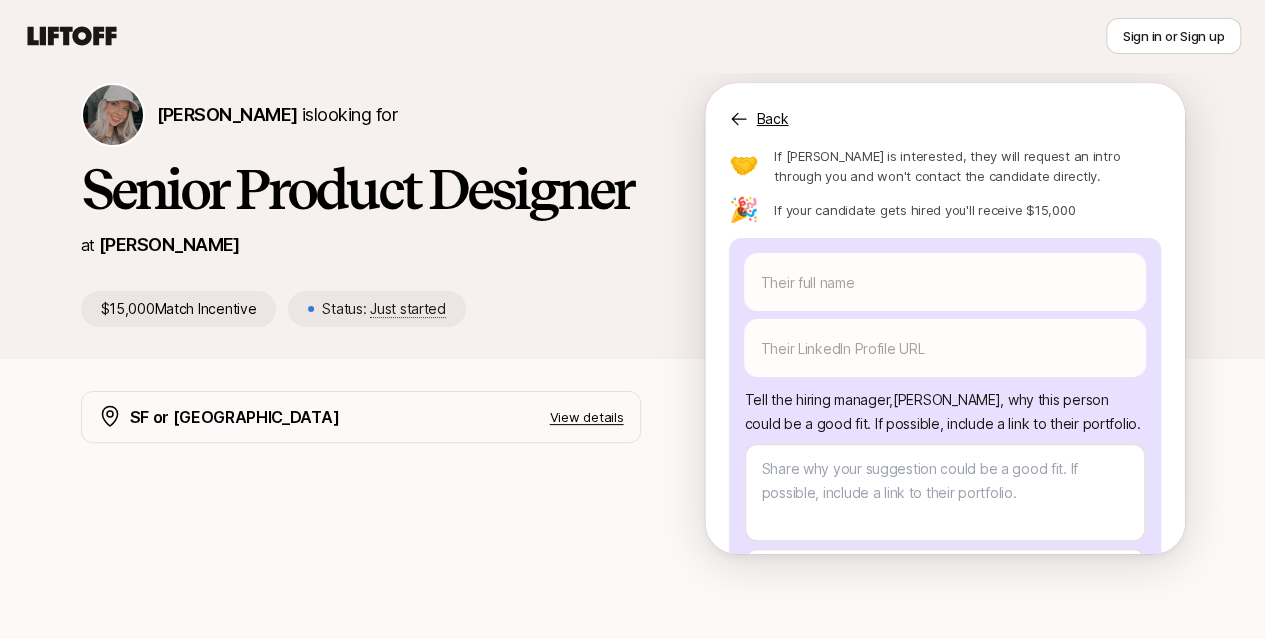 scroll, scrollTop: 100, scrollLeft: 0, axis: vertical 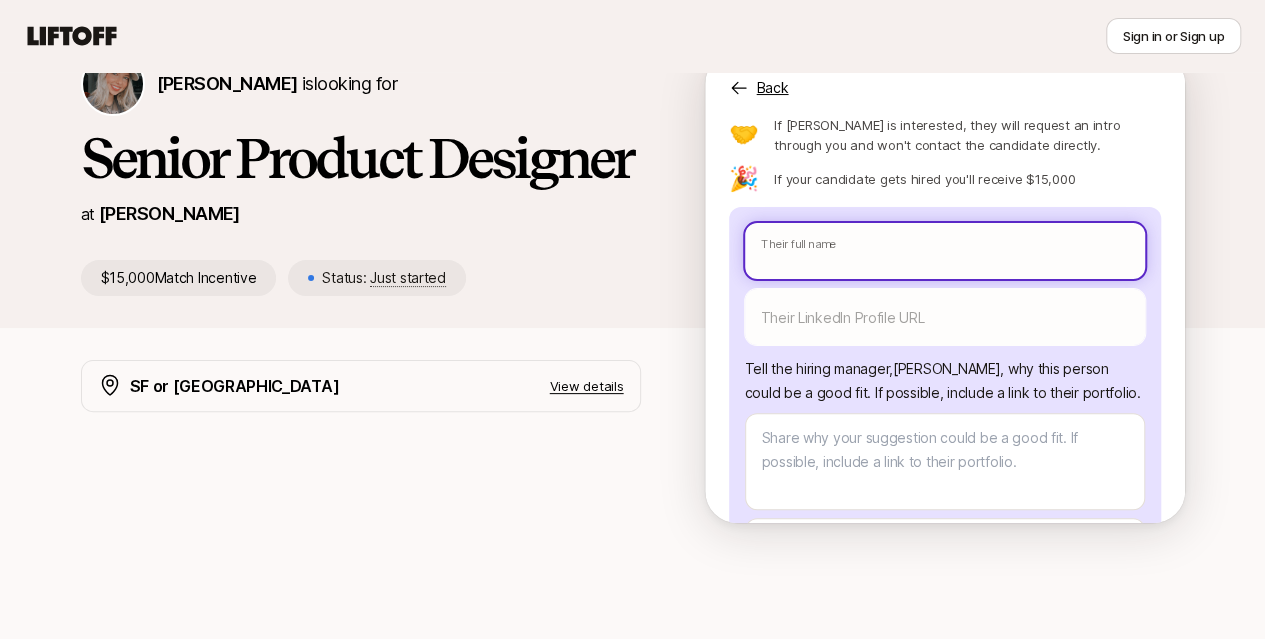 click on "New to Liftoff?   See how it works Sign in or Sign up Sign in or Sign up [PERSON_NAME]   is  looking for Senior Product Designer at [PERSON_NAME] $15,000  Match Incentive   Status:   Just started Back Suggest a candidate to [PERSON_NAME] and receive $15,000 if
they are hired Suggest a candidate yourself Share the link with them 💫 Suggest your candidate to [PERSON_NAME] using the form below. 🤝 If [PERSON_NAME] is interested, they will request an intro through you and won't contact the candidate directly. 🎉 If your candidate gets hired you'll receive $15,000 Their full name   We'll use   as their preferred name.   Change Their preferred name   Their LinkedIn Profile URL   Tell the hiring manager,  [PERSON_NAME] , why this person could be a good fit . If possible, include a link to their portfolio. How do you know them? Send to [PERSON_NAME]   You’ll need to log in or sign up to send a suggestion SF or NY View details We're looking for an exceptional  Senior Product Designer
The ideal candidate
$15,000 x" at bounding box center [632, 219] 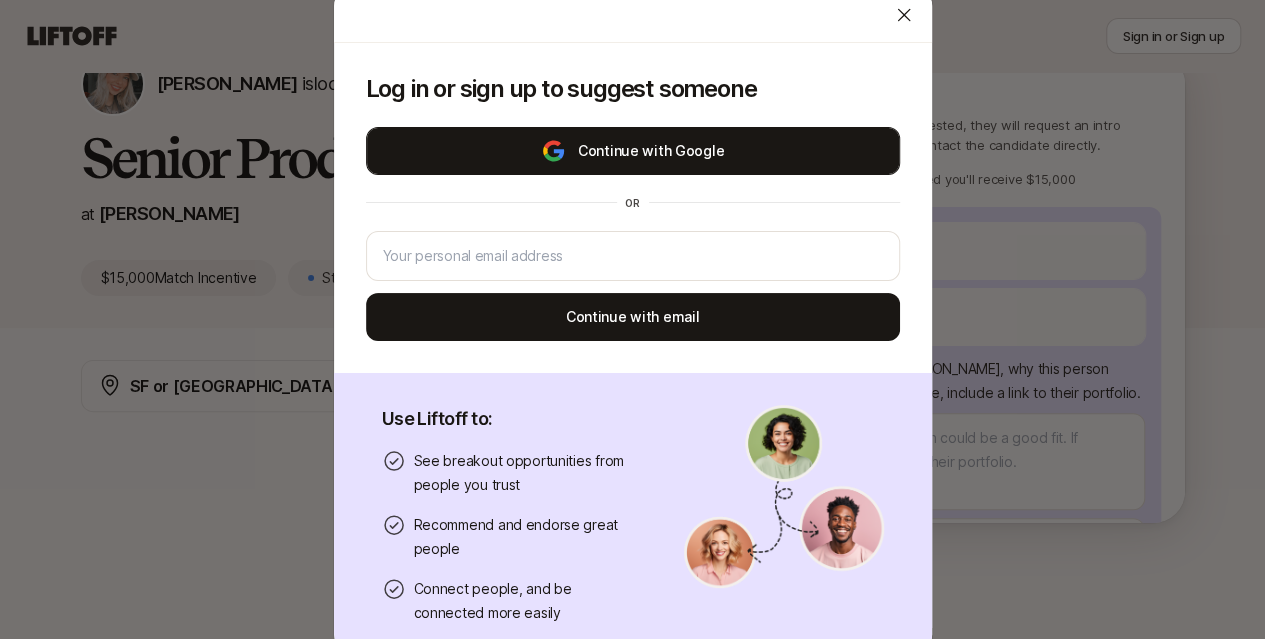 click on "Continue with Google" at bounding box center (633, 151) 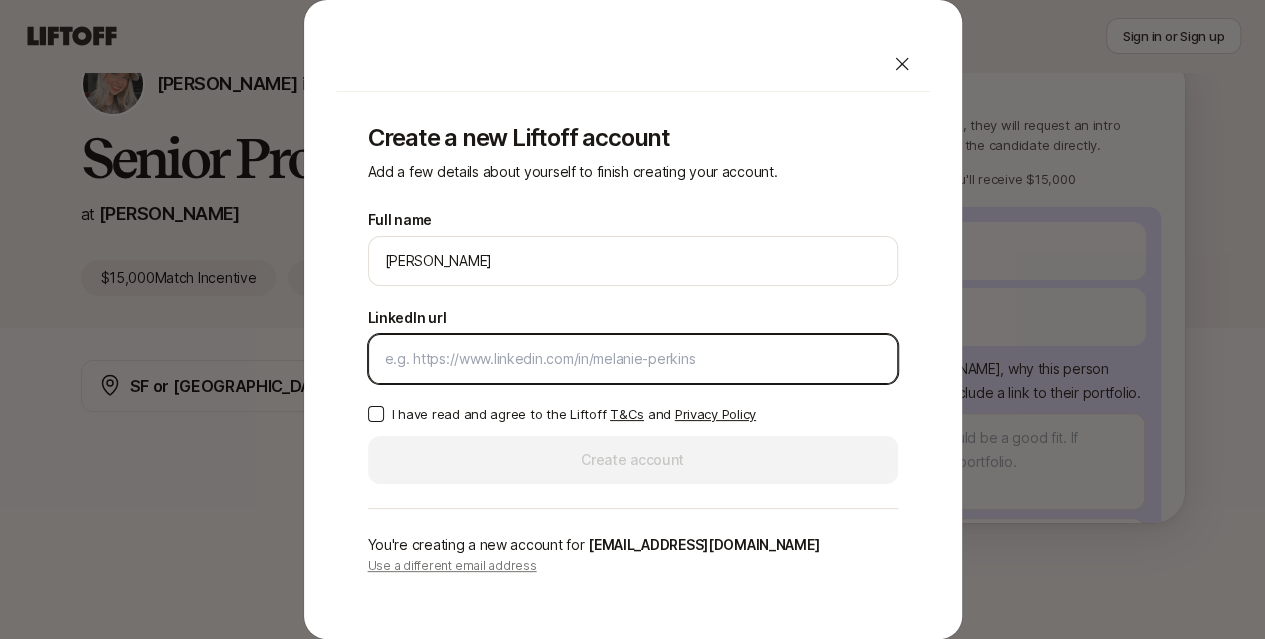 type on "x" 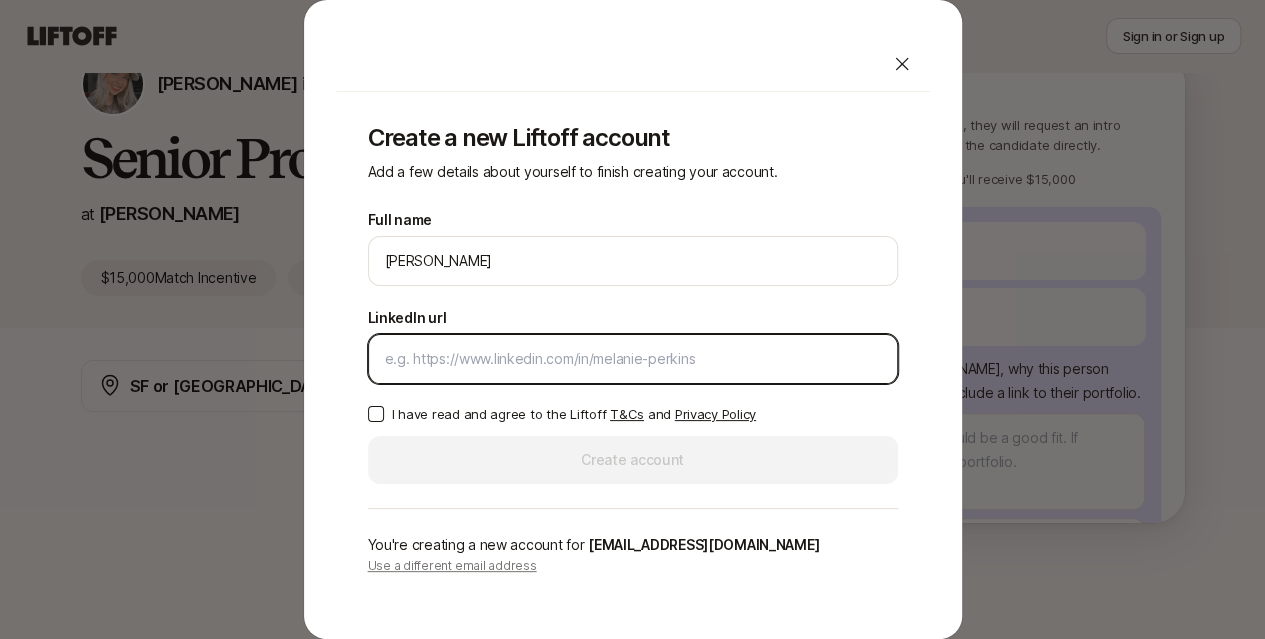 paste on "[URL][DOMAIN_NAME]" 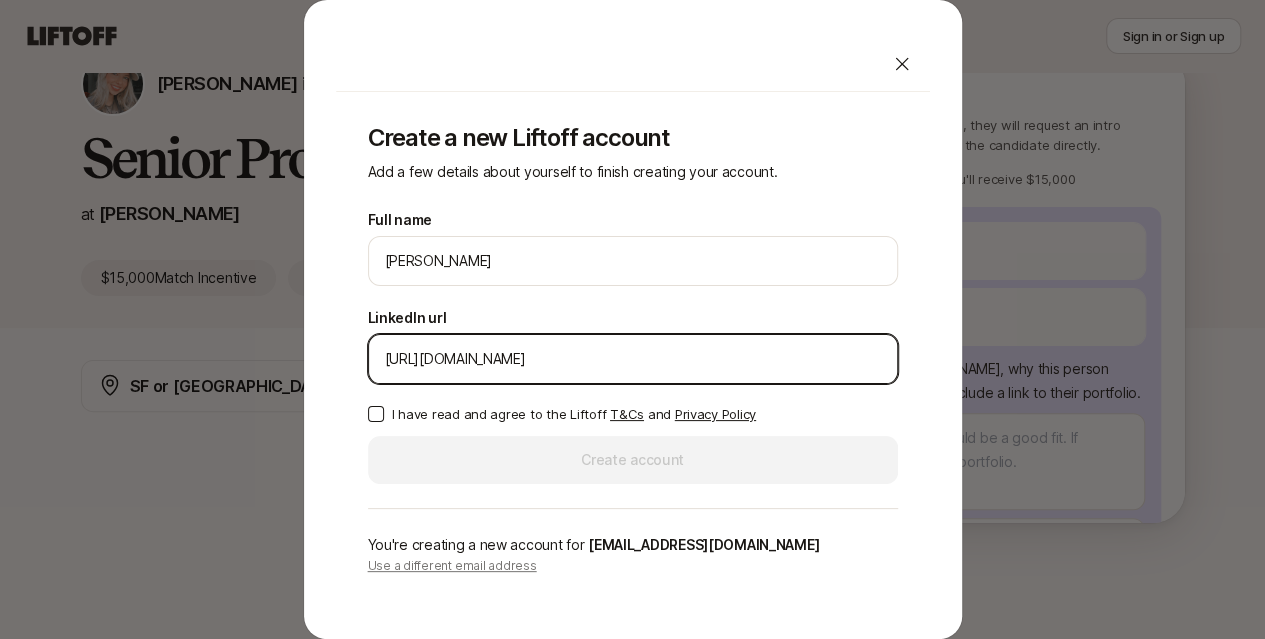 type on "[URL][DOMAIN_NAME]" 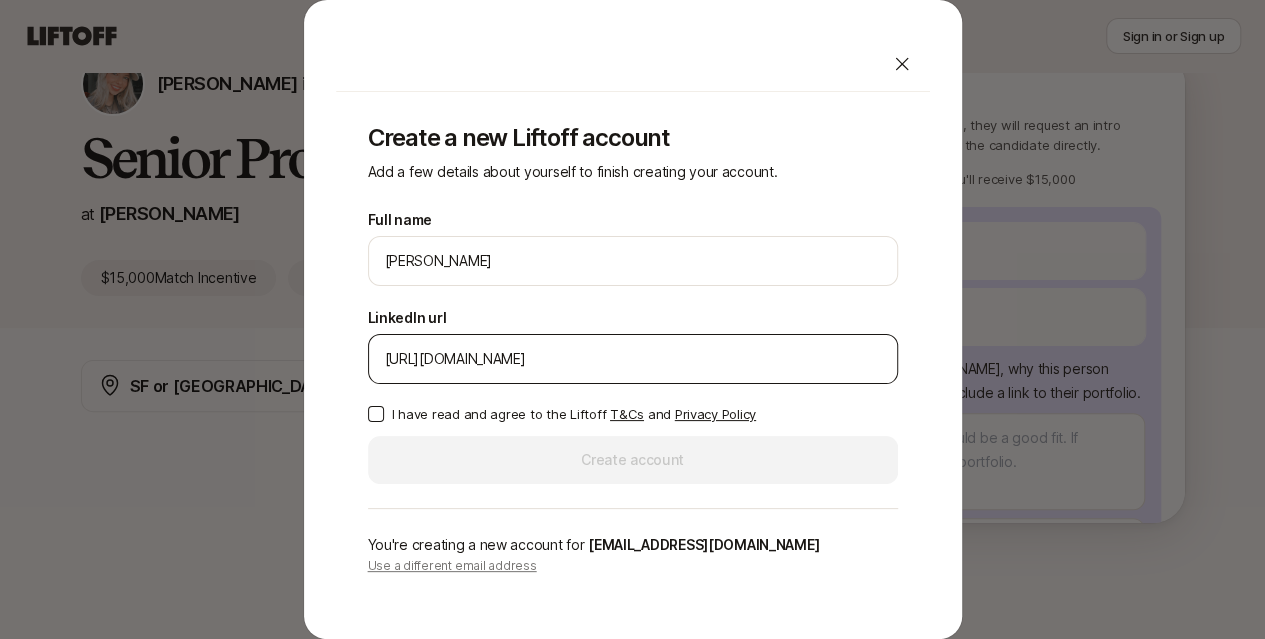 click on "[URL][DOMAIN_NAME]" at bounding box center (633, 359) 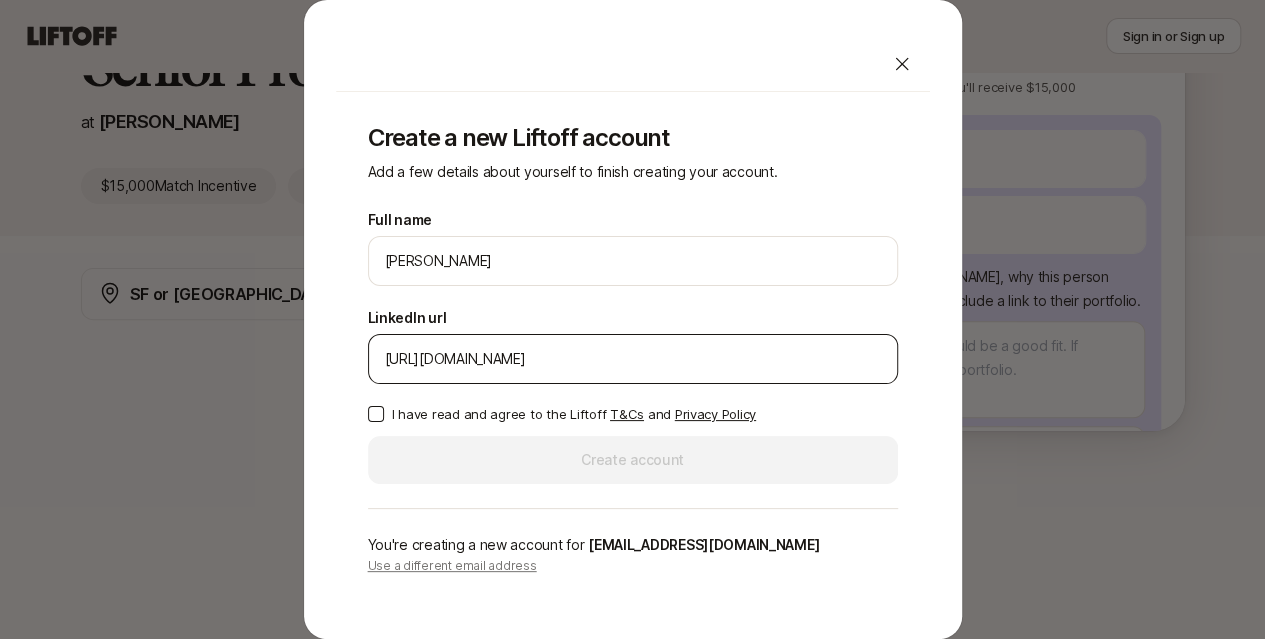 scroll, scrollTop: 300, scrollLeft: 0, axis: vertical 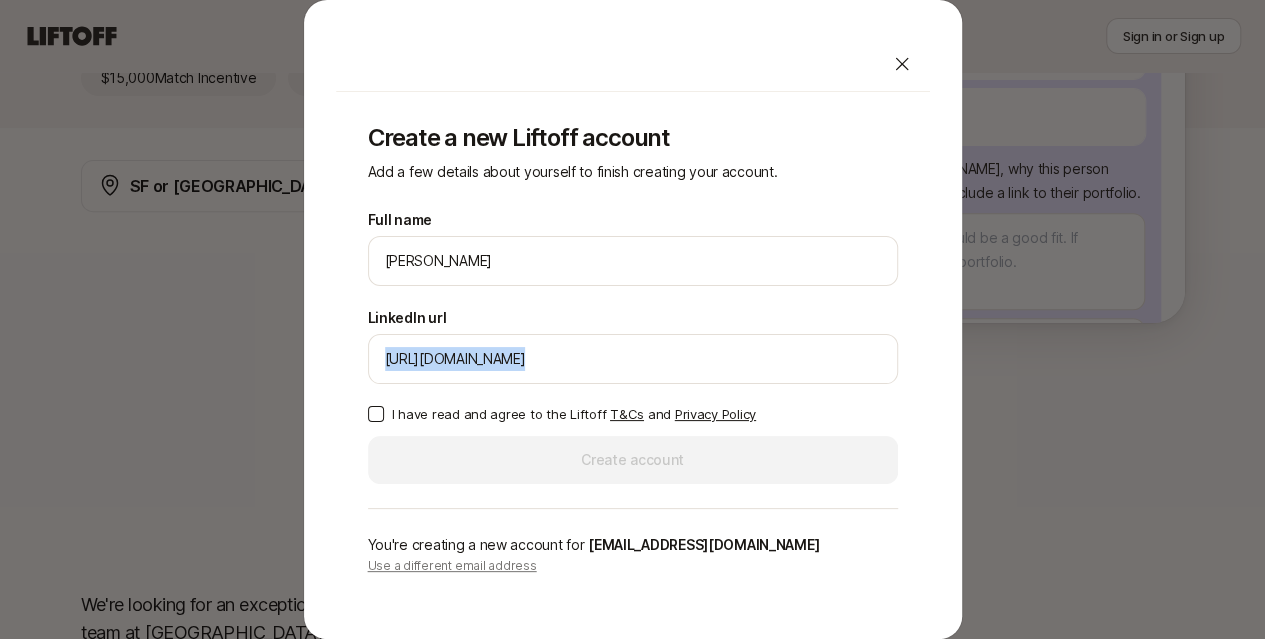 click on "I have read and agree to the Liftoff   T&Cs   and   Privacy Policy" at bounding box center [376, 414] 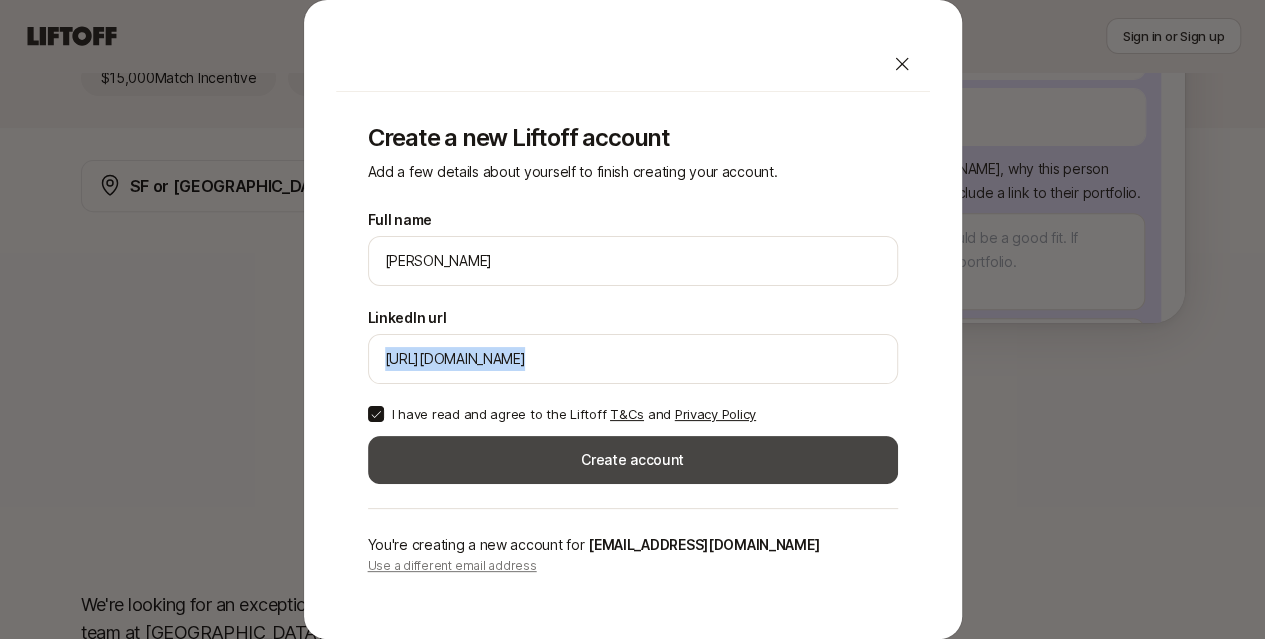click on "Create account" at bounding box center [633, 460] 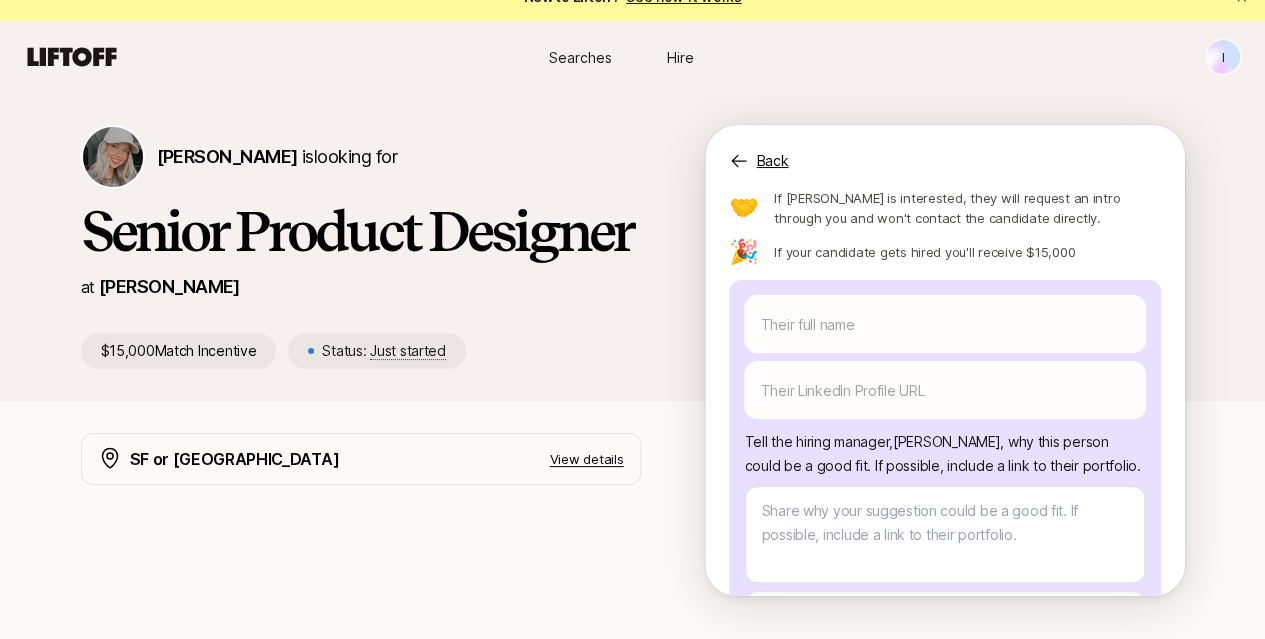 scroll, scrollTop: 0, scrollLeft: 0, axis: both 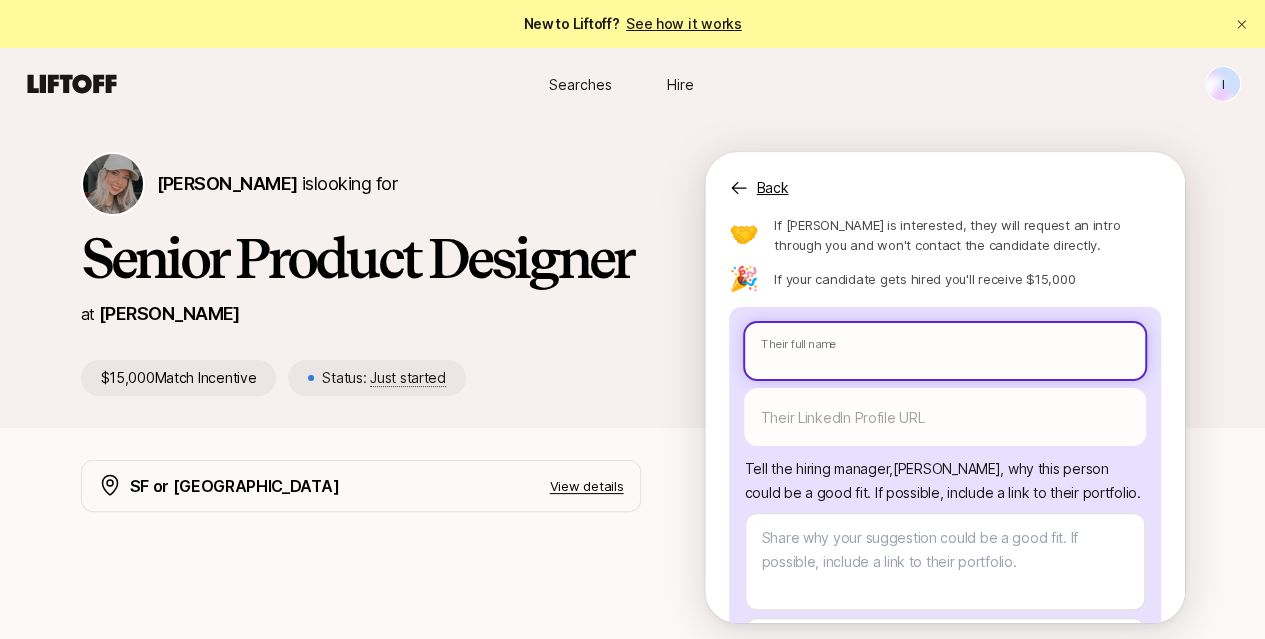 click at bounding box center (945, 351) 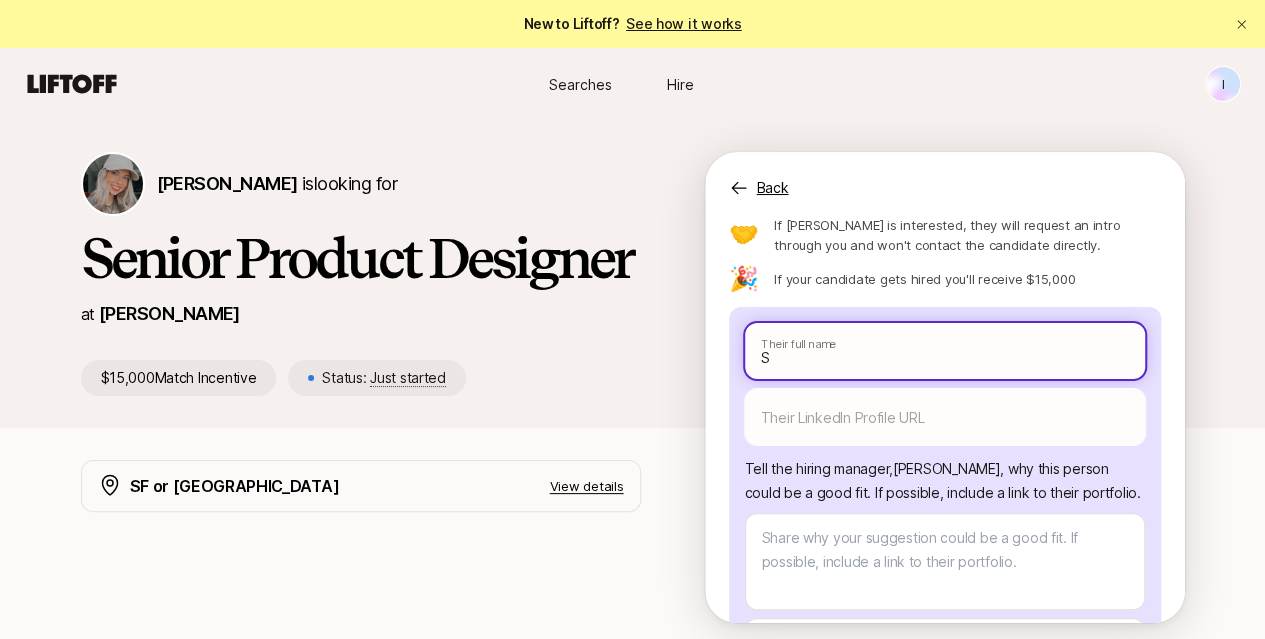 type on "x" 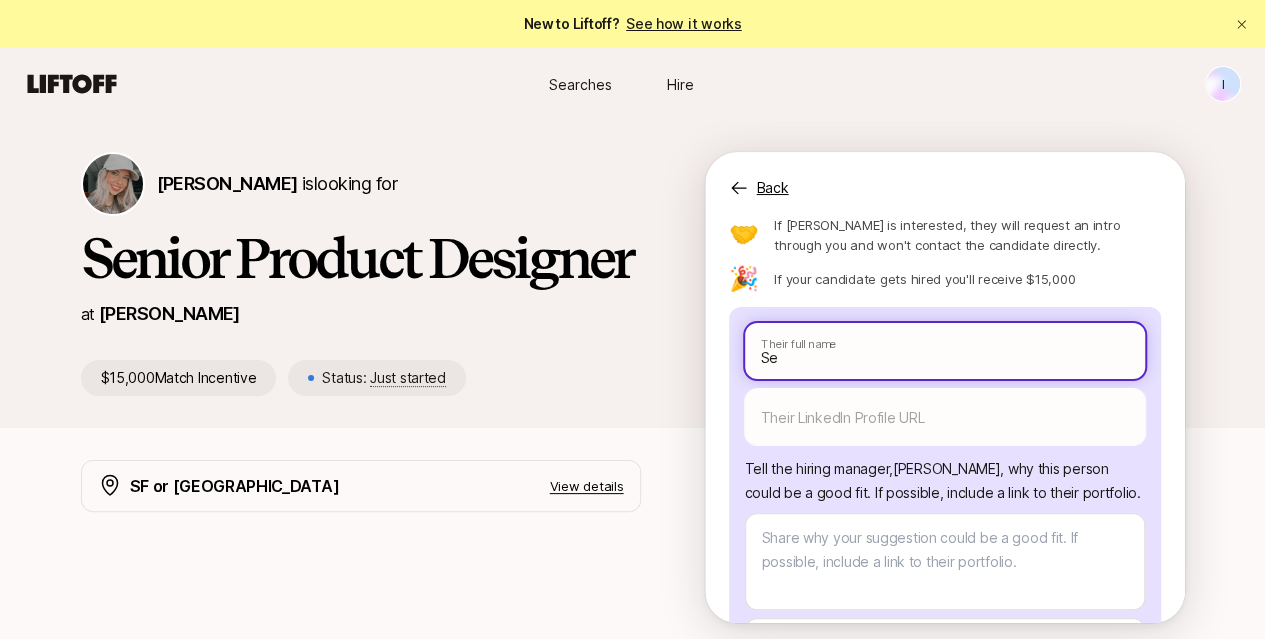 type on "[PERSON_NAME]" 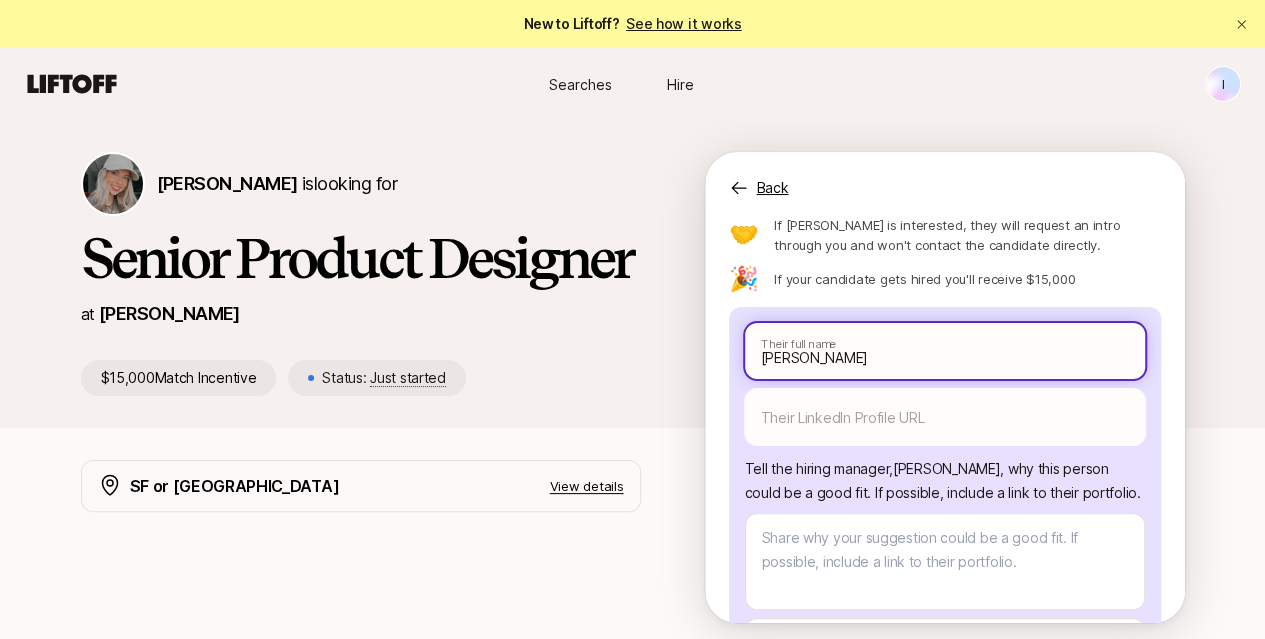 type on "x" 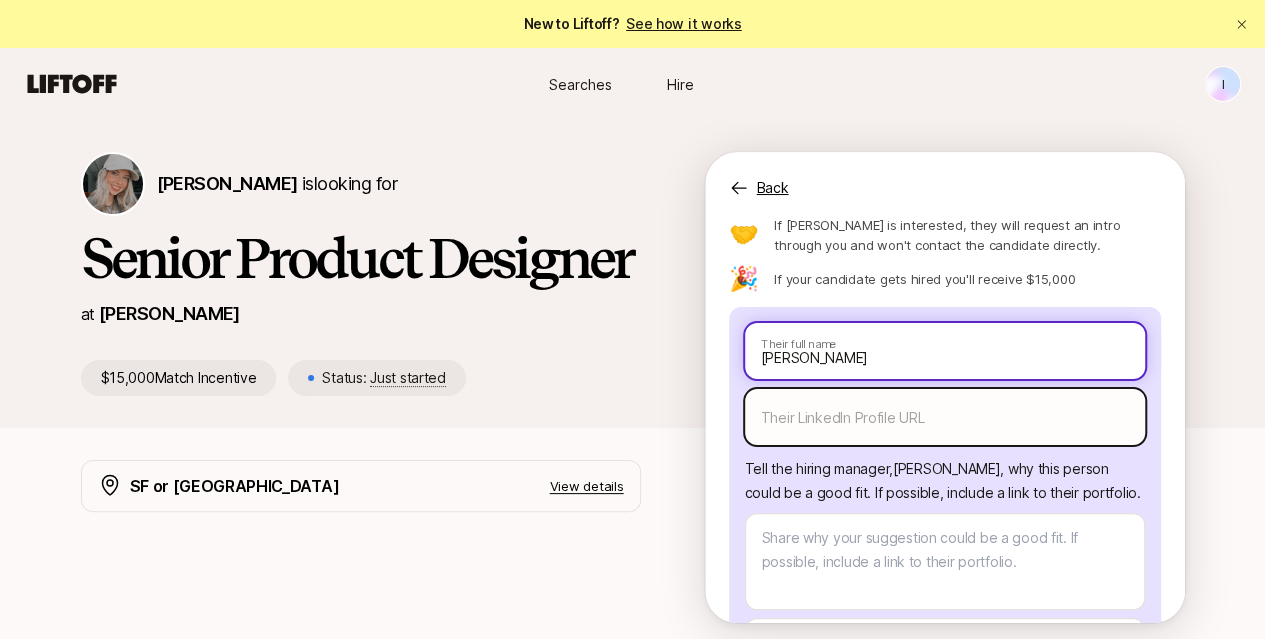 type on "[PERSON_NAME]" 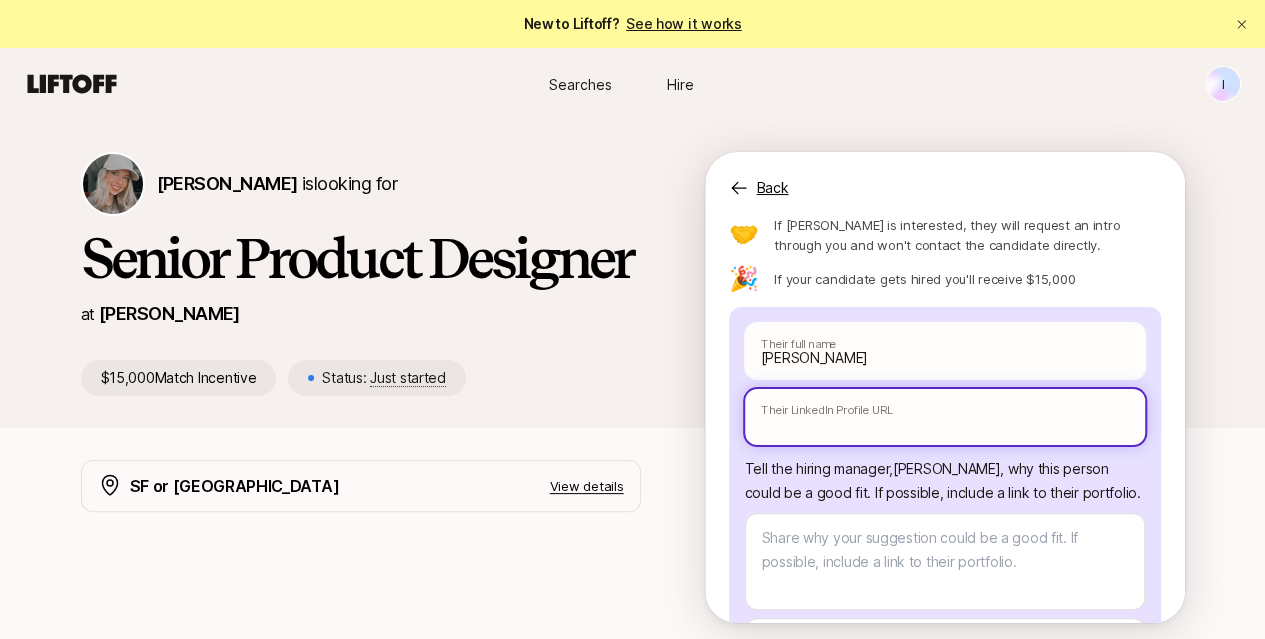 click at bounding box center (945, 417) 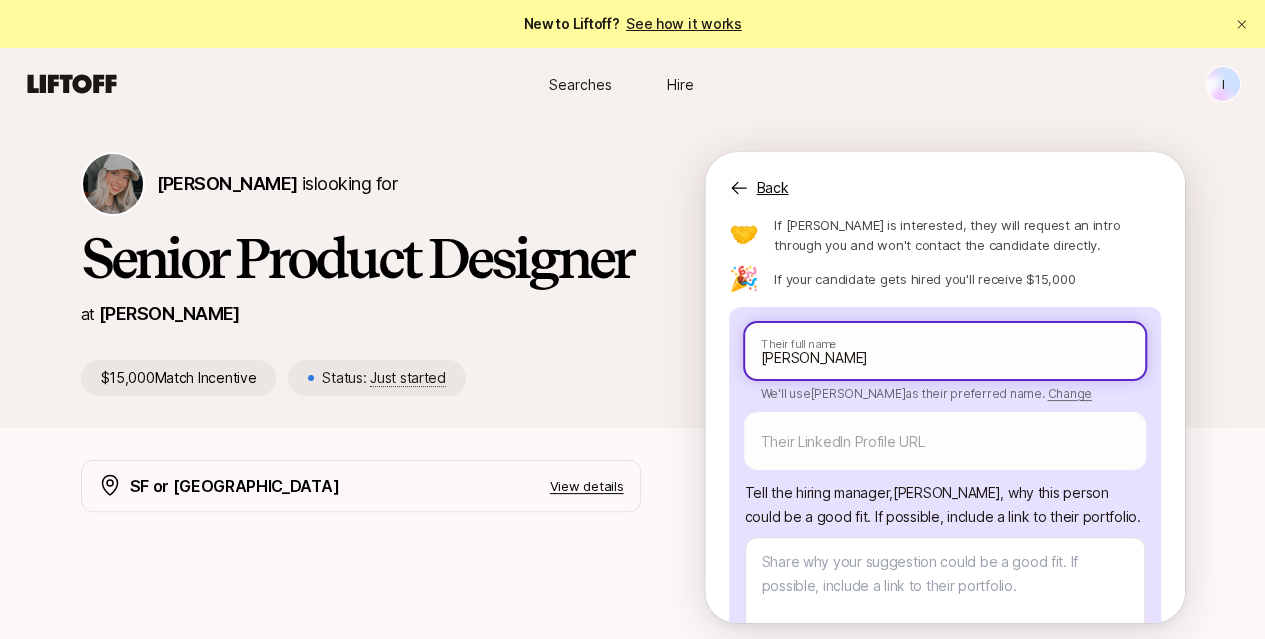 click on "[PERSON_NAME]" at bounding box center (945, 351) 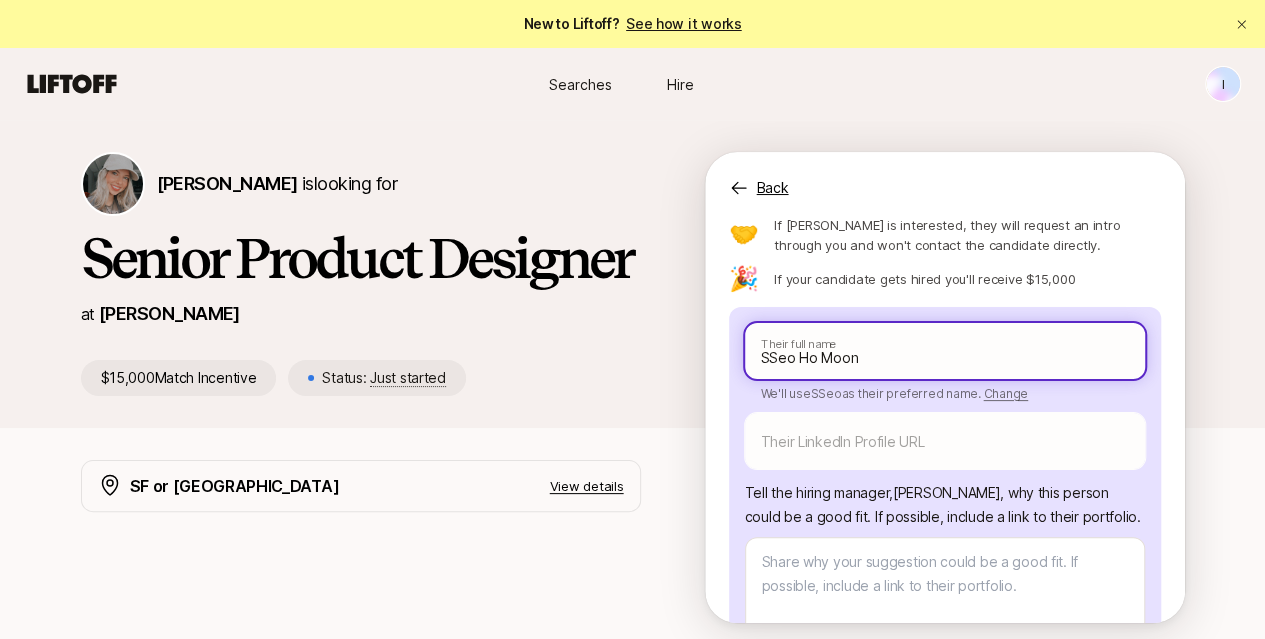 type on "x" 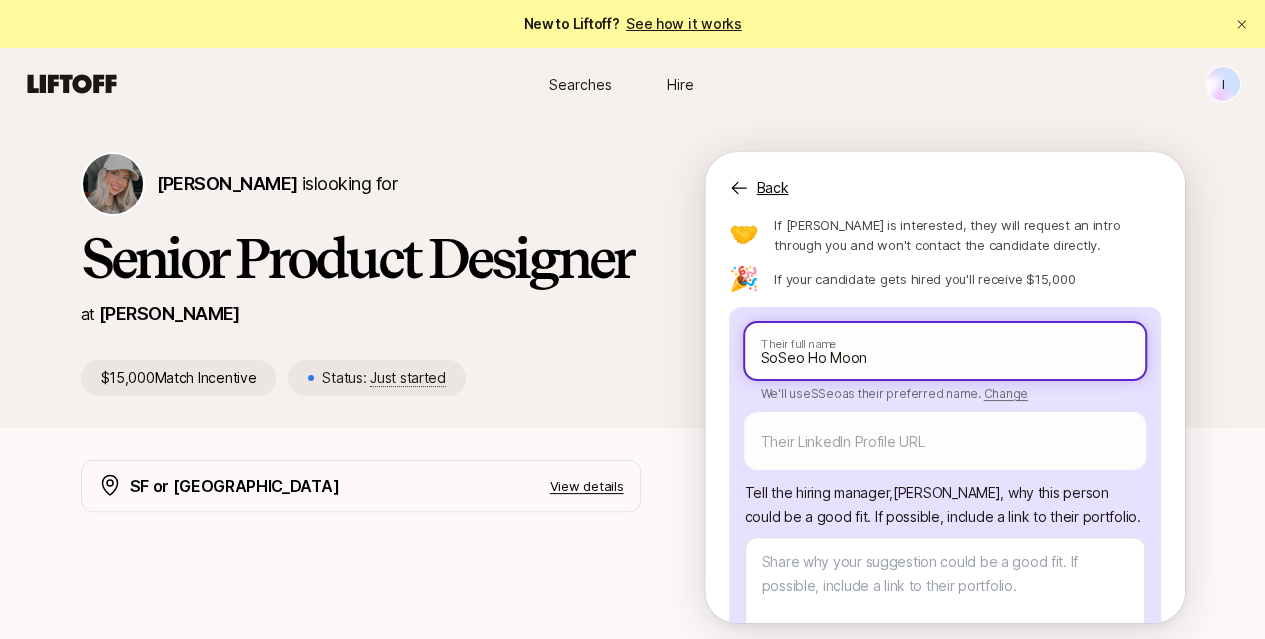 type on "x" 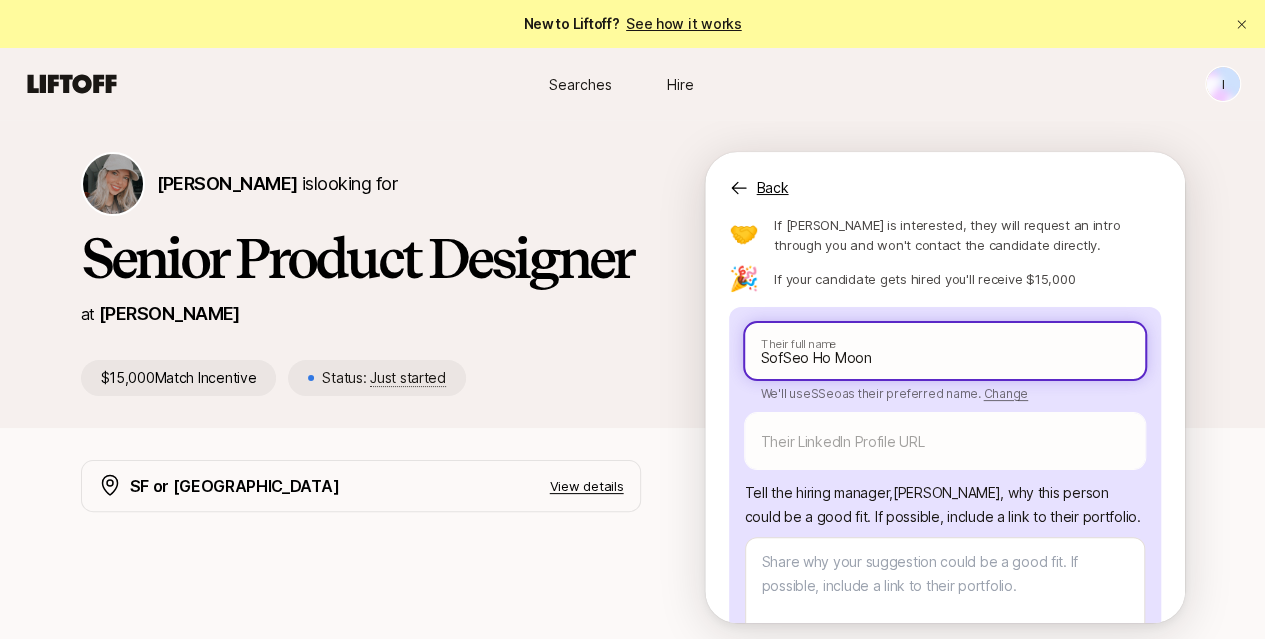 type on "x" 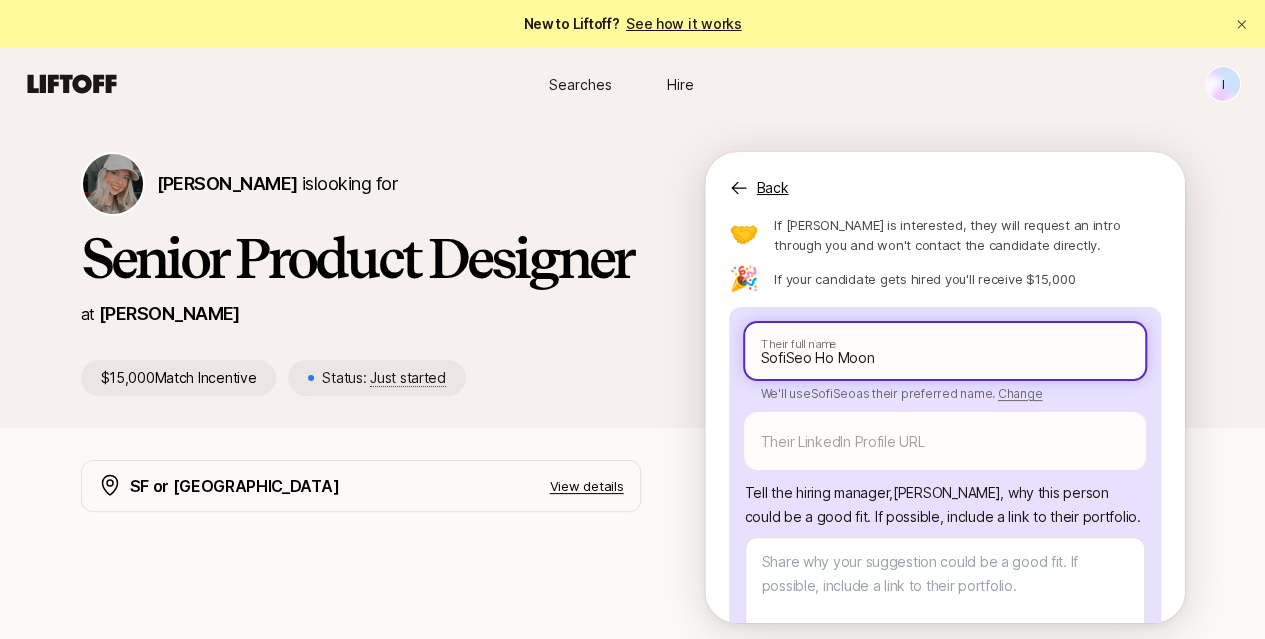type on "x" 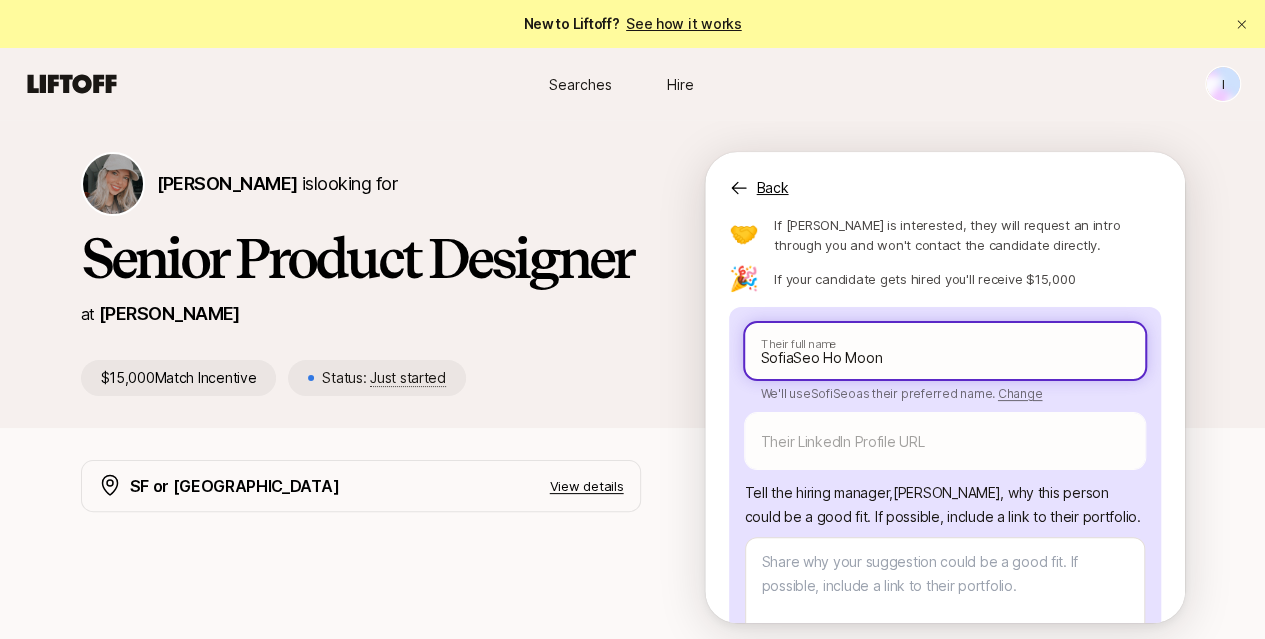 type on "x" 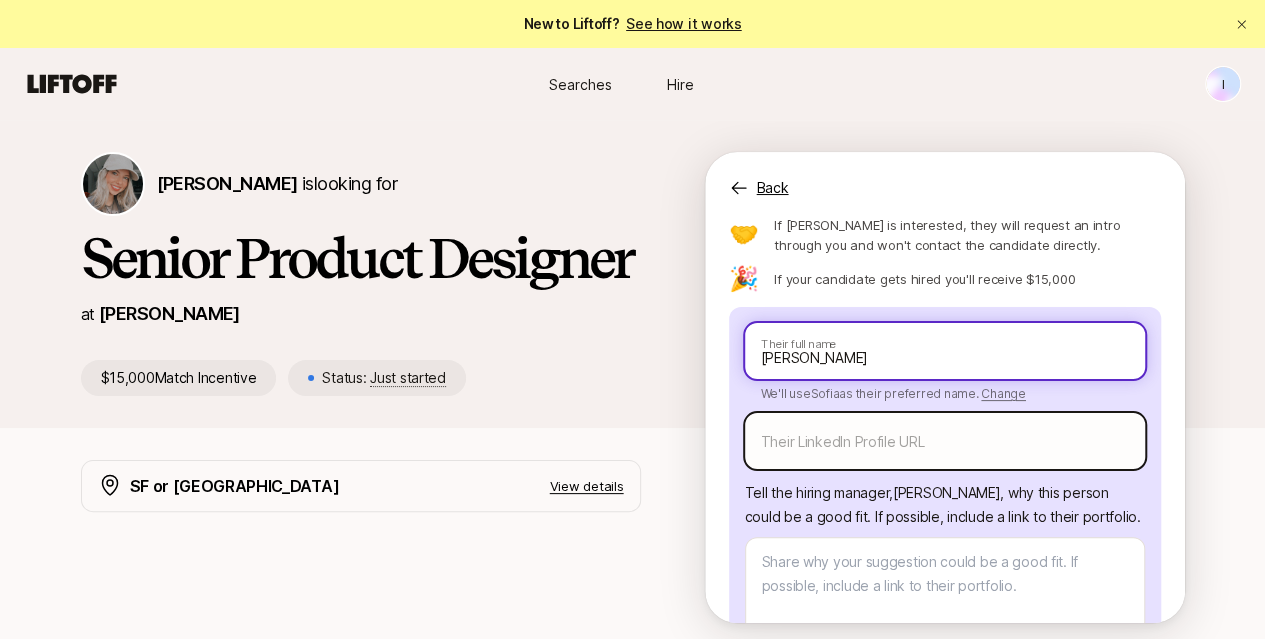 type on "[PERSON_NAME]" 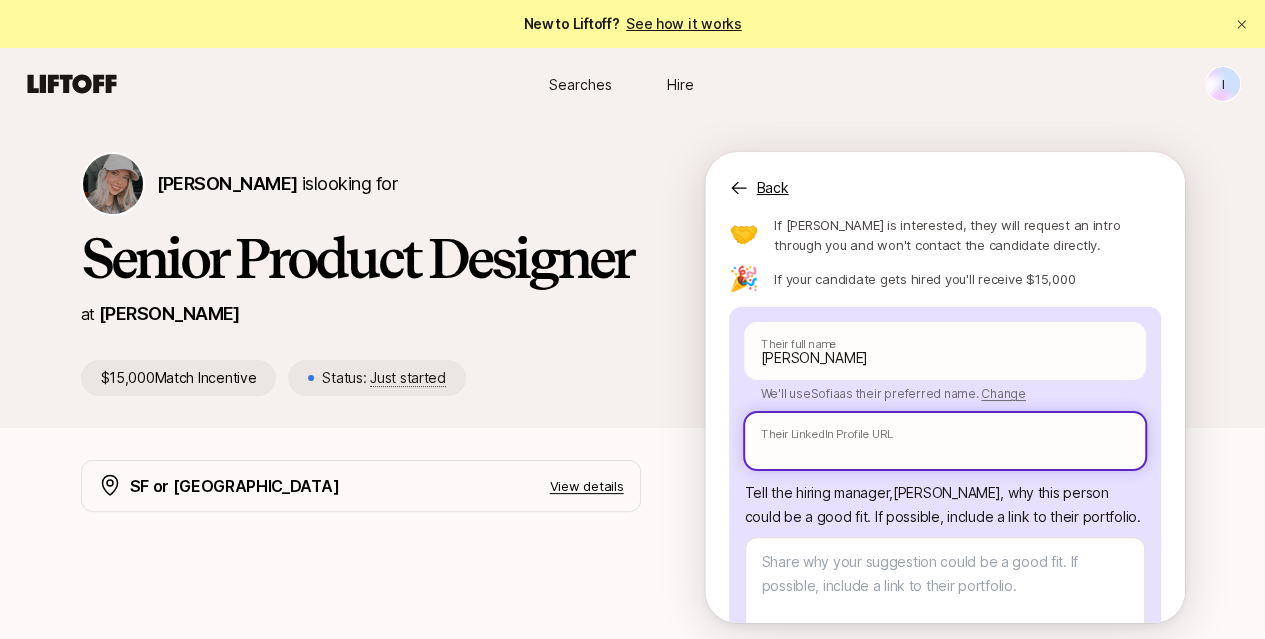 click at bounding box center [945, 441] 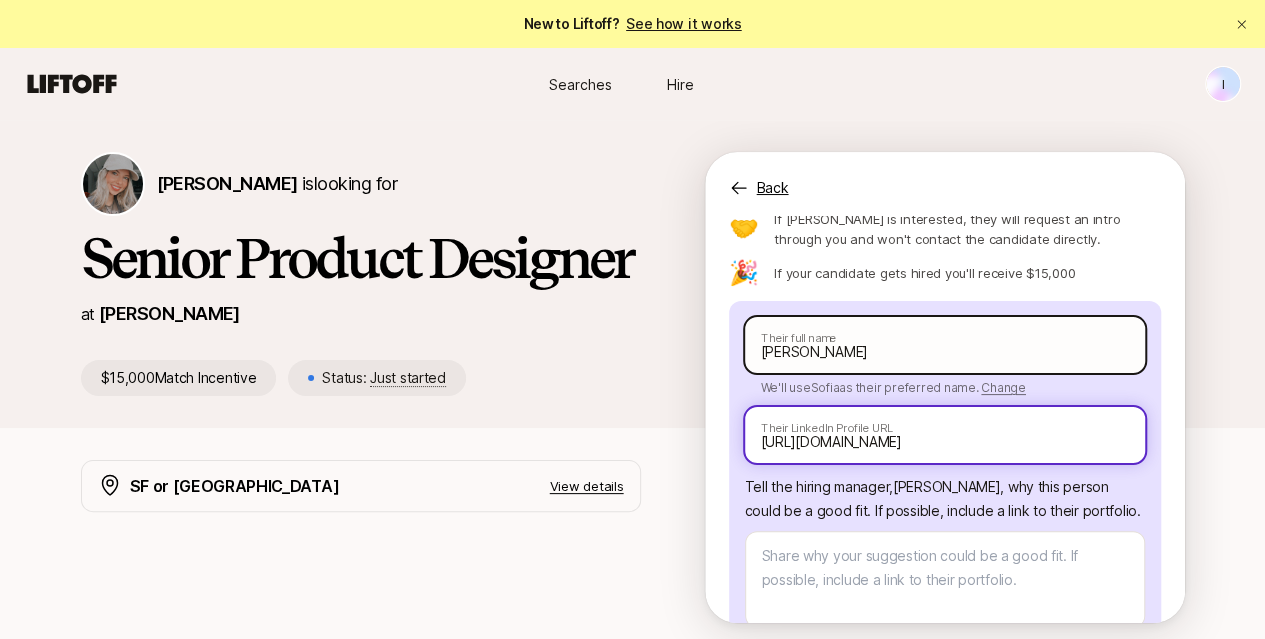 scroll, scrollTop: 100, scrollLeft: 0, axis: vertical 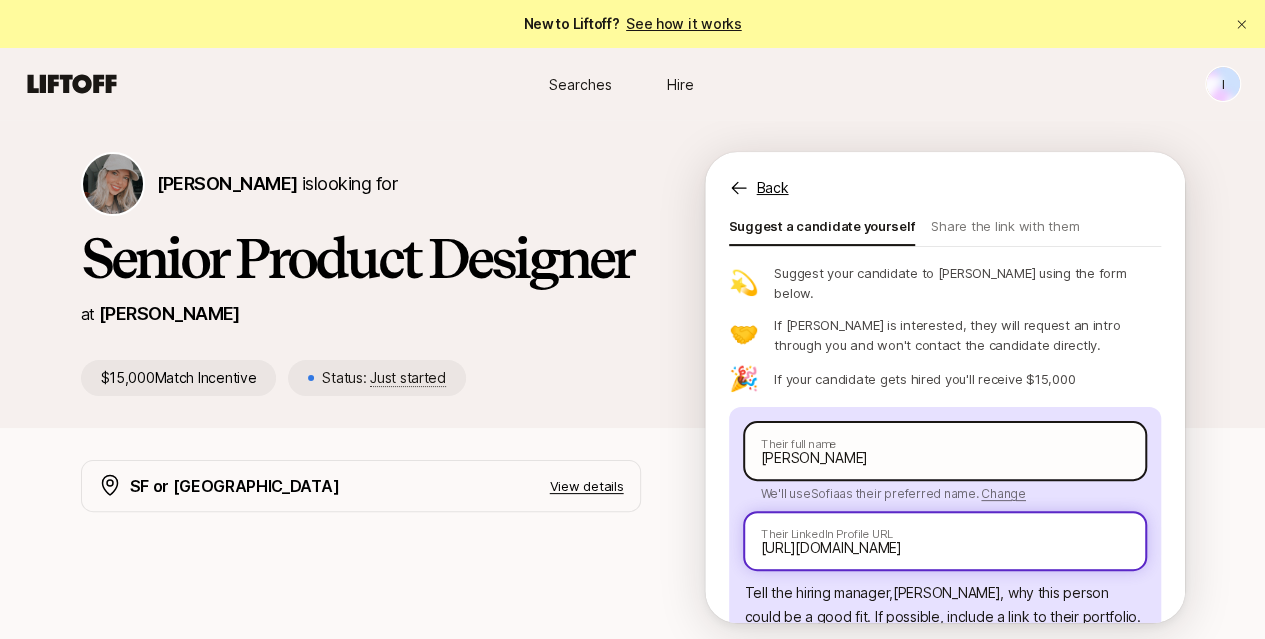 type on "[URL][DOMAIN_NAME]" 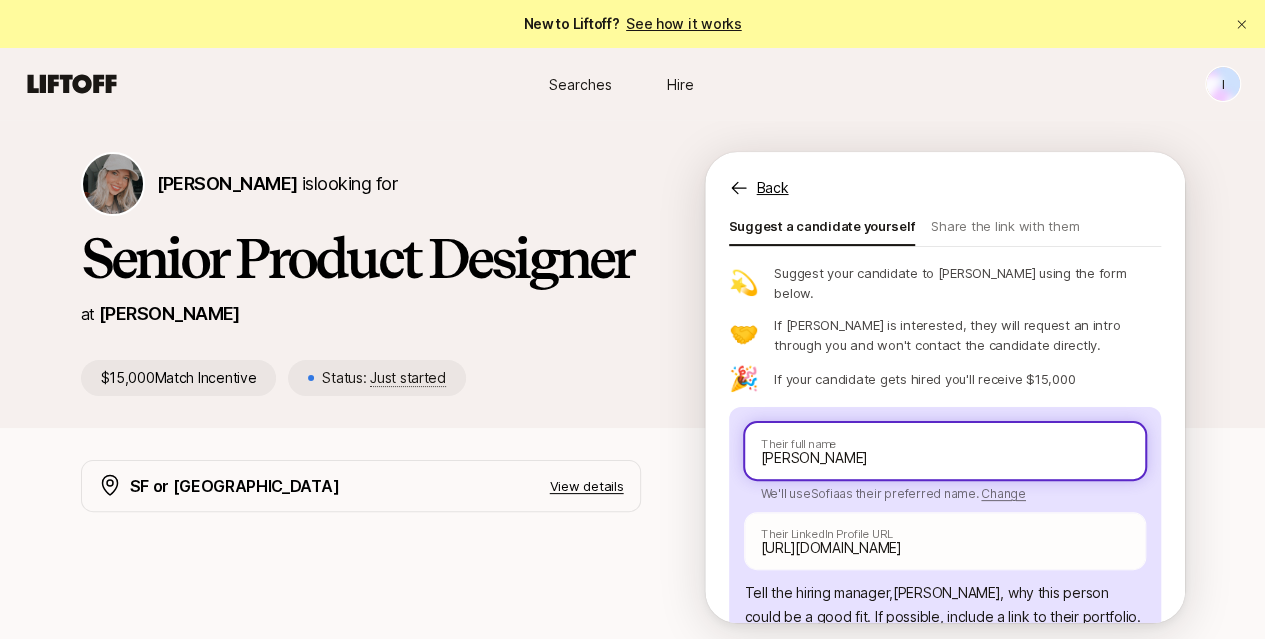 drag, startPoint x: 822, startPoint y: 415, endPoint x: 713, endPoint y: 406, distance: 109.370926 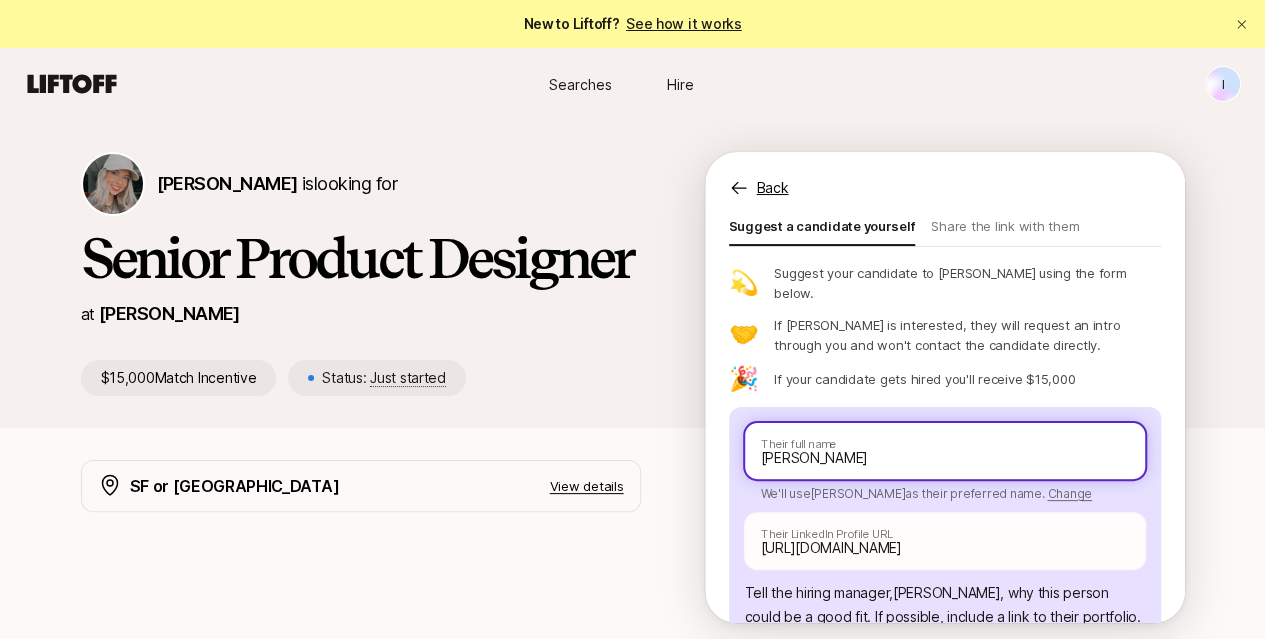 type on "[PERSON_NAME]" 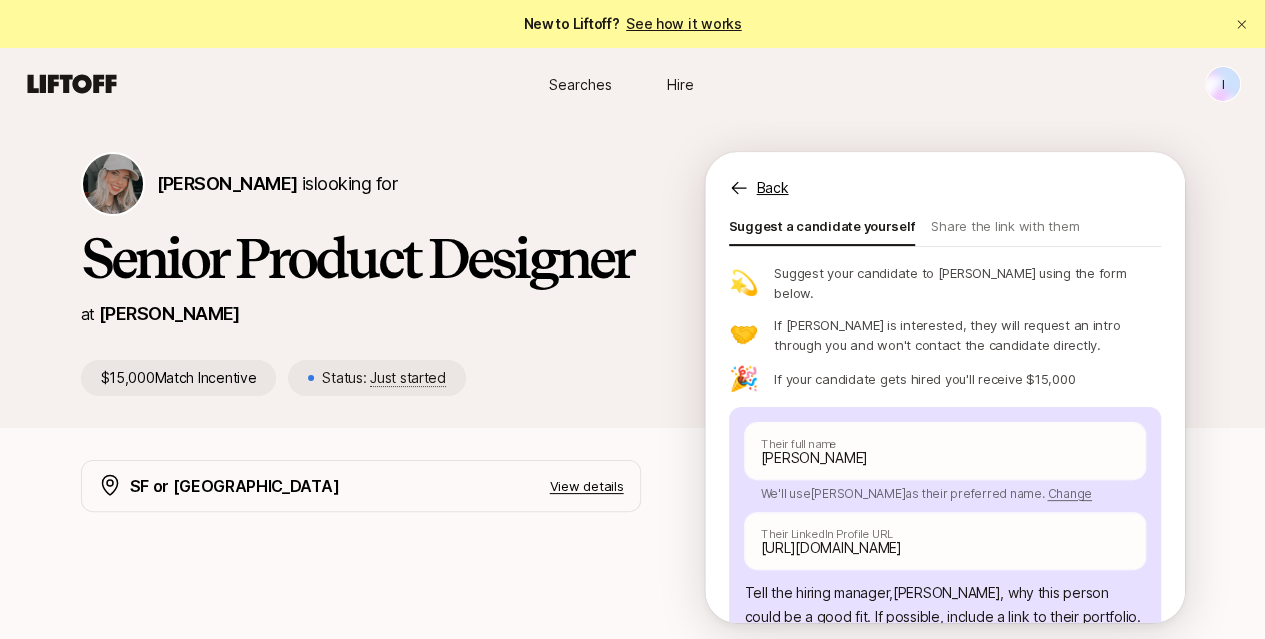 click on "Change" at bounding box center [1069, 493] 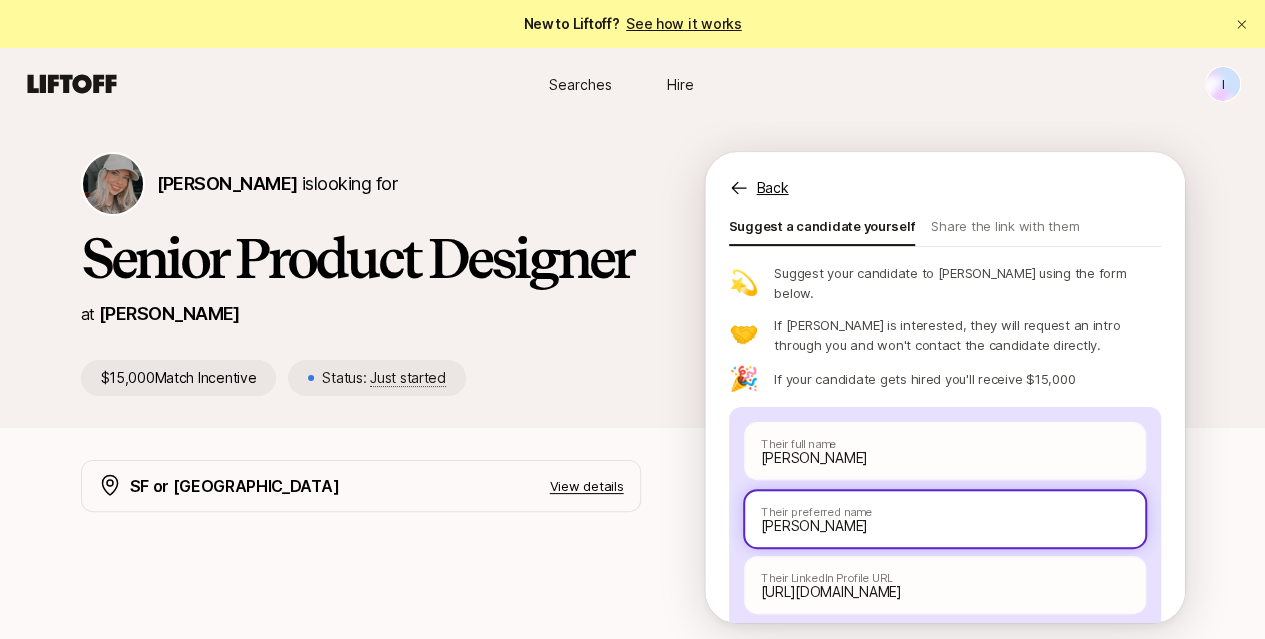 drag, startPoint x: 908, startPoint y: 485, endPoint x: 614, endPoint y: 467, distance: 294.5505 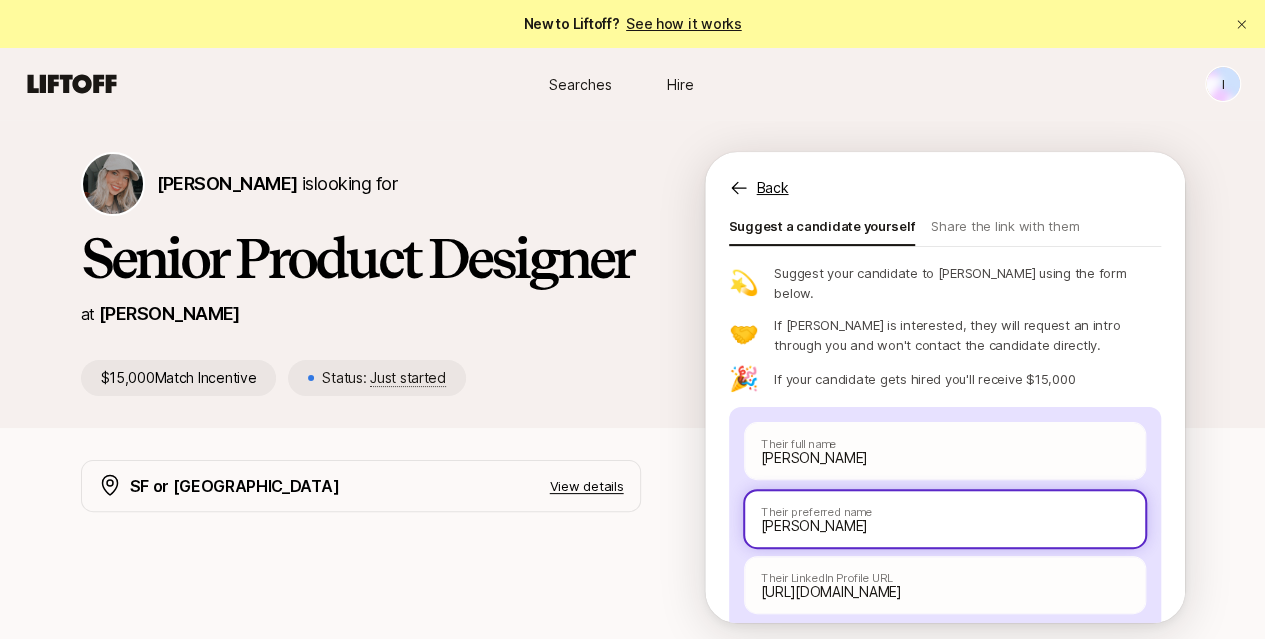 click on "[PERSON_NAME]   is  looking for Senior Product Designer at [PERSON_NAME] $15,000  Match Incentive   Status:   Just started Back Suggest a candidate to [PERSON_NAME] and receive $15,000 if
they are hired Suggest a candidate yourself Share the link with them 💫 Suggest your candidate to [PERSON_NAME] using the form below. 🤝 If [PERSON_NAME] is interested, they will request an intro through you and won't contact the candidate directly. 🎉 If your candidate gets hired you'll receive $15,000 [PERSON_NAME] Their full name   We'll use  [PERSON_NAME]  as their preferred name.   Change [PERSON_NAME] Their preferred name   [URL][DOMAIN_NAME] Their LinkedIn Profile URL   Tell the hiring manager,  [PERSON_NAME] , why this person could be a good fit . If possible, include a link to their portfolio. How do you know them? Send to [PERSON_NAME]   SF or [GEOGRAPHIC_DATA] View details We're looking for an exceptional  Senior Product Designer
The ideal candidate
Power-ups we admire Full job description Help [PERSON_NAME] hire I know a potential fit" at bounding box center (632, 1023) 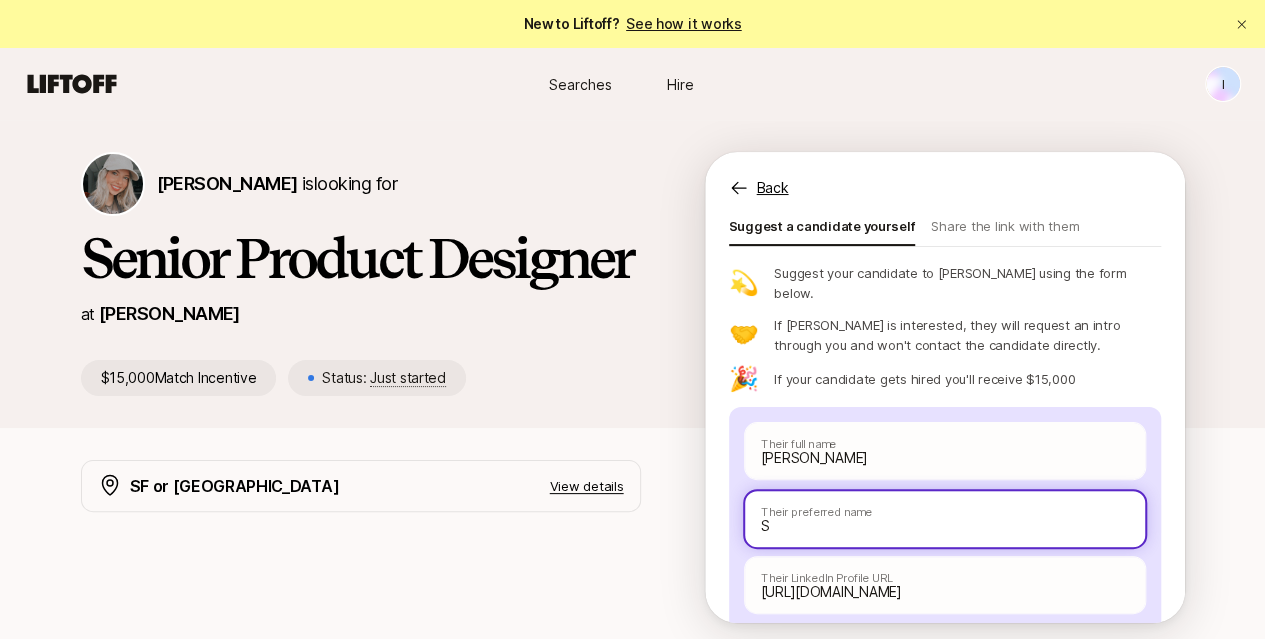type on "x" 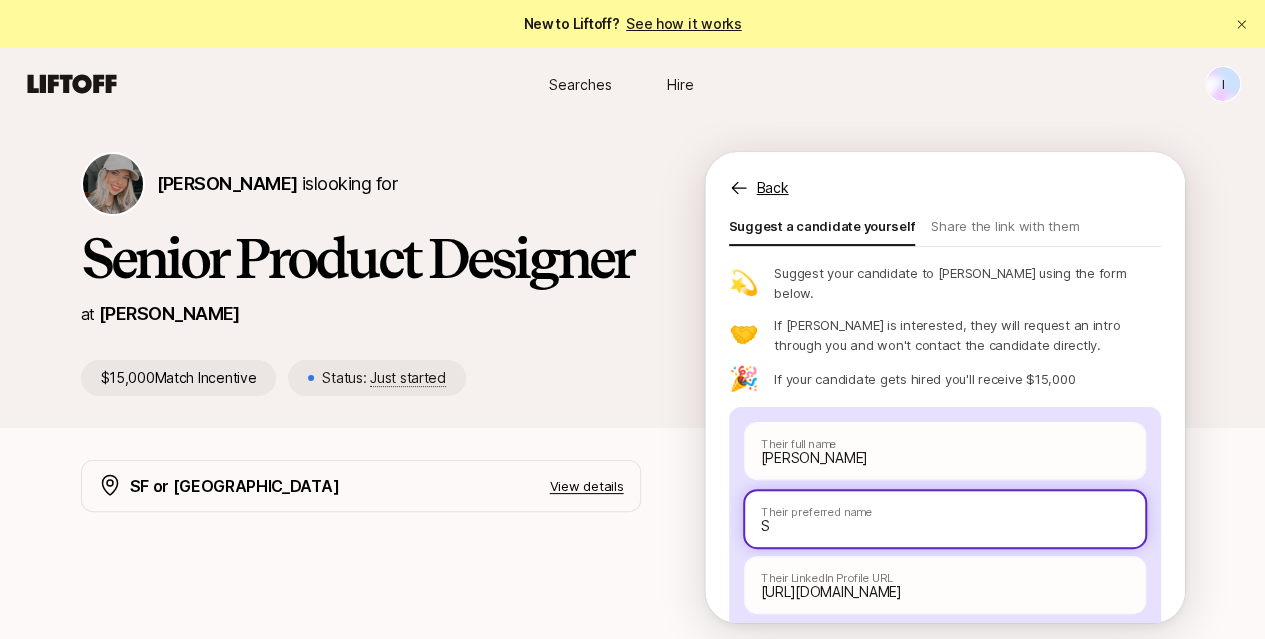 type on "So" 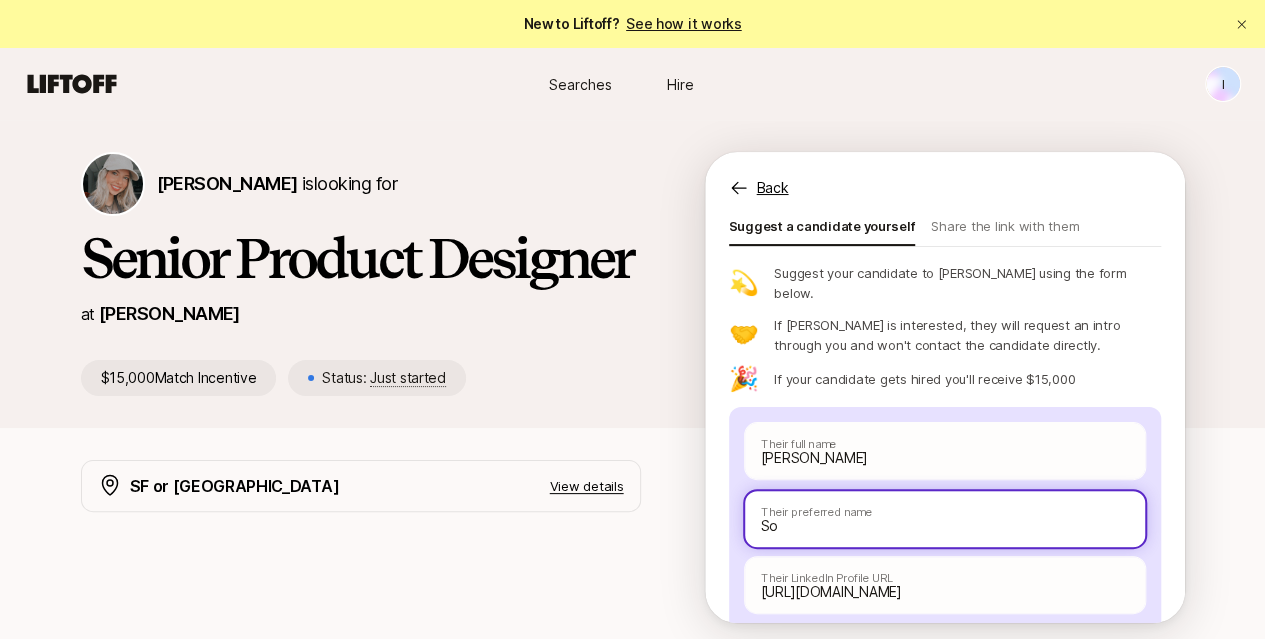 type on "x" 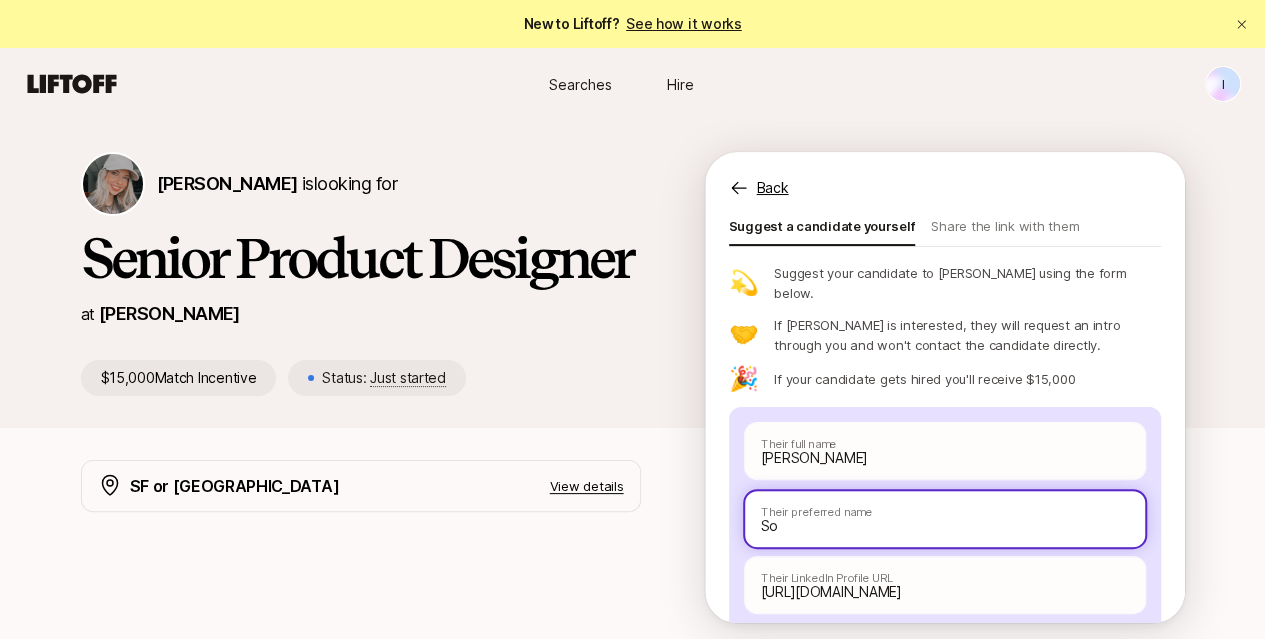 type on "Sof" 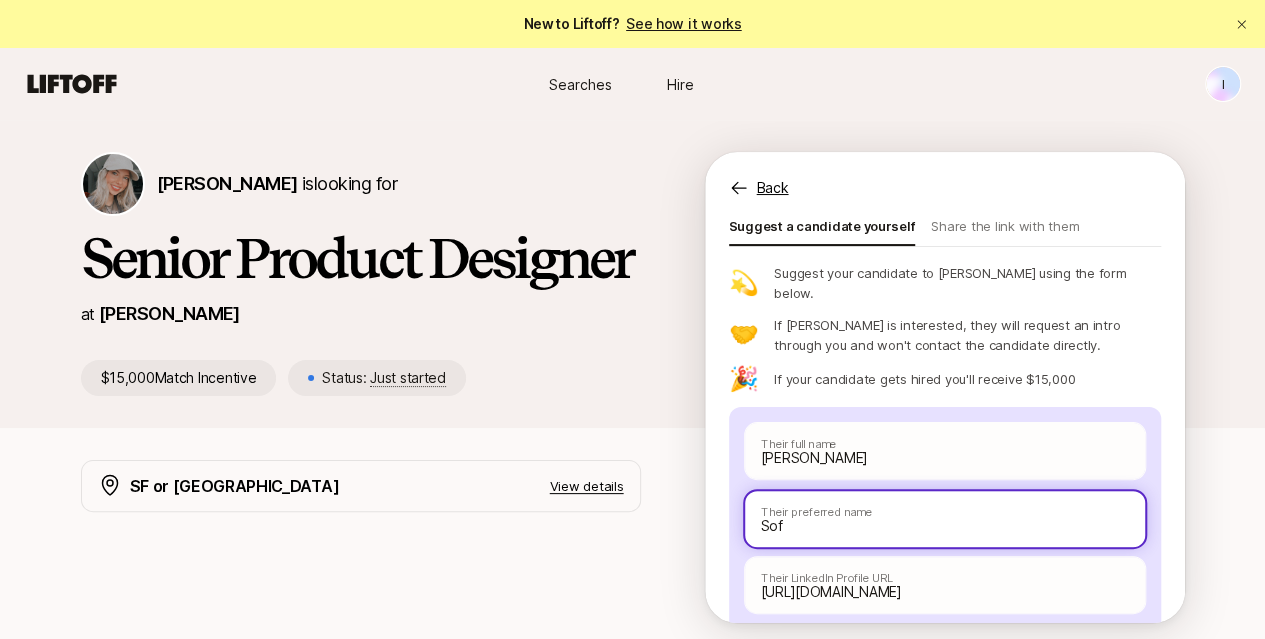 type on "x" 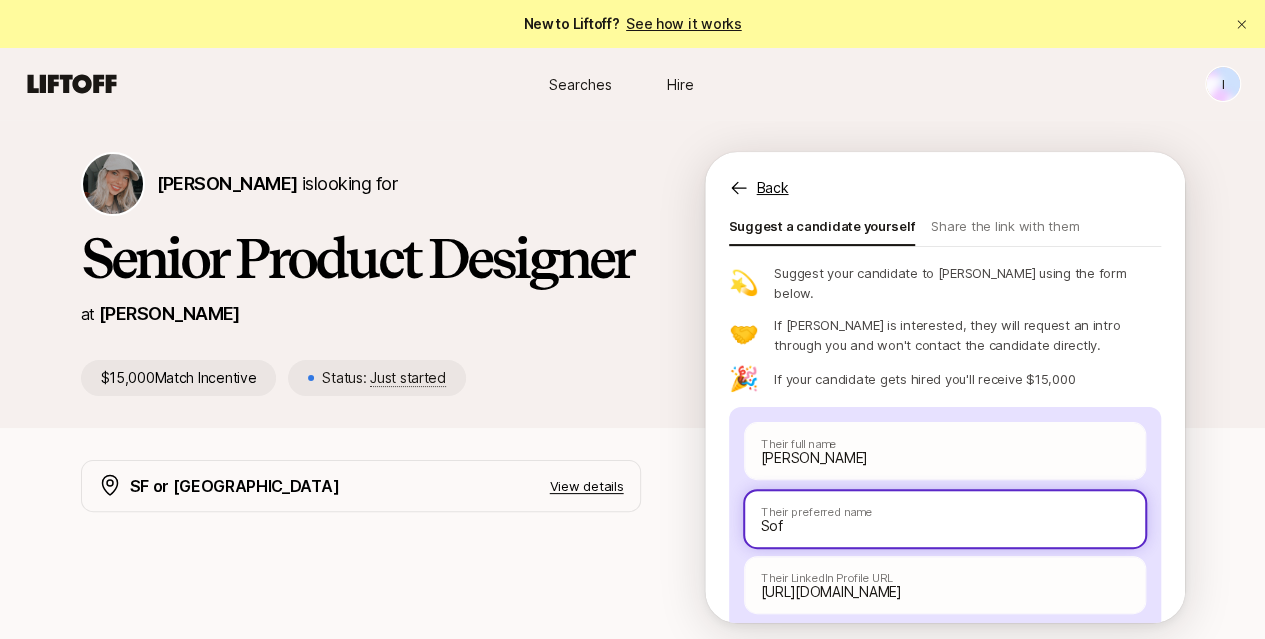 type on "Sofi" 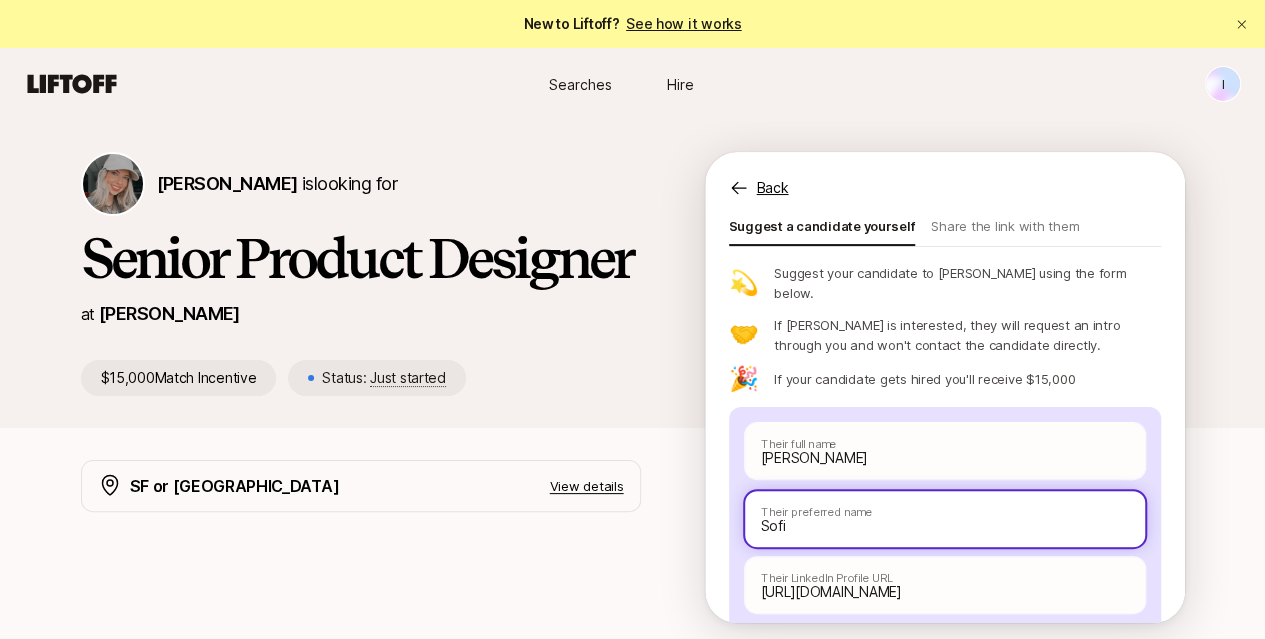 type on "x" 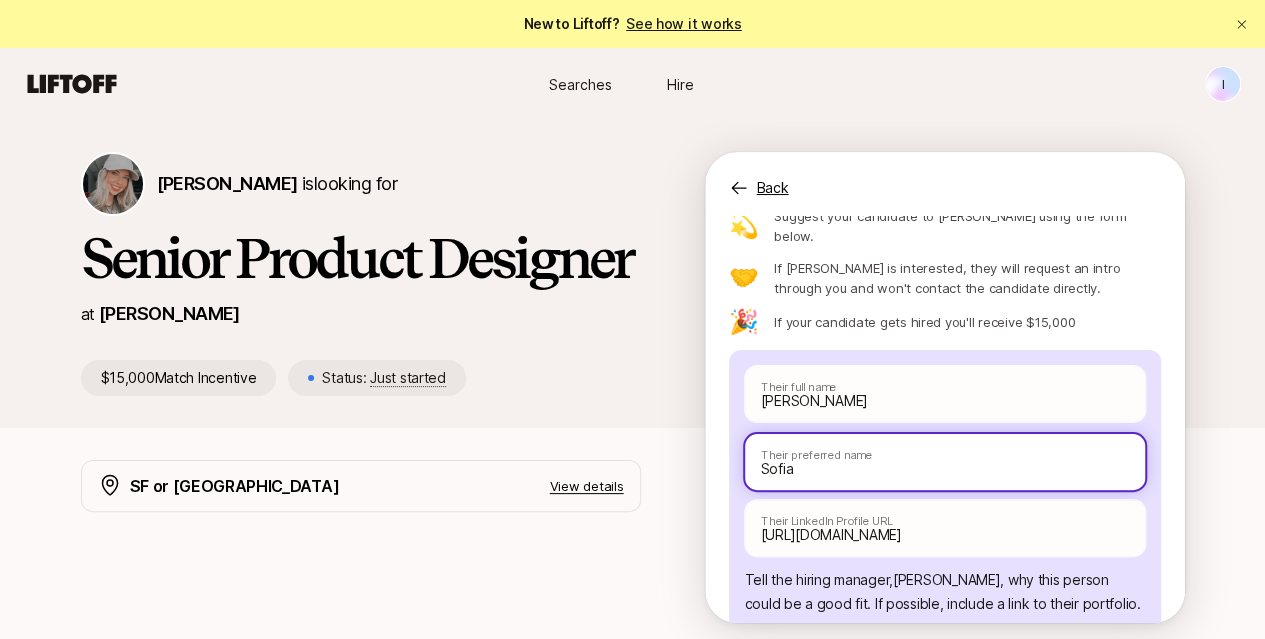 scroll, scrollTop: 388, scrollLeft: 0, axis: vertical 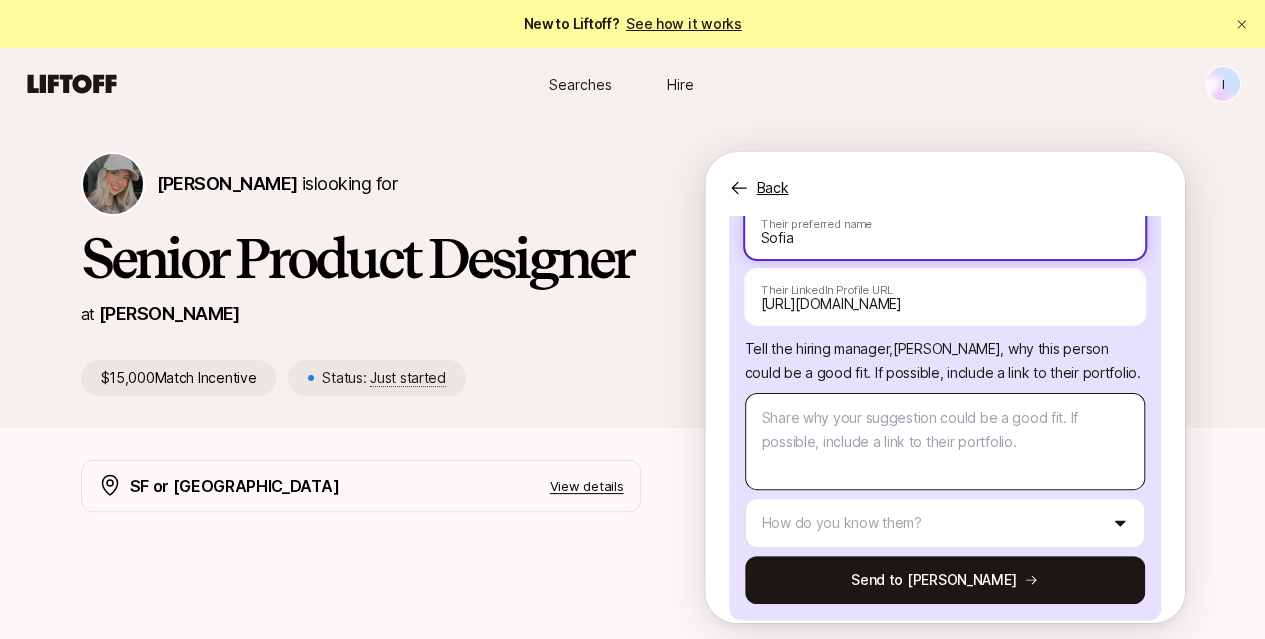 type on "Sofia" 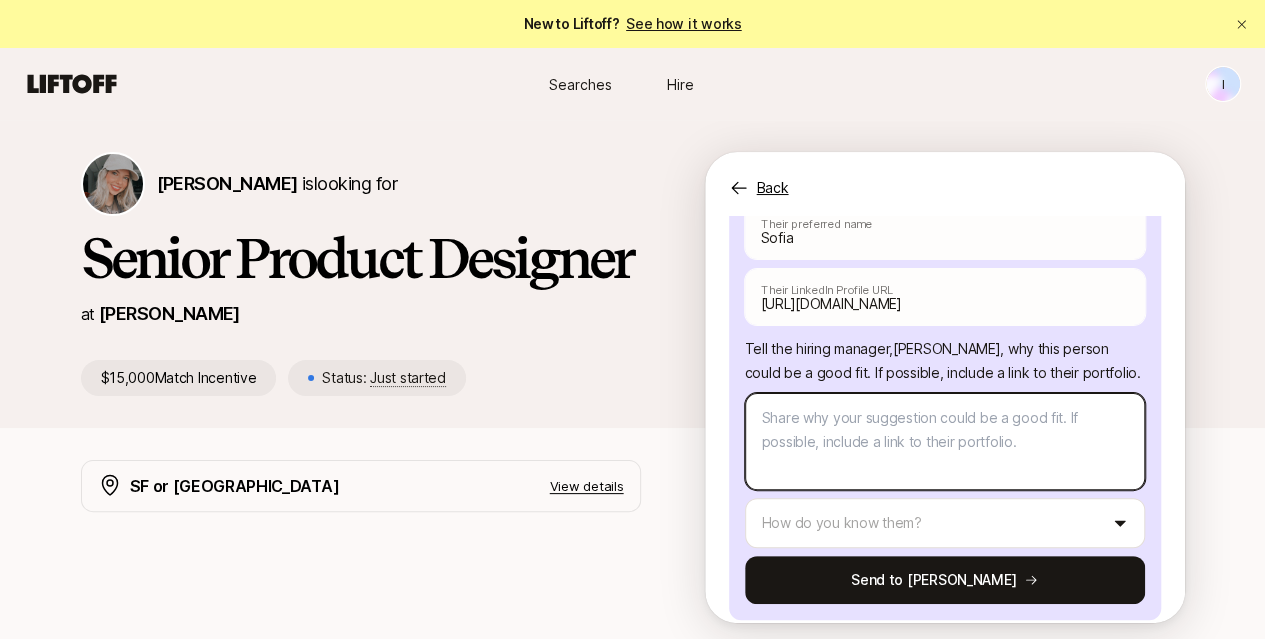 click at bounding box center [945, 441] 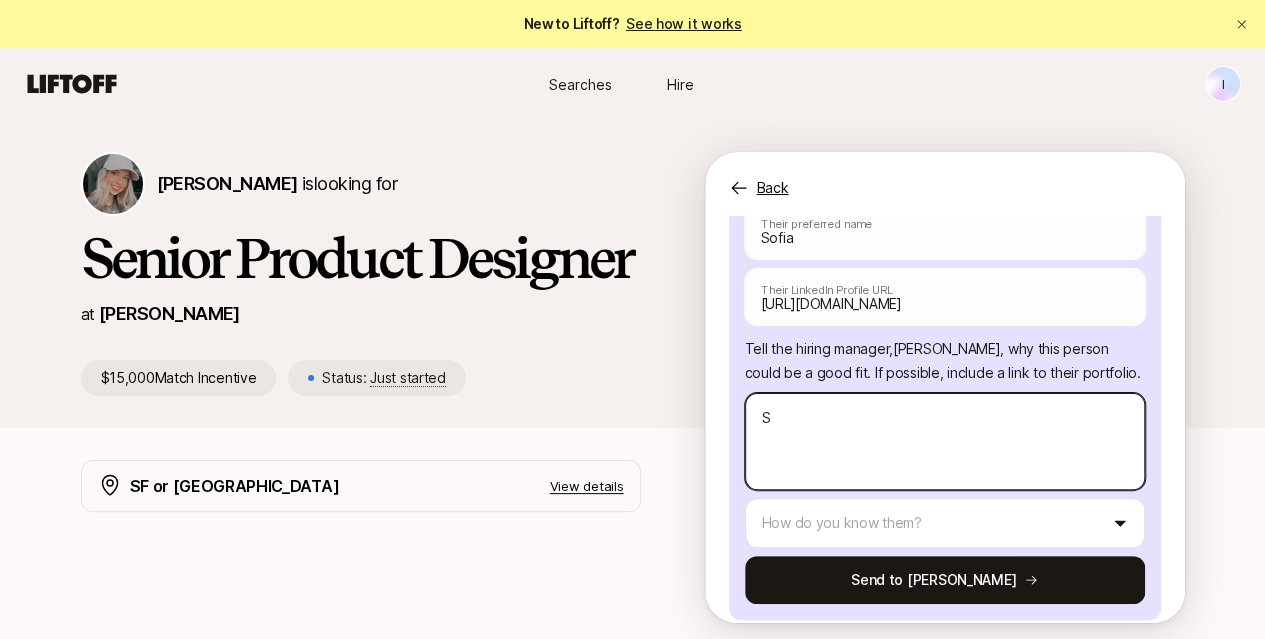 type on "So" 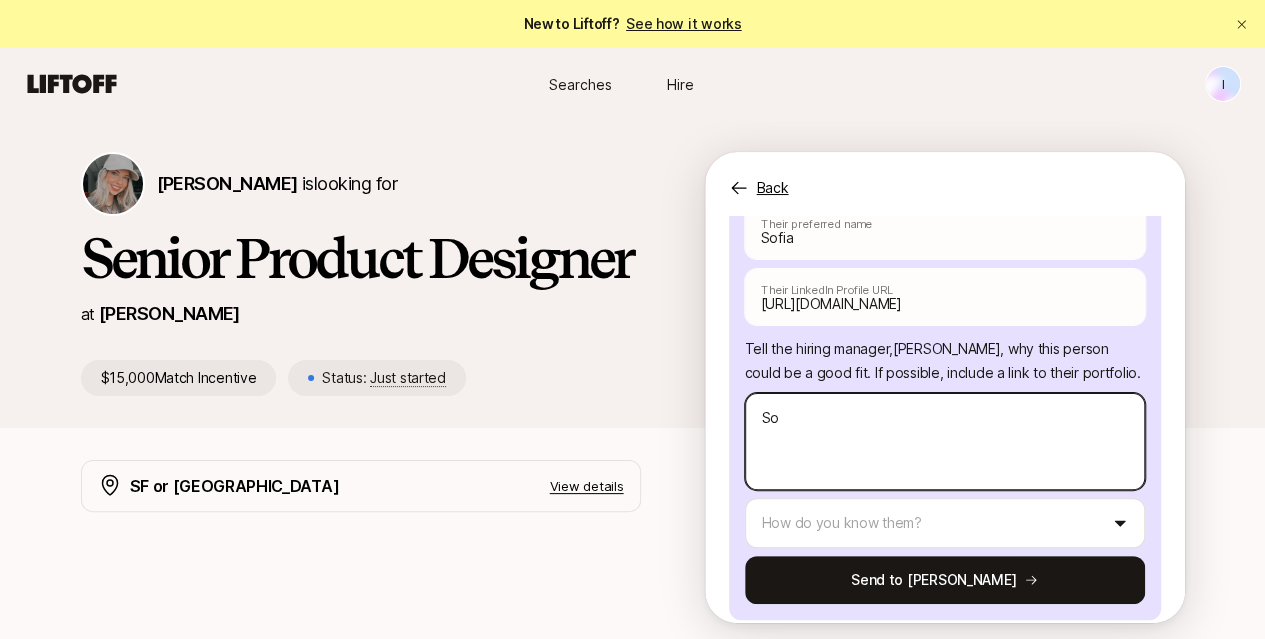 type on "x" 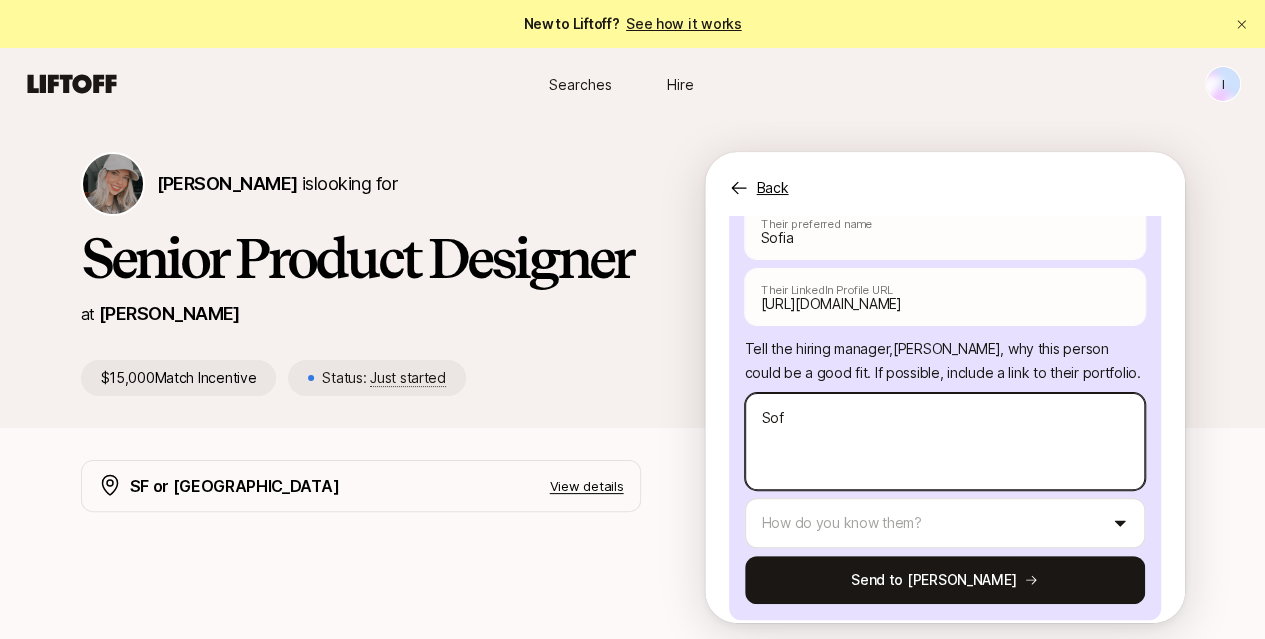 type on "x" 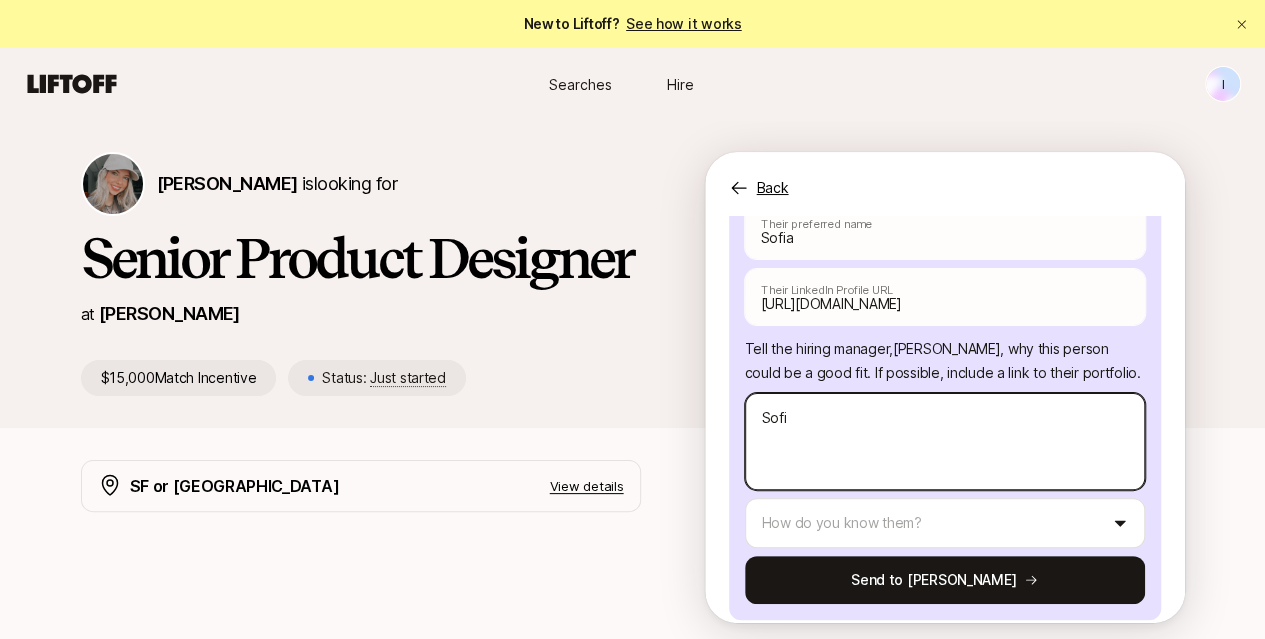 type on "x" 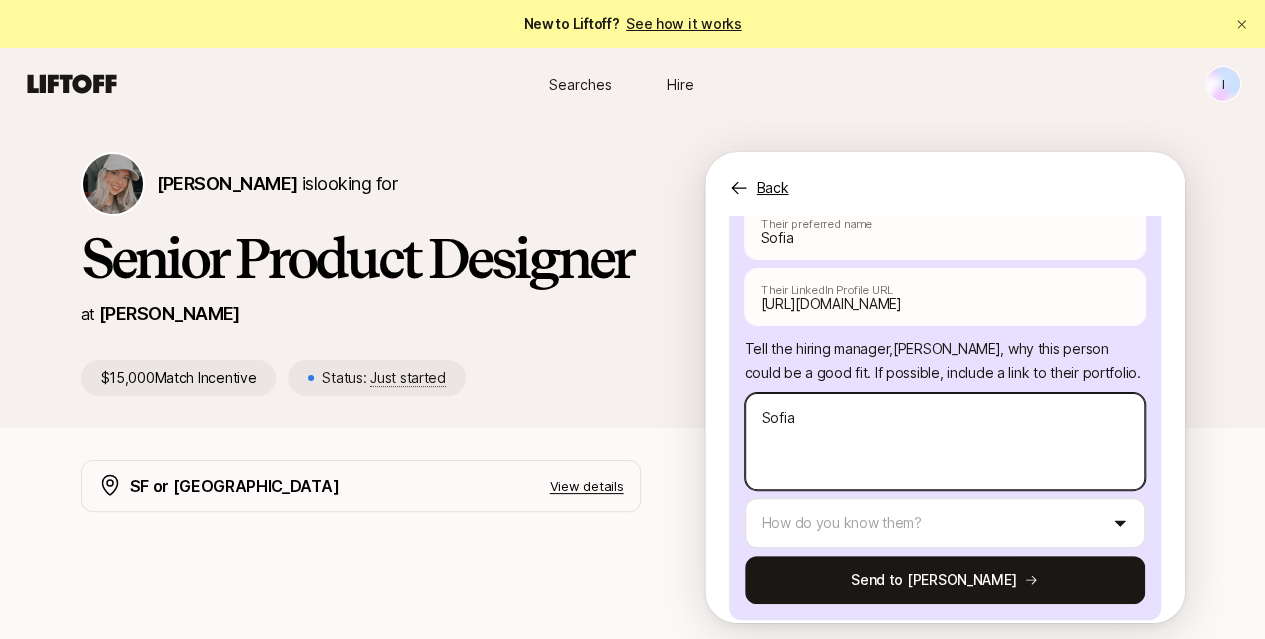type on "x" 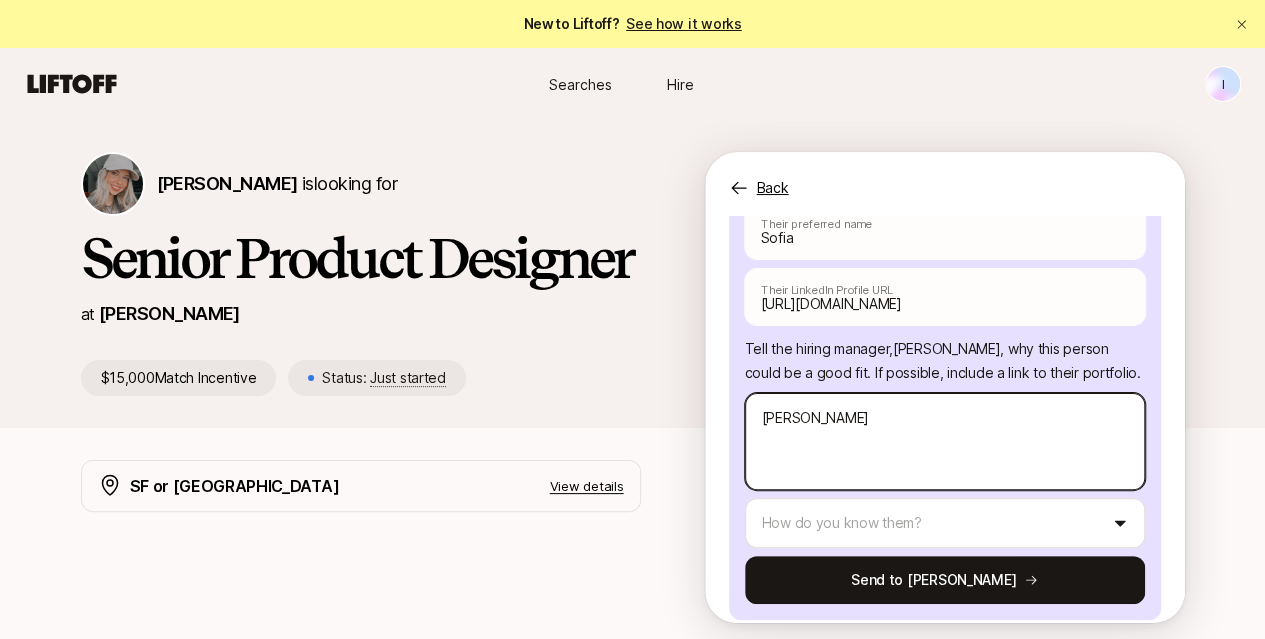 type on "x" 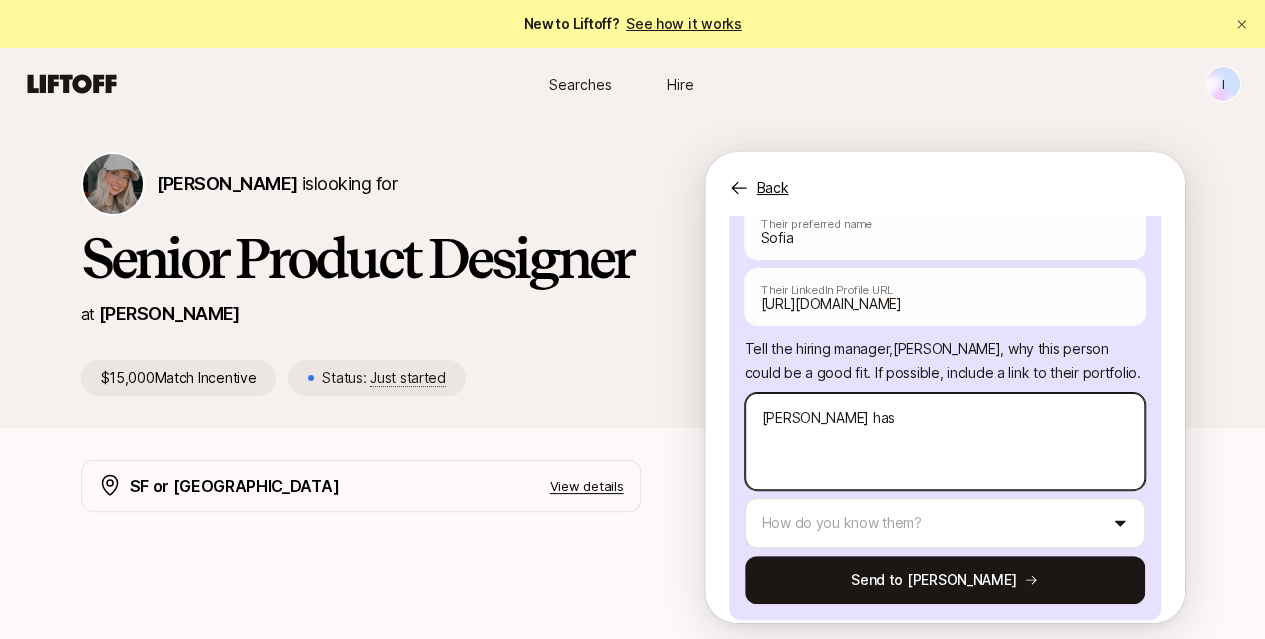 type on "[PERSON_NAME] has" 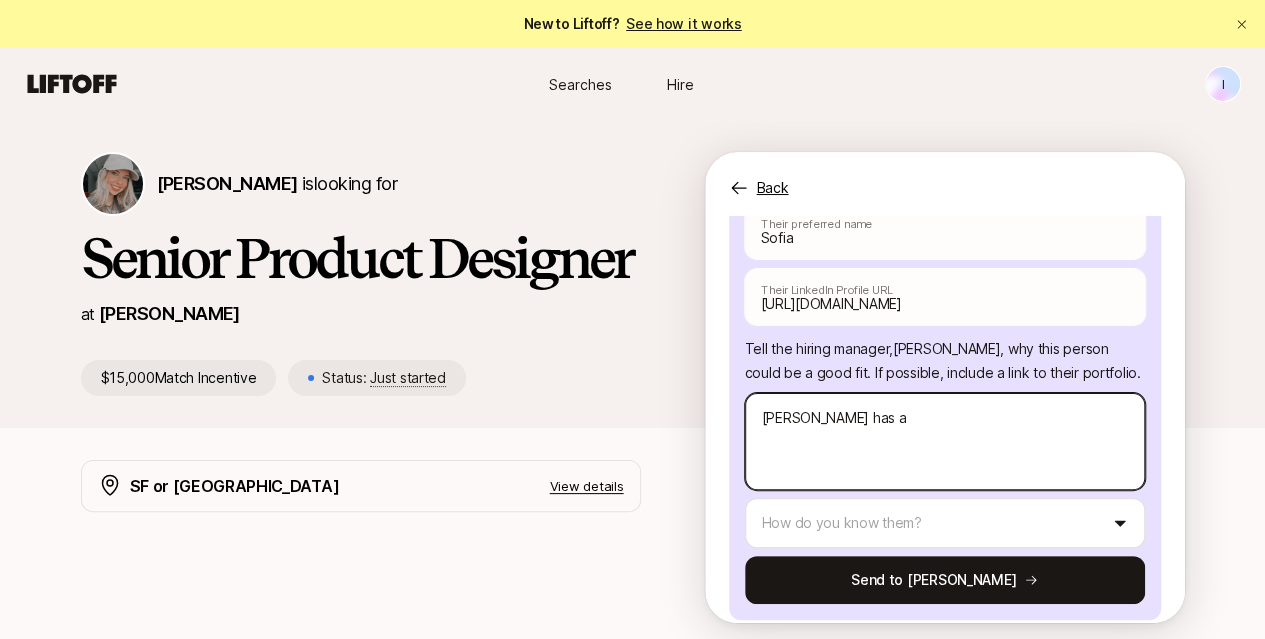 type on "[PERSON_NAME] has an" 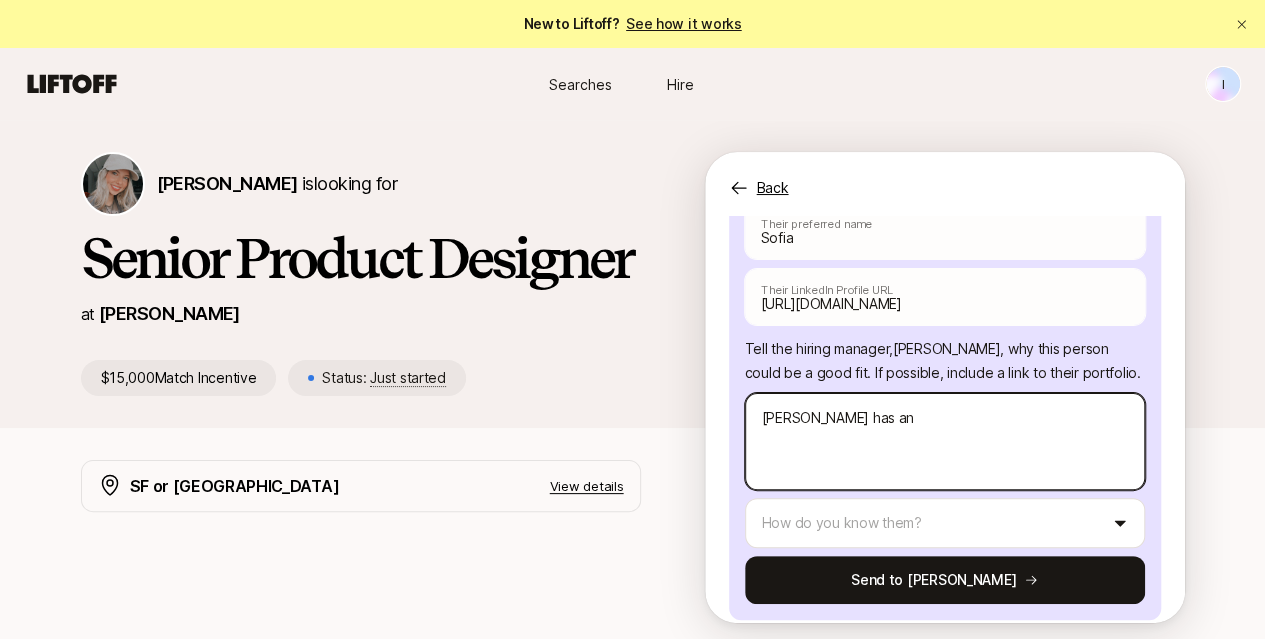 type on "x" 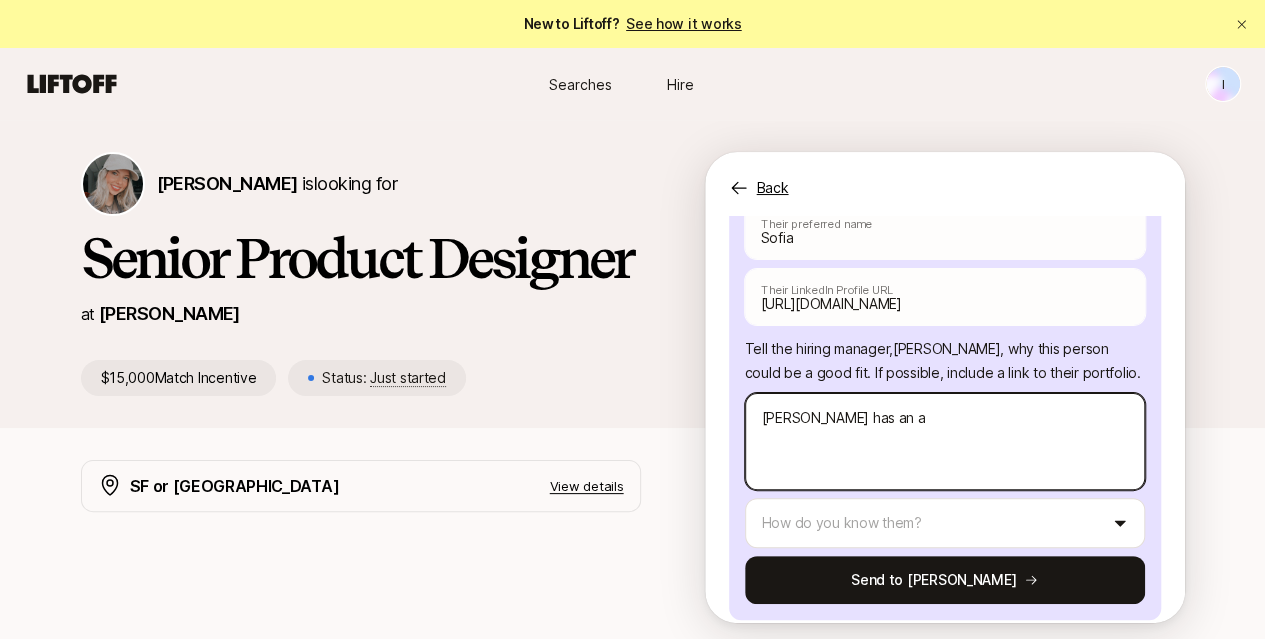 type on "[PERSON_NAME] has an am" 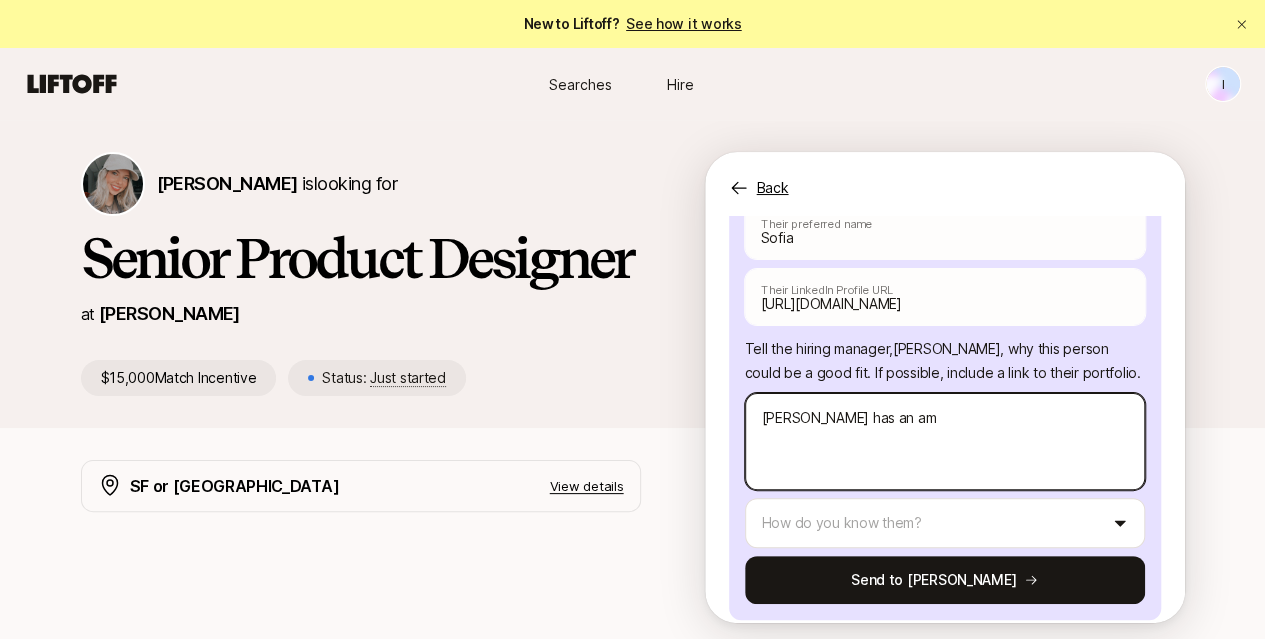 type on "x" 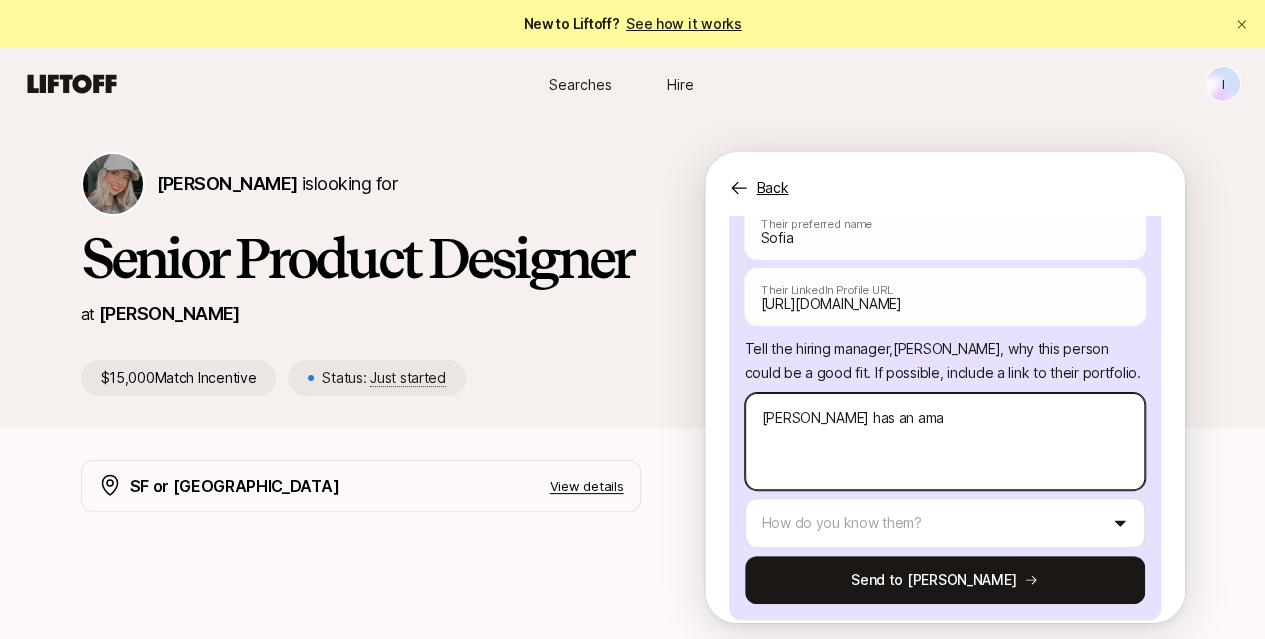type on "x" 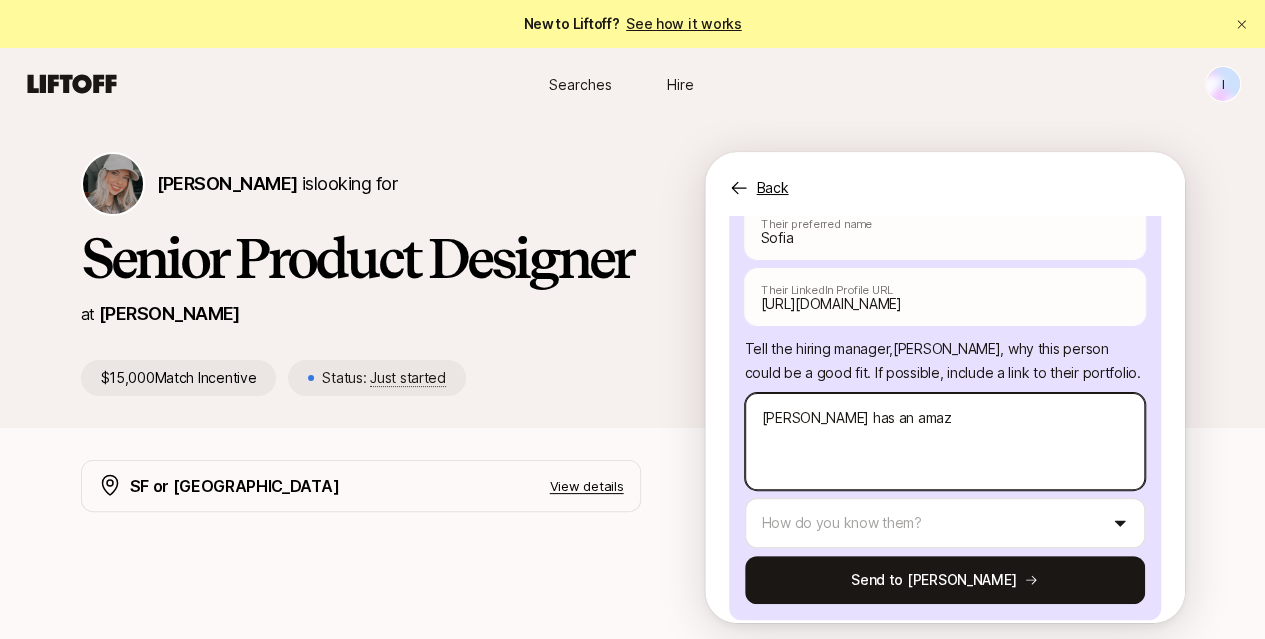 type on "x" 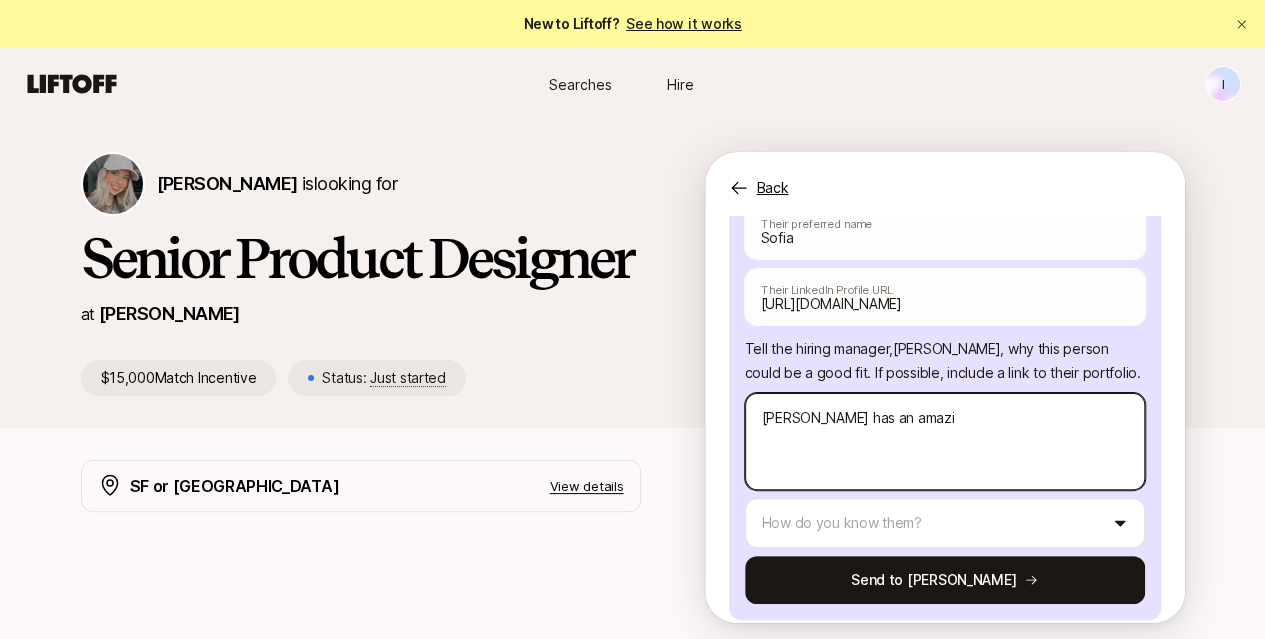 type on "x" 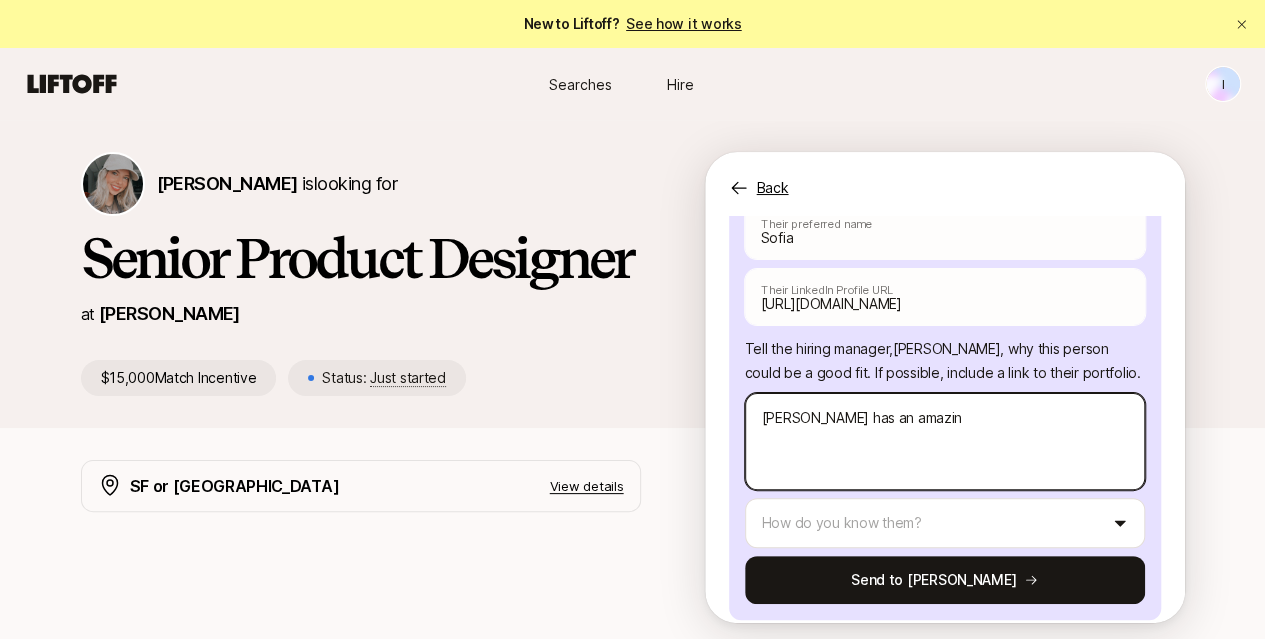 type on "x" 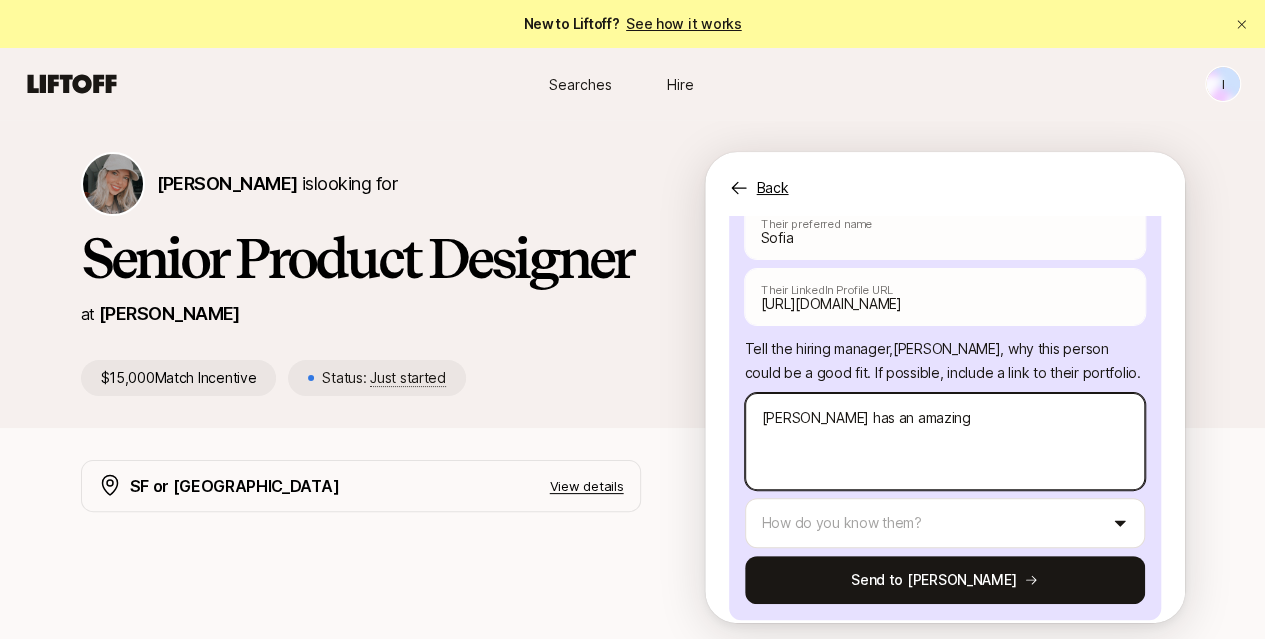 type on "x" 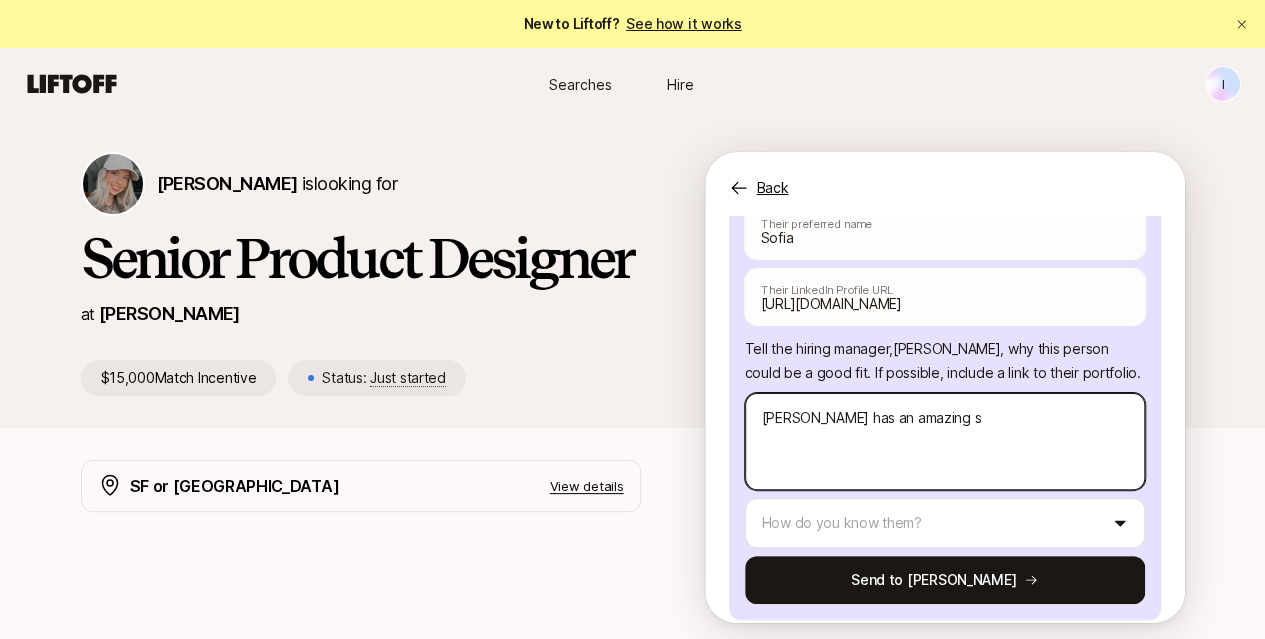 type on "x" 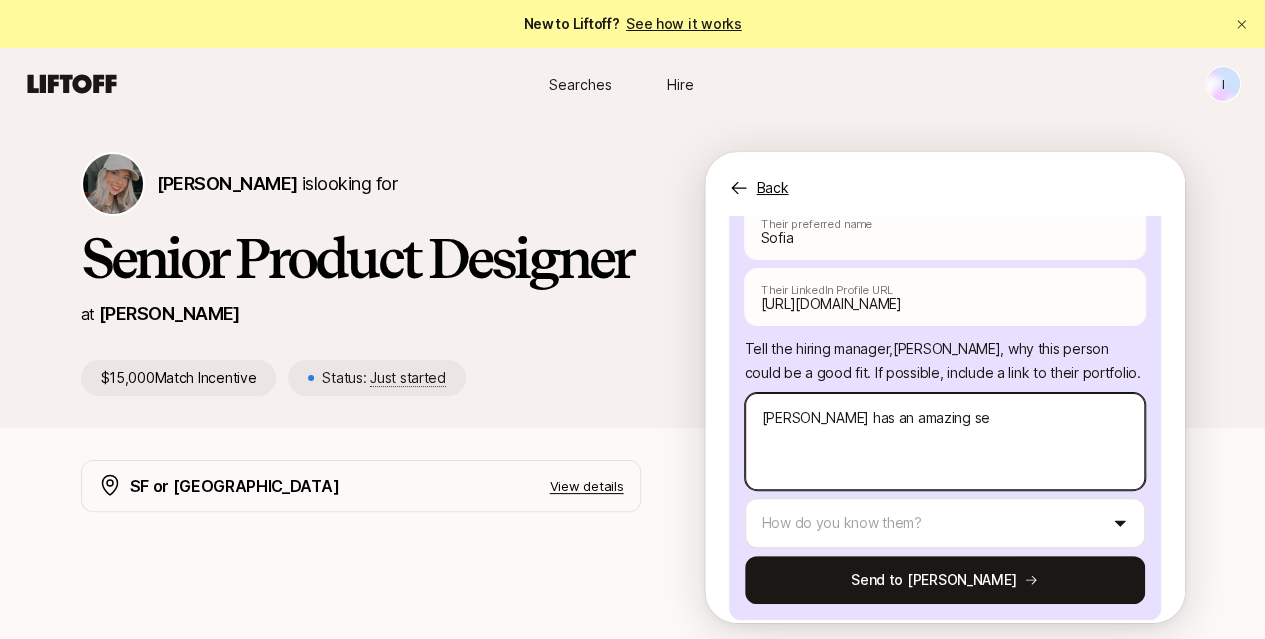 type on "[PERSON_NAME] has an amazing sen" 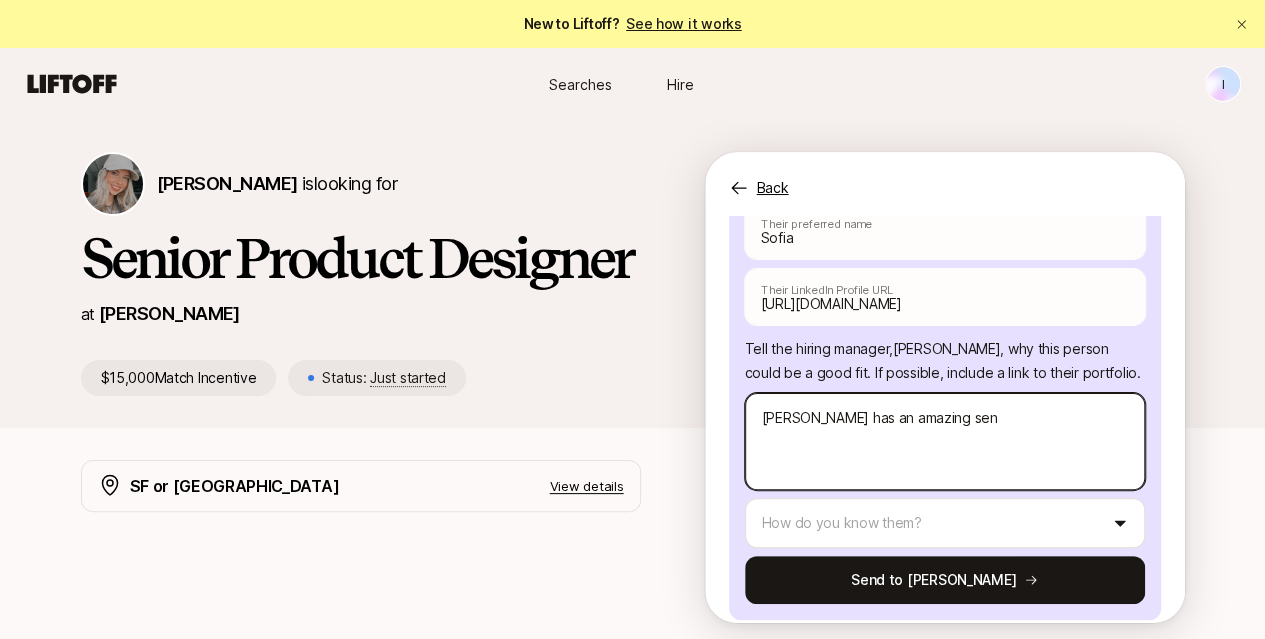 type on "x" 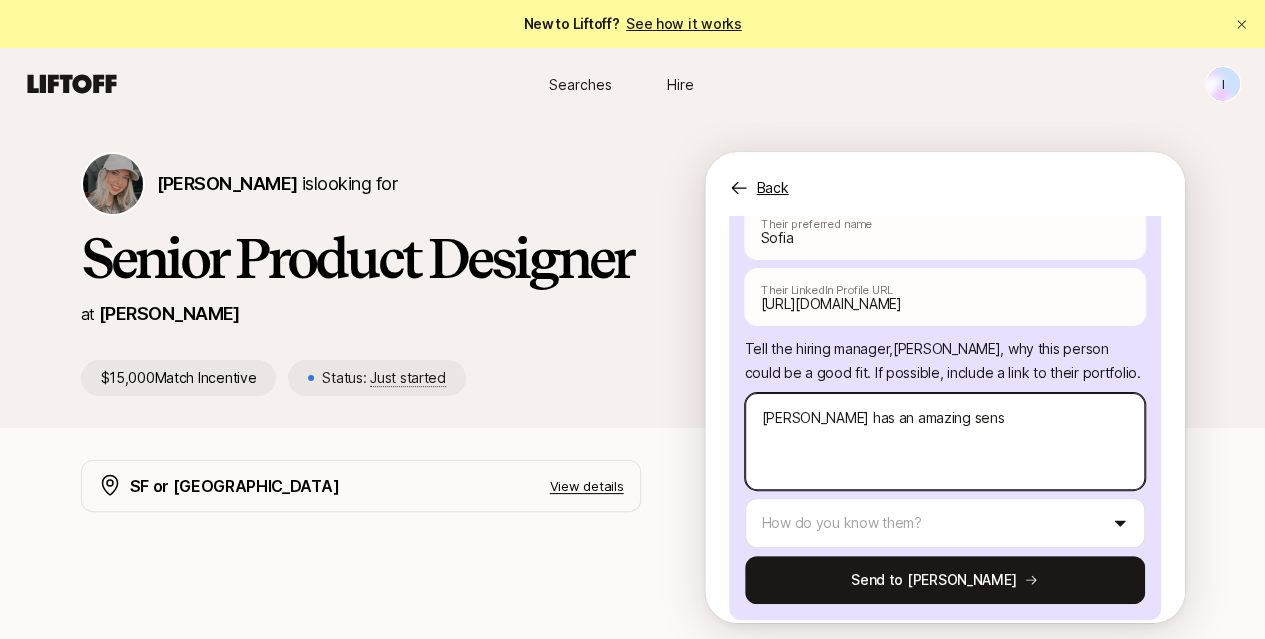 type on "x" 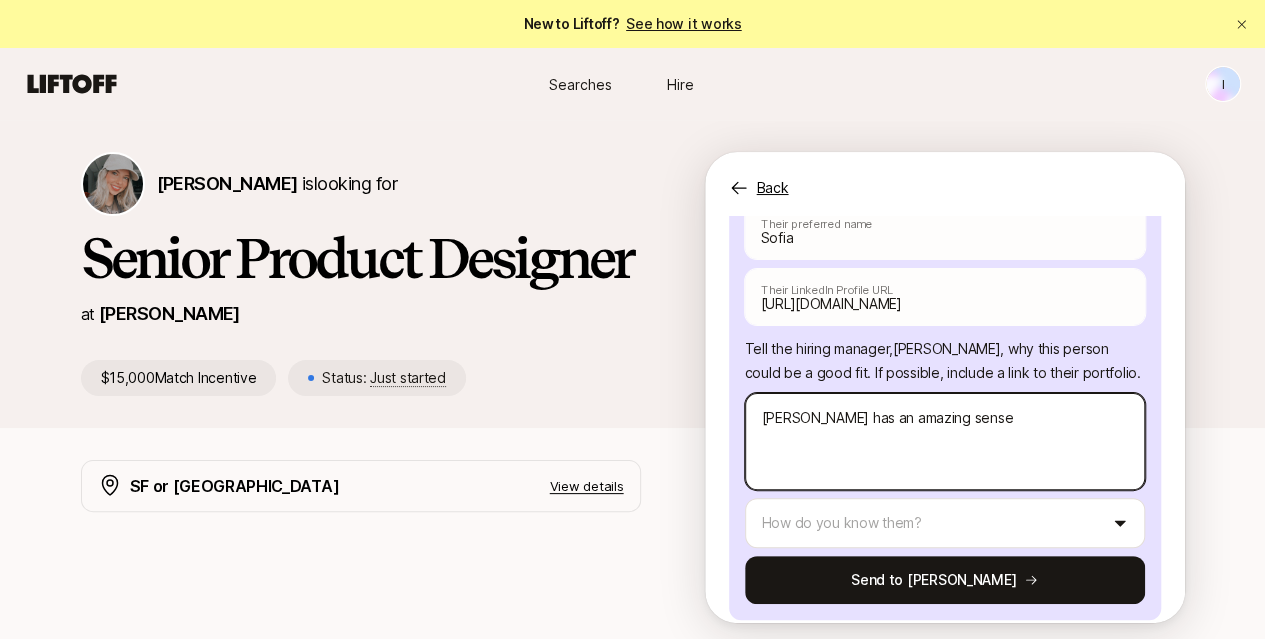 type on "x" 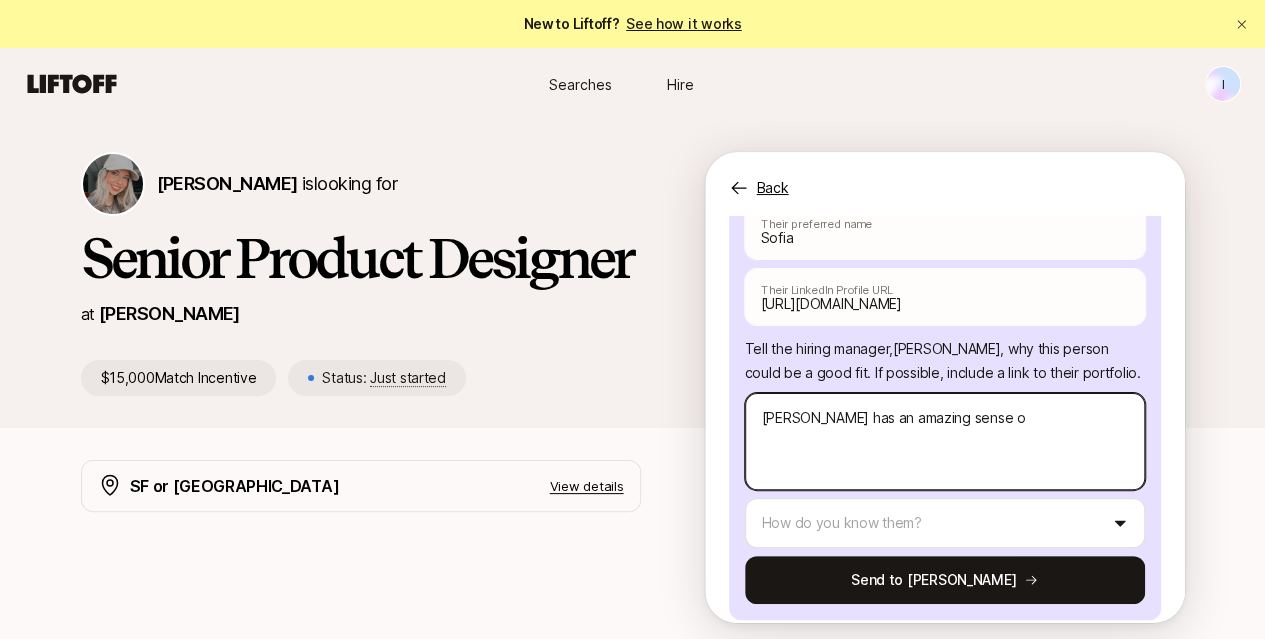 type on "x" 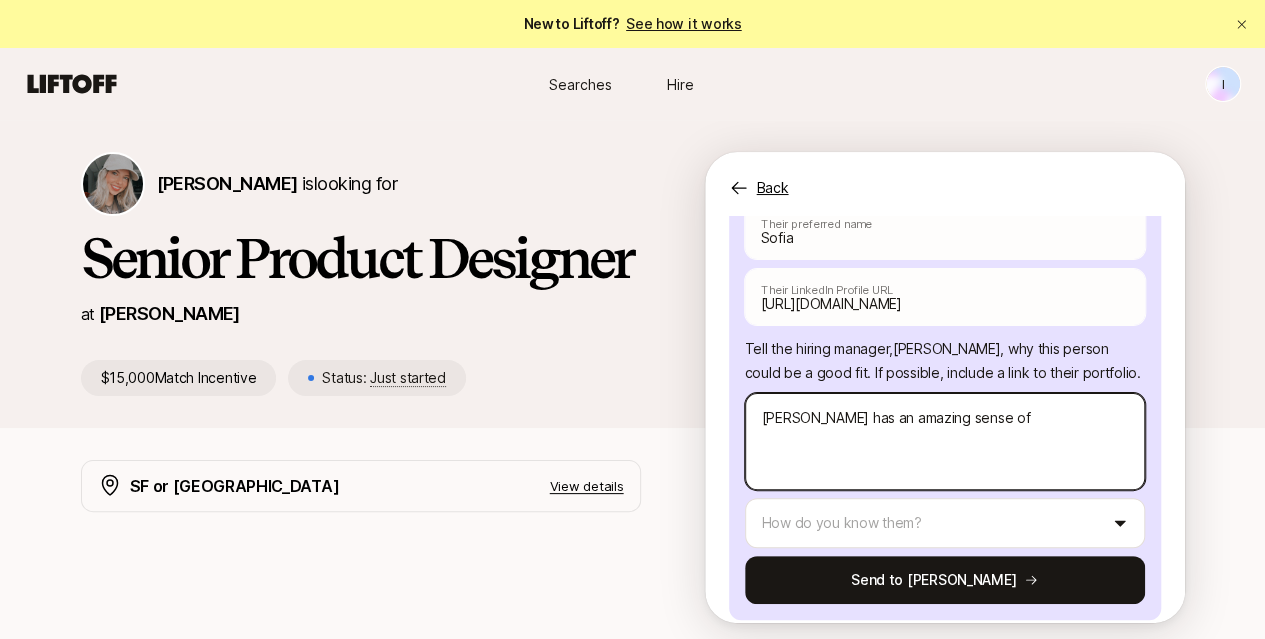 type on "[PERSON_NAME] has an amazing sense of" 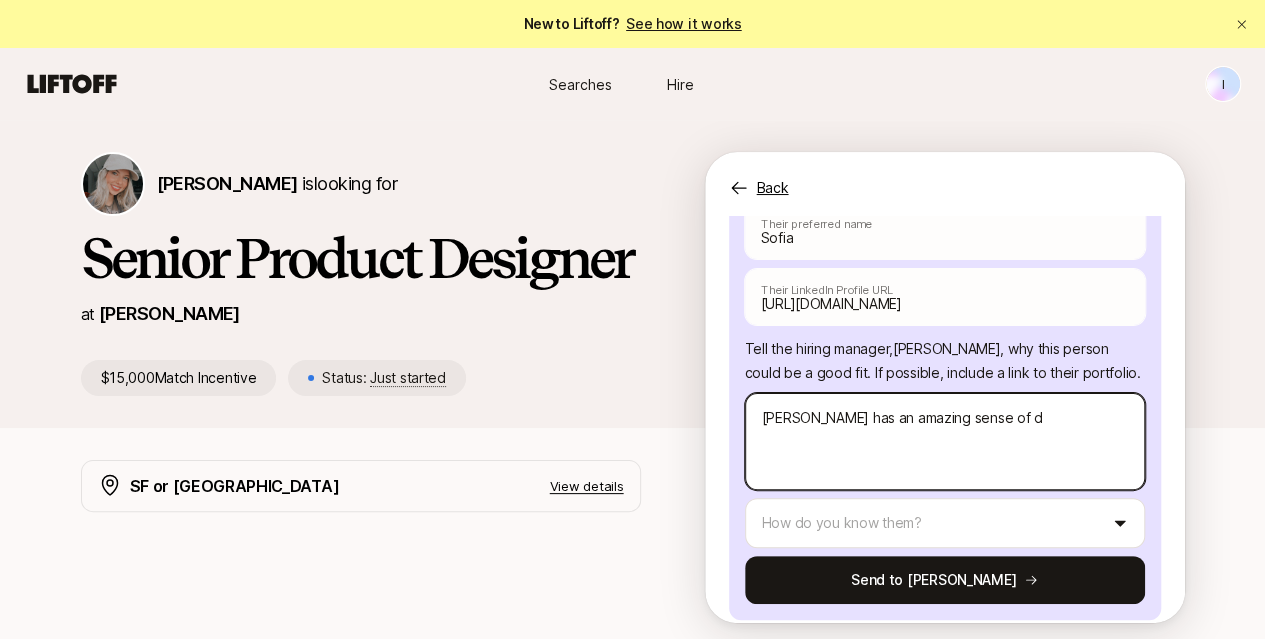 type on "x" 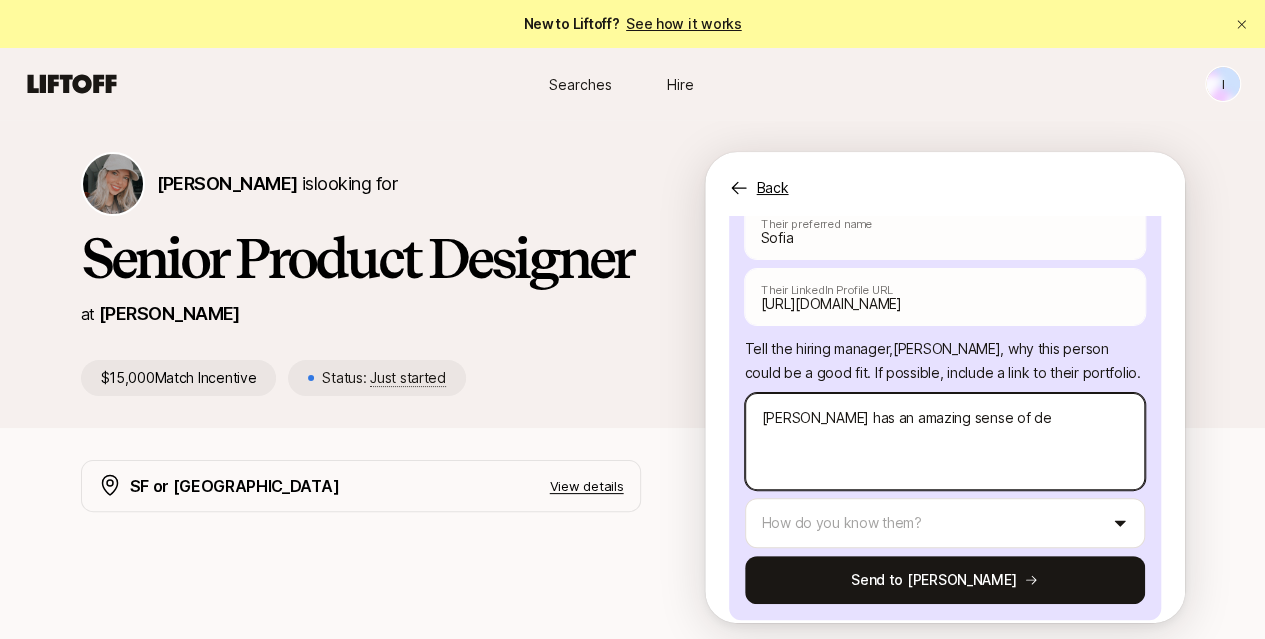 type on "x" 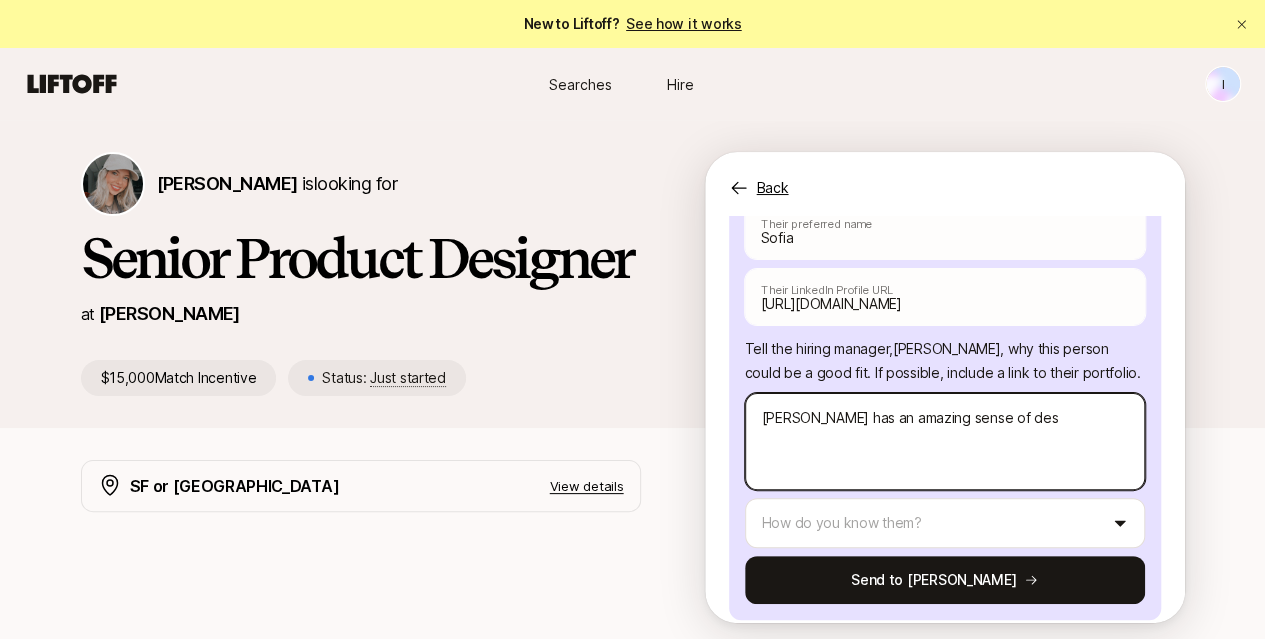 type on "x" 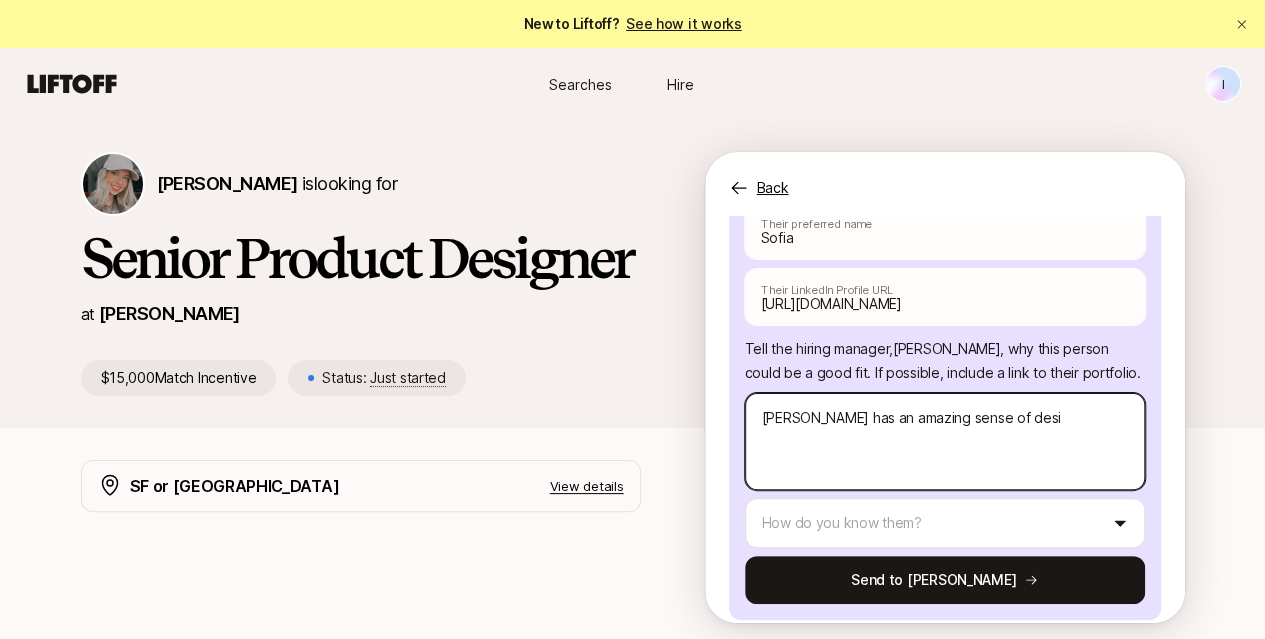 type on "x" 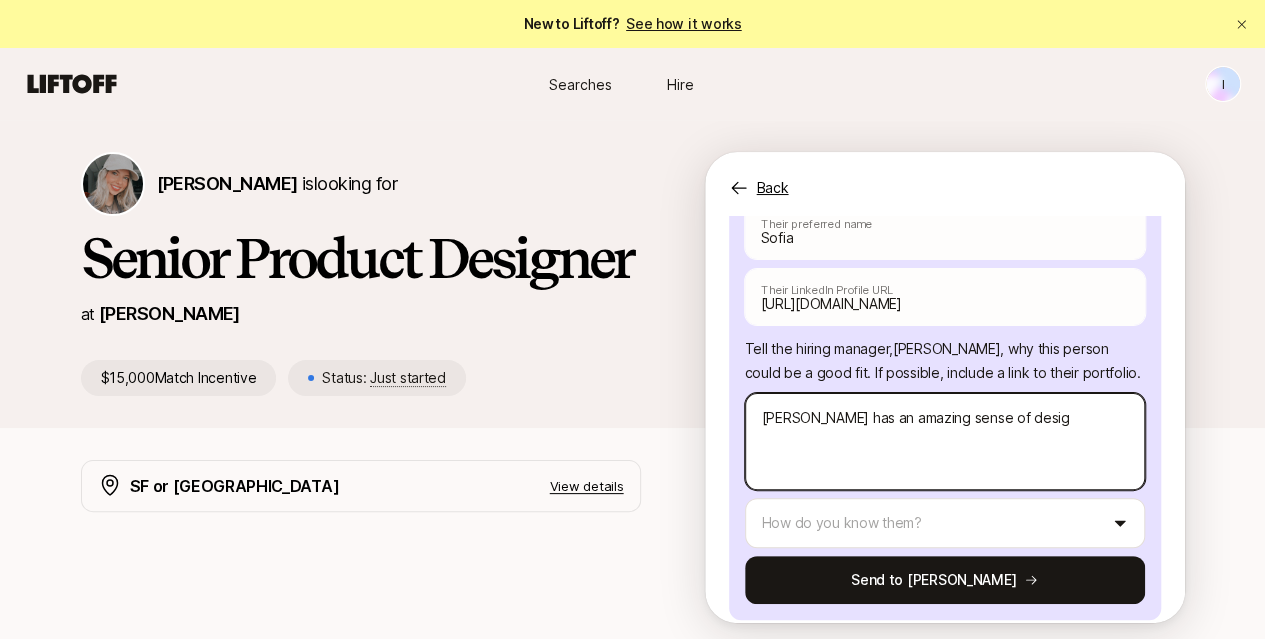 type on "x" 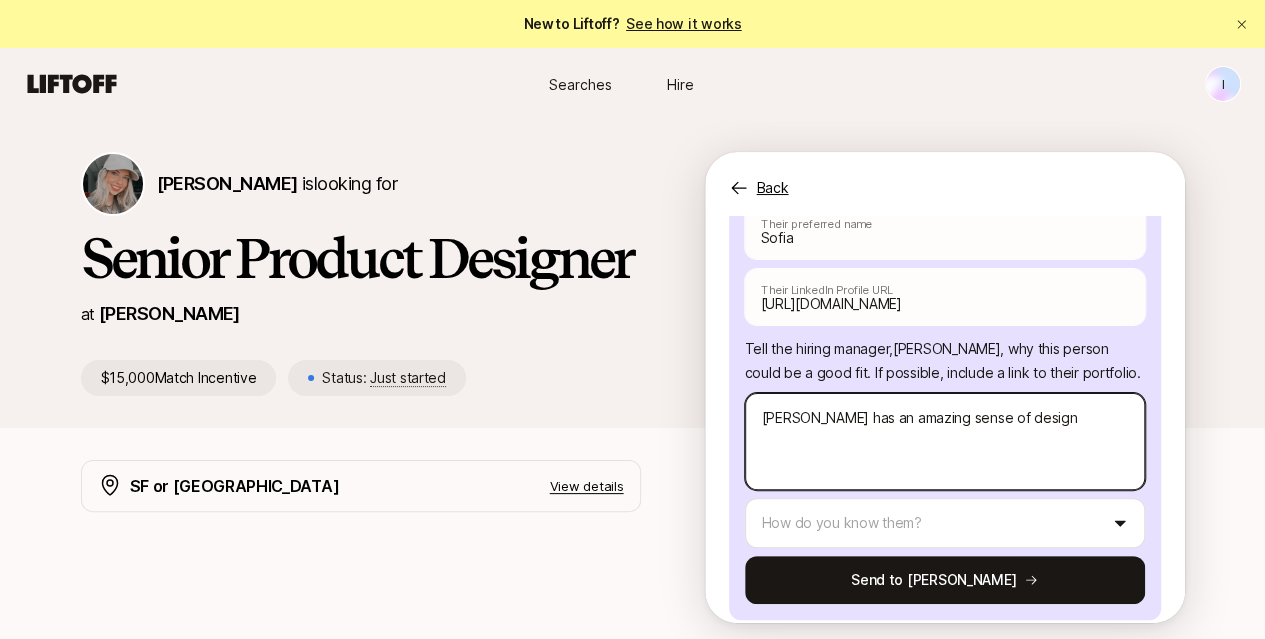 type on "x" 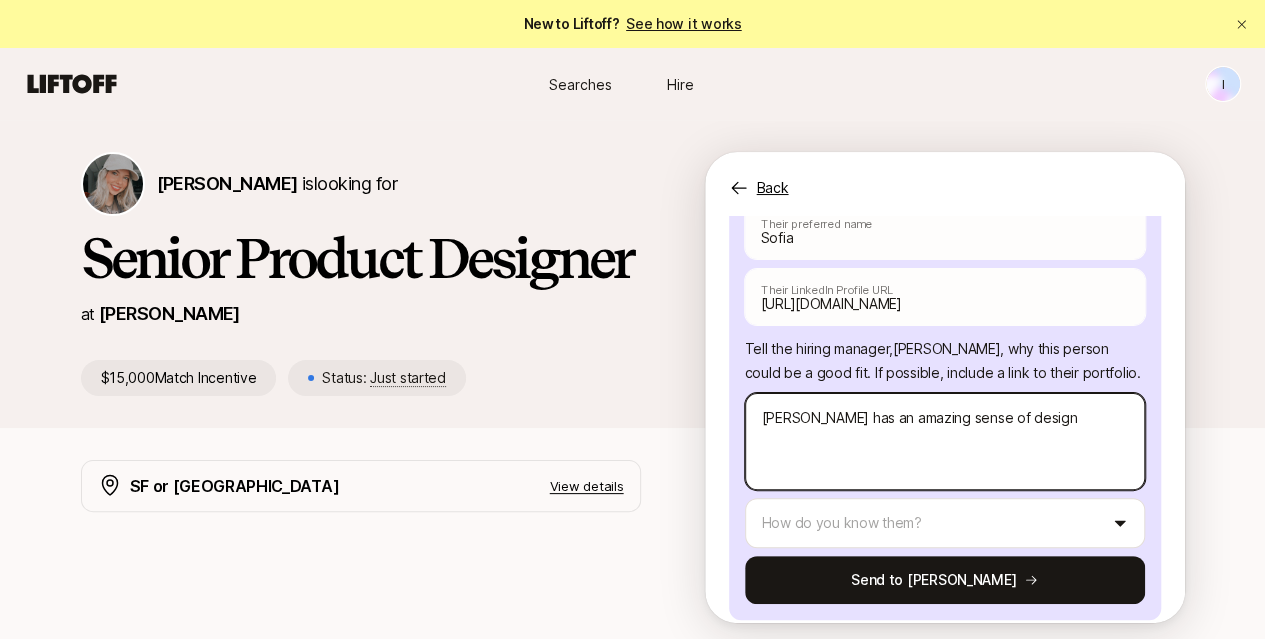 type on "[PERSON_NAME] has an amazing sense of design" 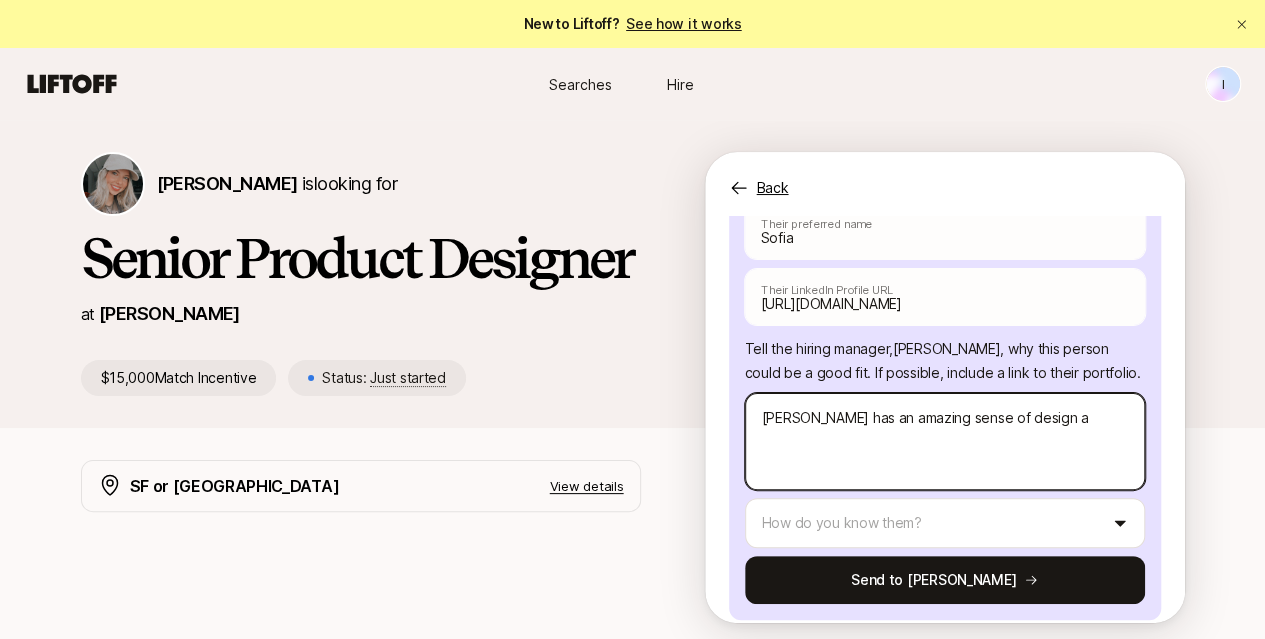 type on "x" 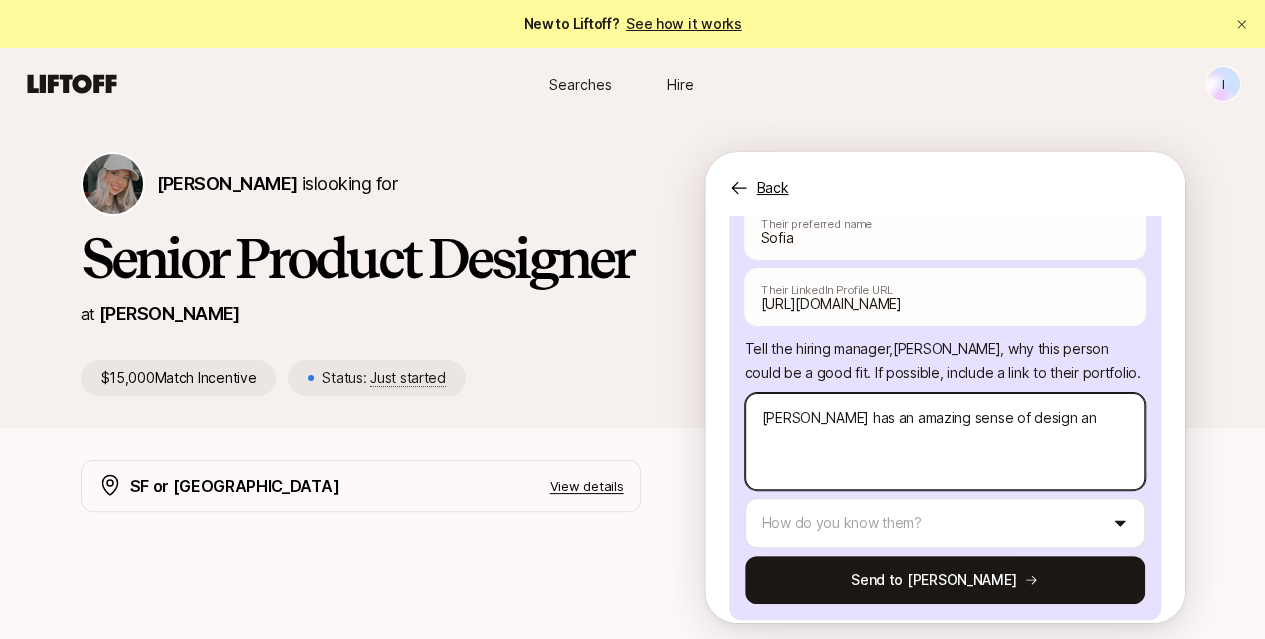 type on "x" 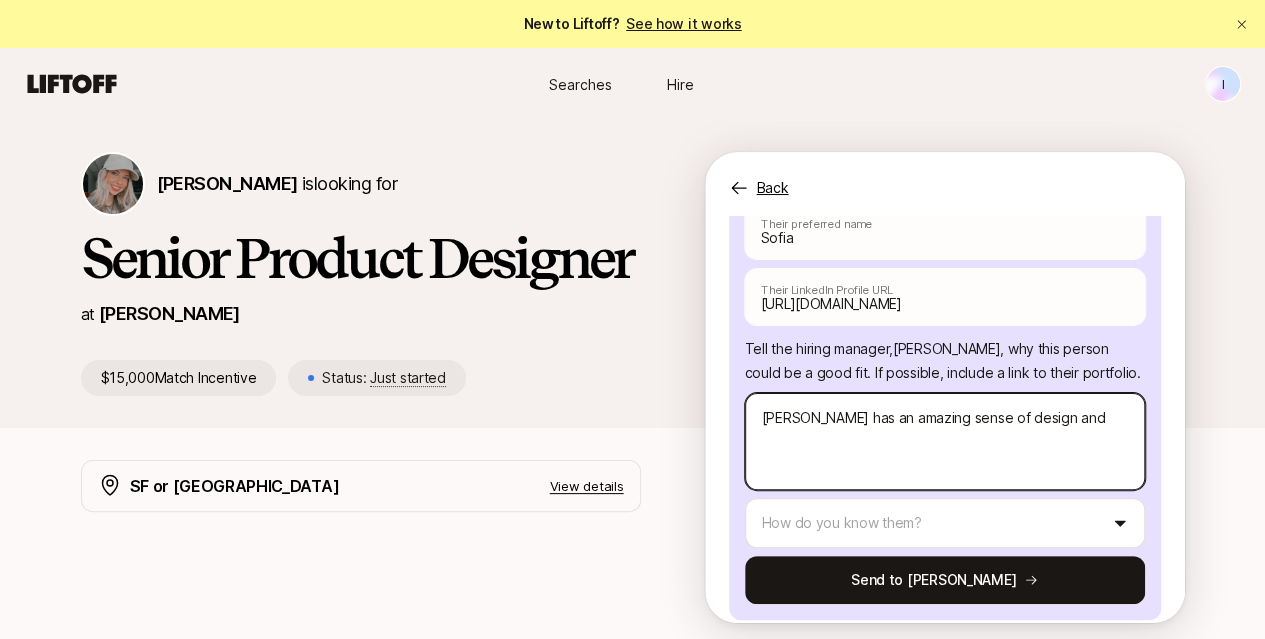type on "x" 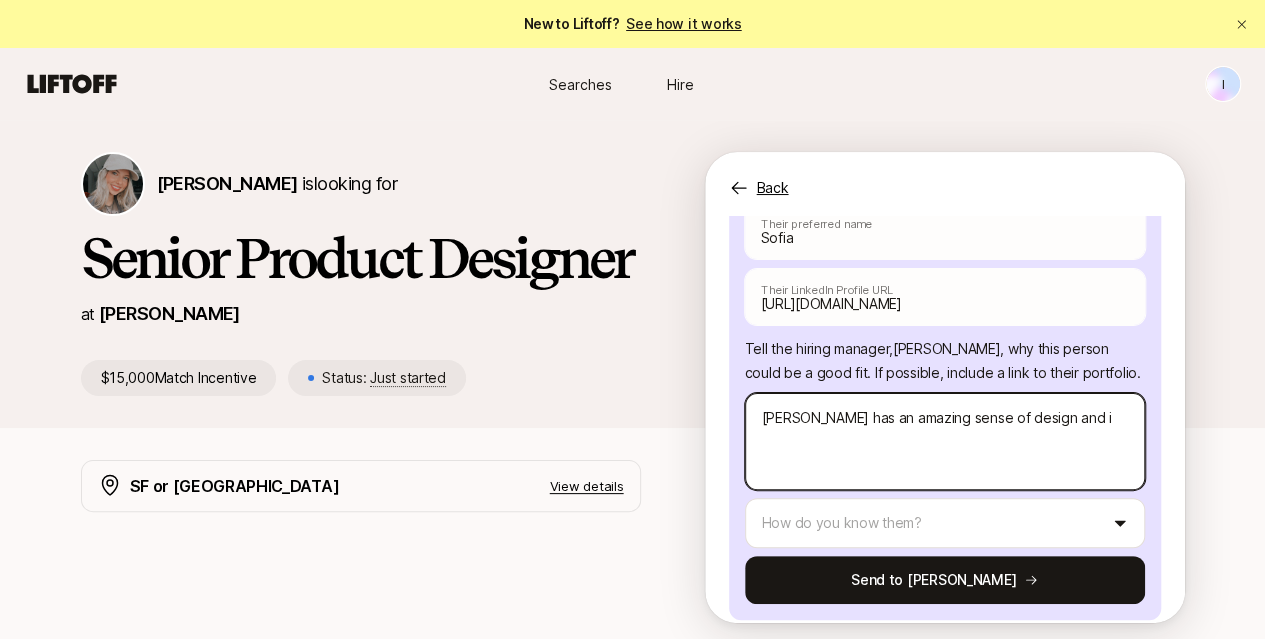 type on "x" 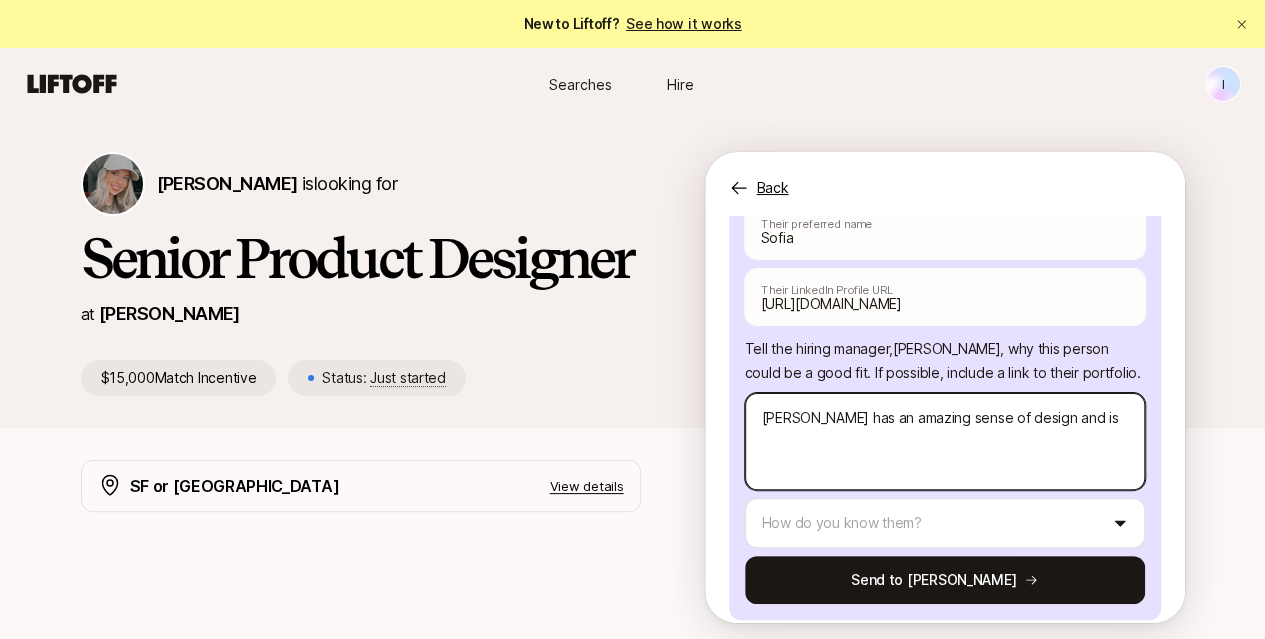 type on "x" 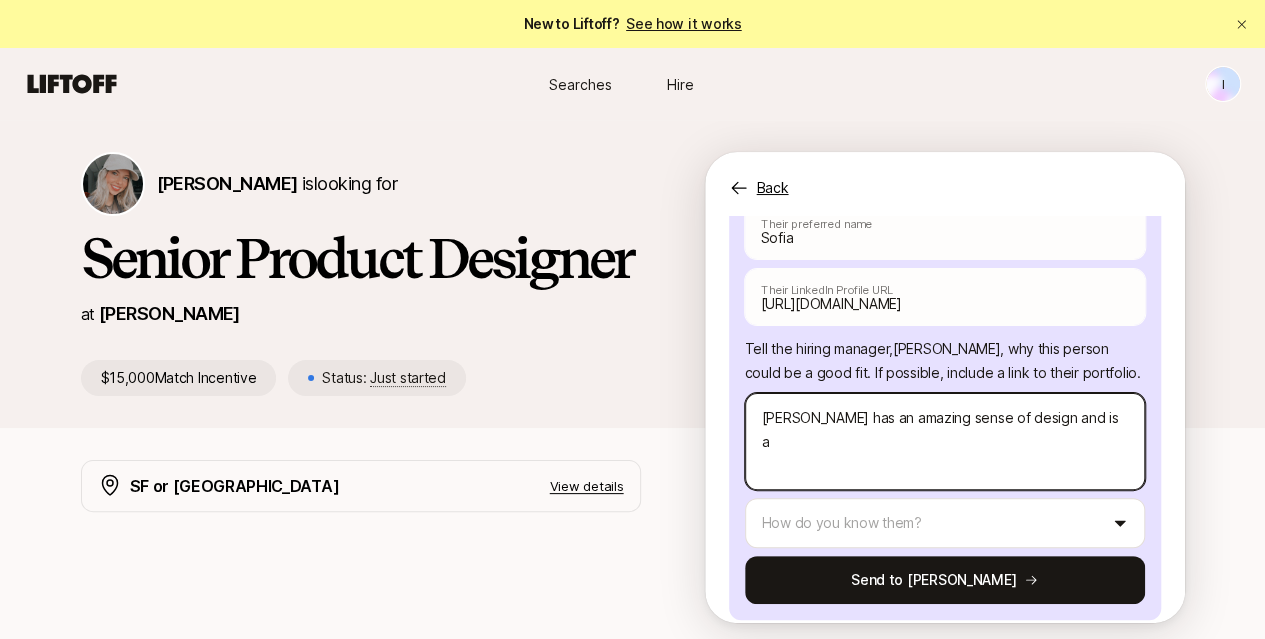 type on "x" 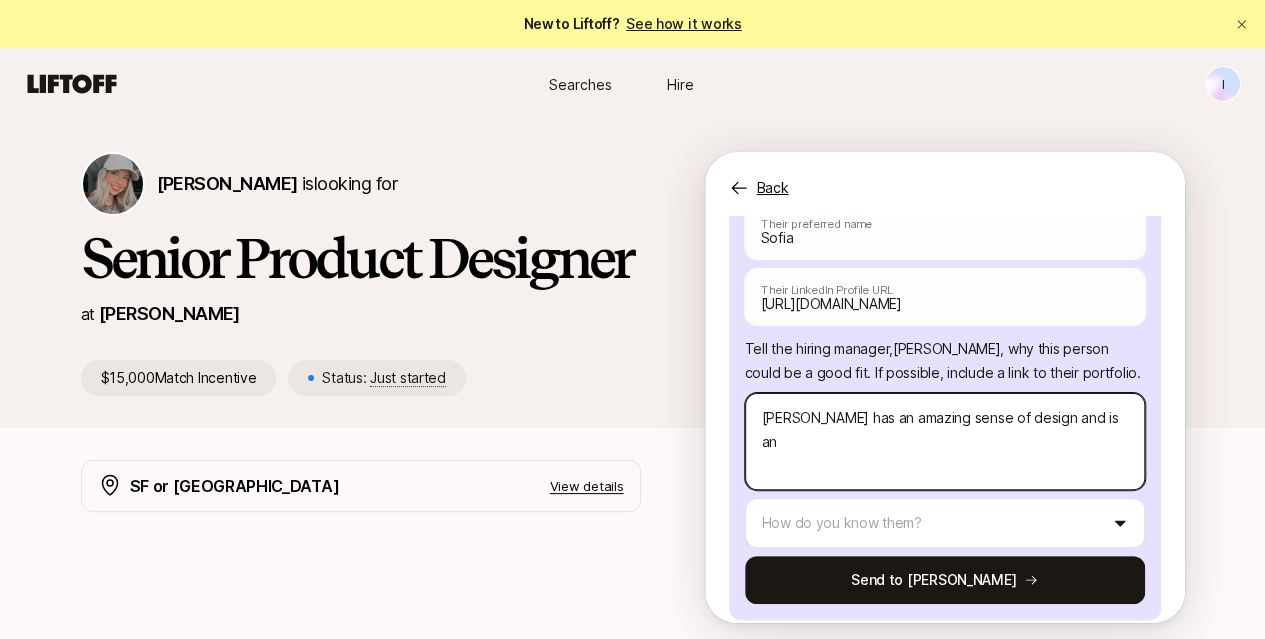 type on "x" 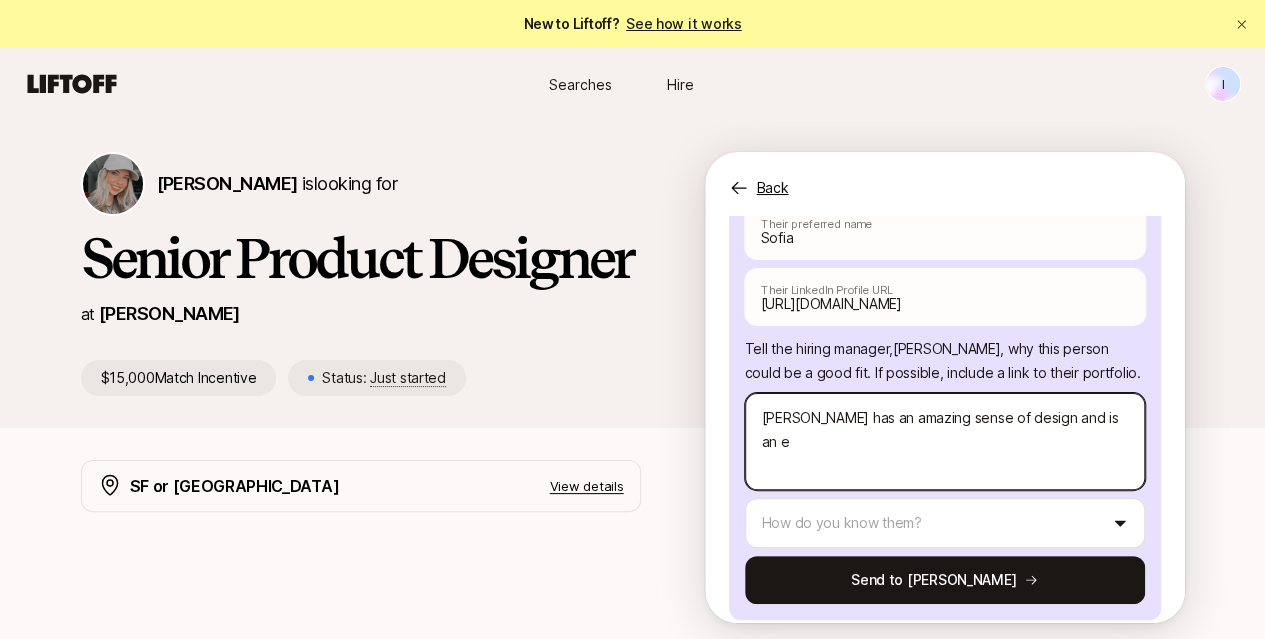 type on "x" 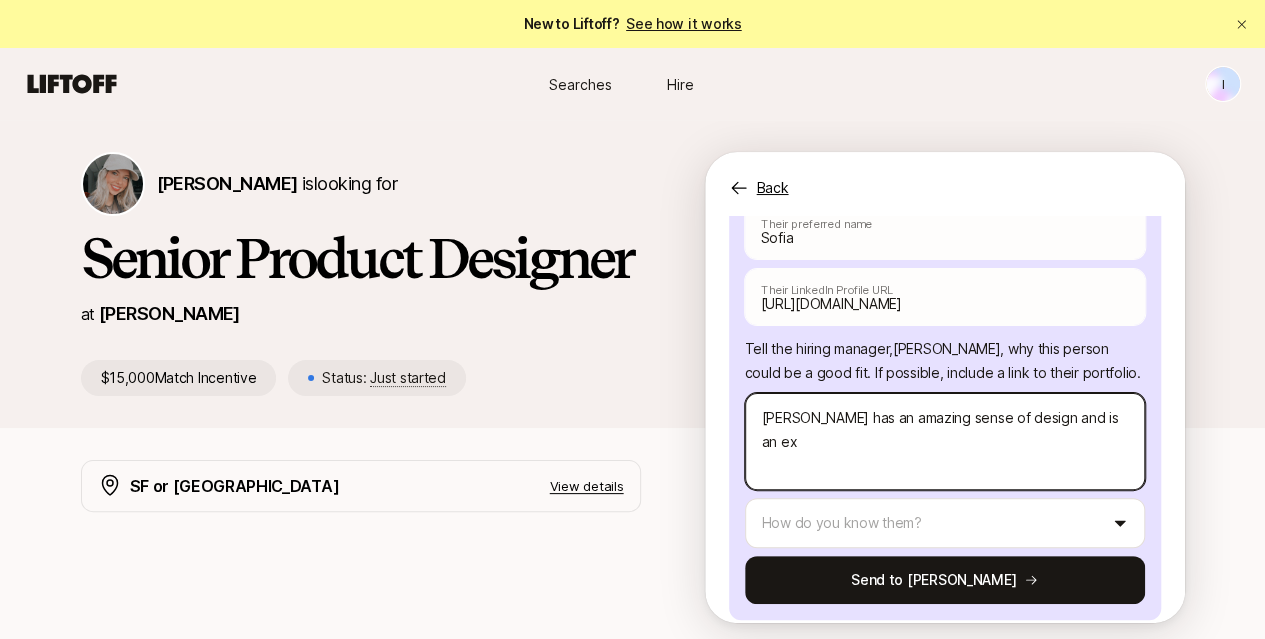 type on "x" 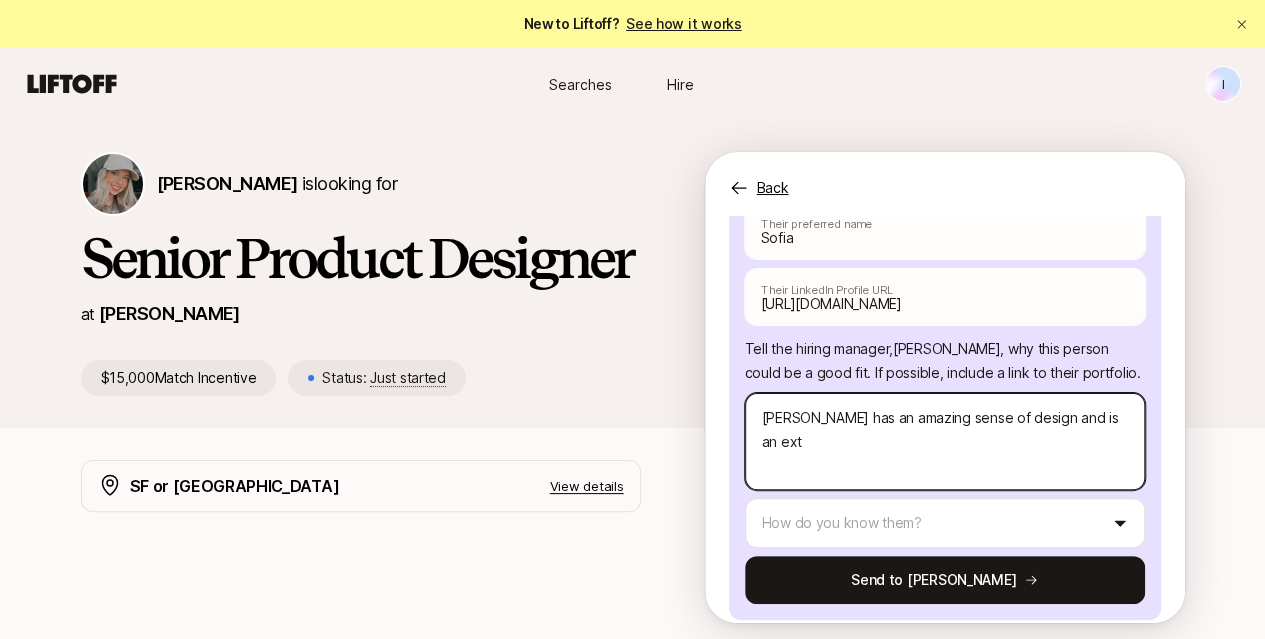 type on "x" 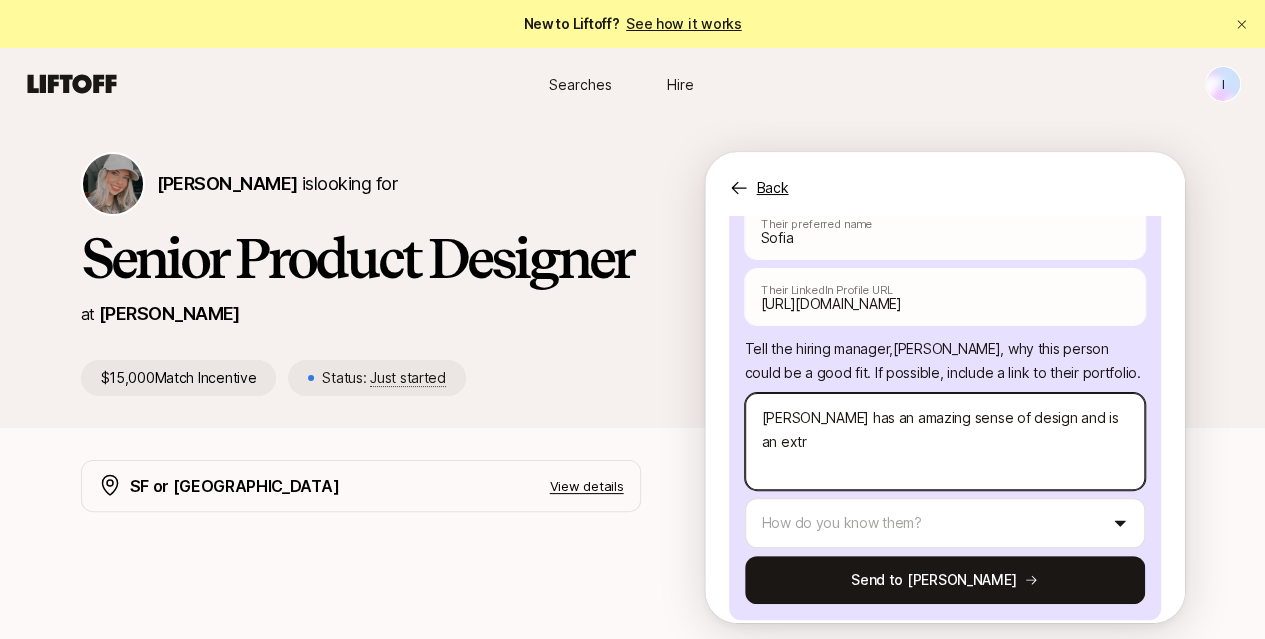type on "x" 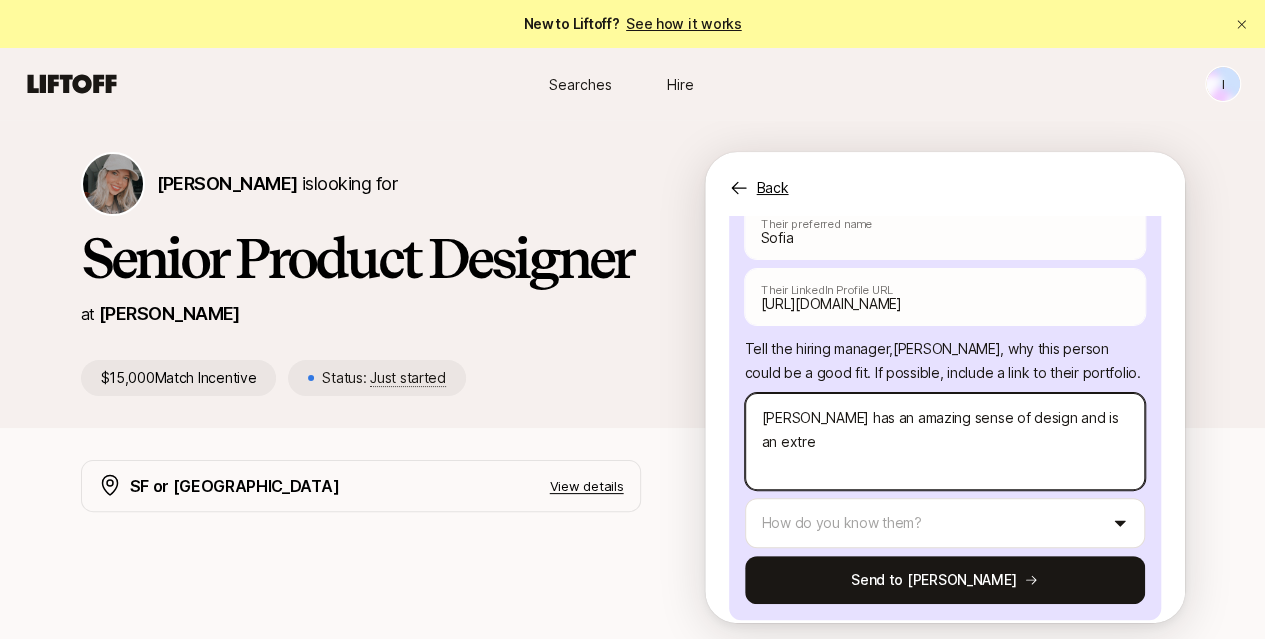 type on "[PERSON_NAME] has an amazing sense of design and is an extrem" 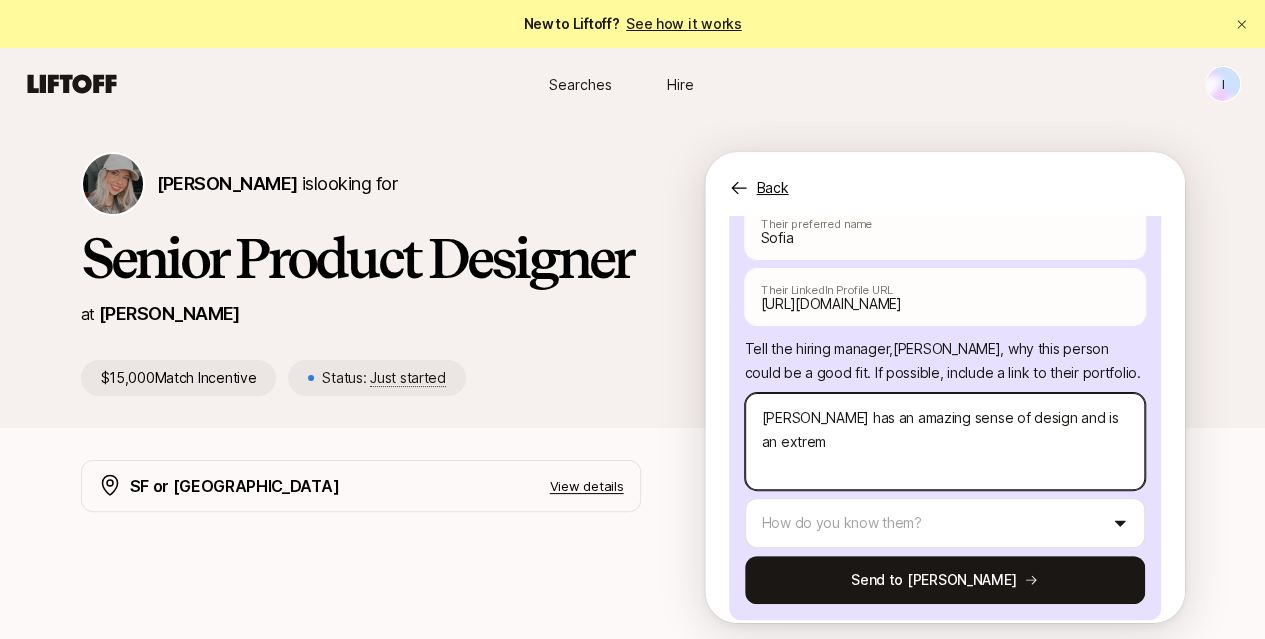 type on "x" 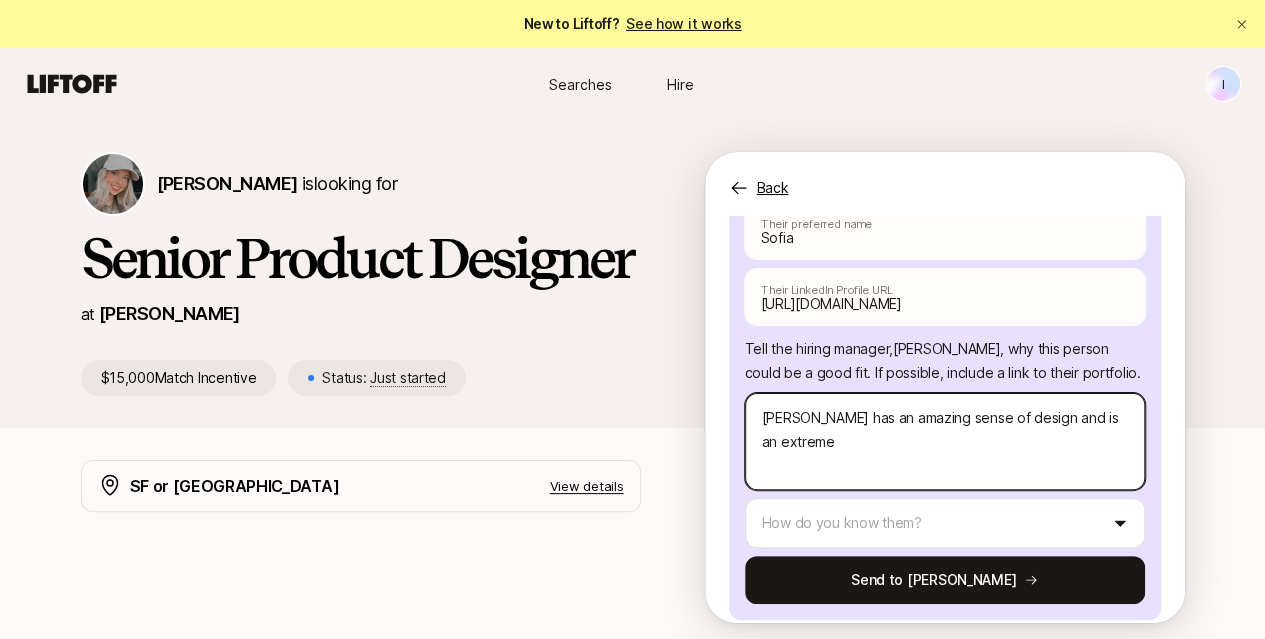 type on "x" 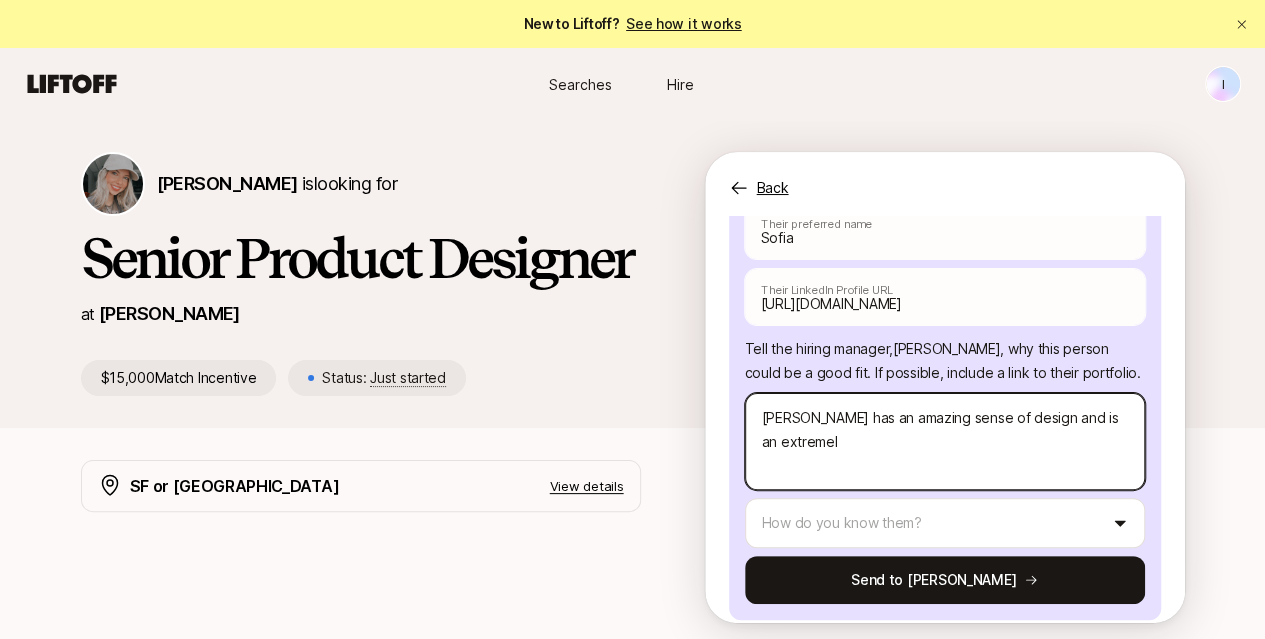 type on "x" 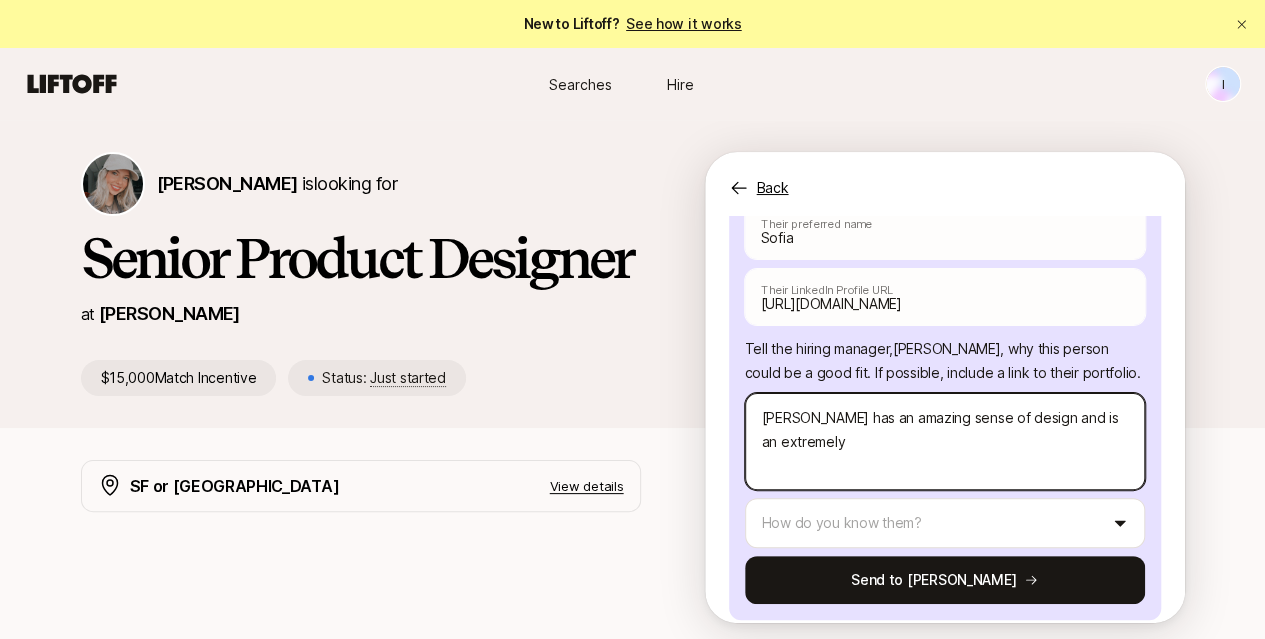 type on "x" 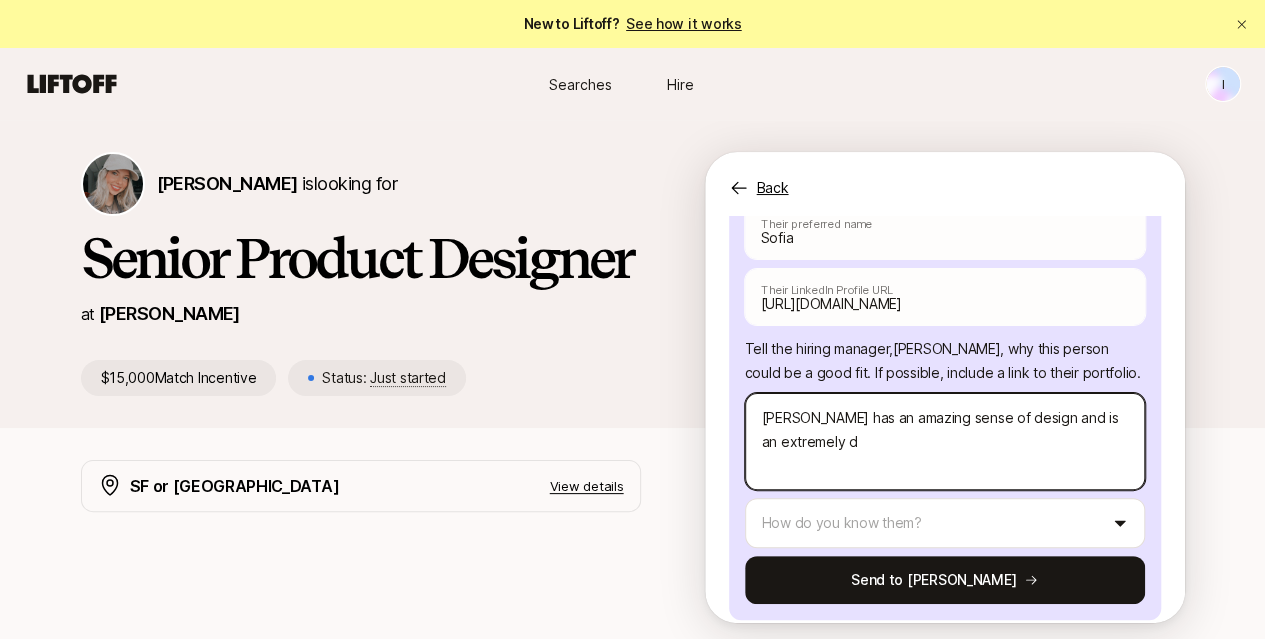 type on "x" 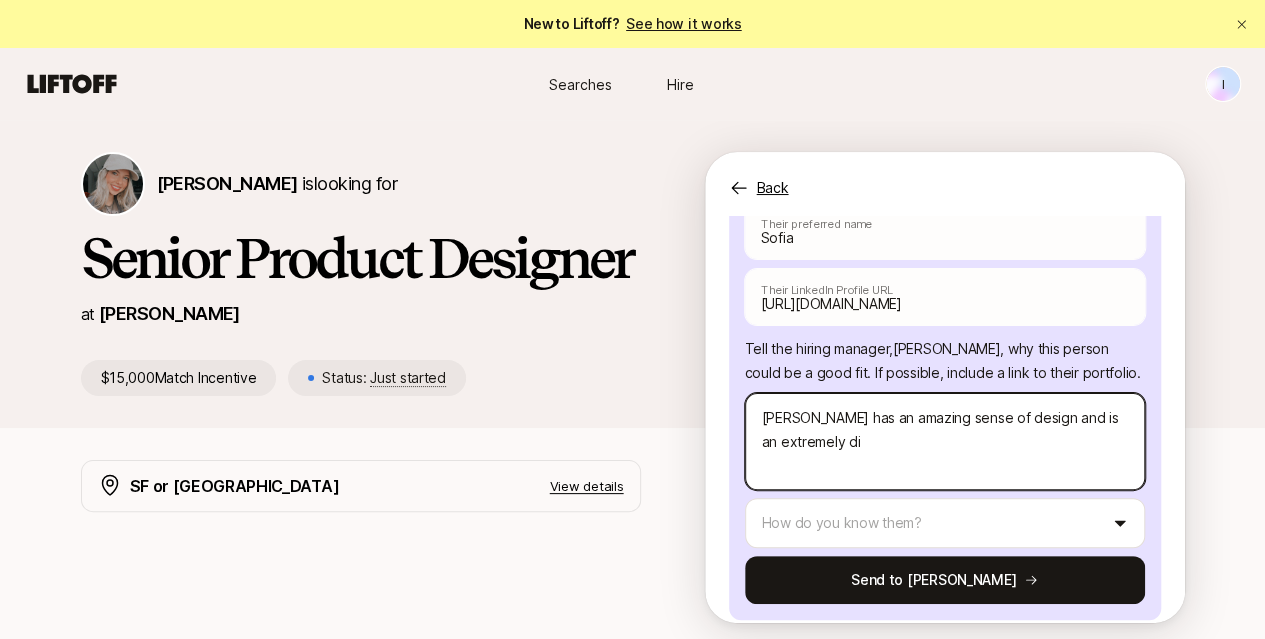 type on "[PERSON_NAME] has an amazing sense of design and is an extremely dil" 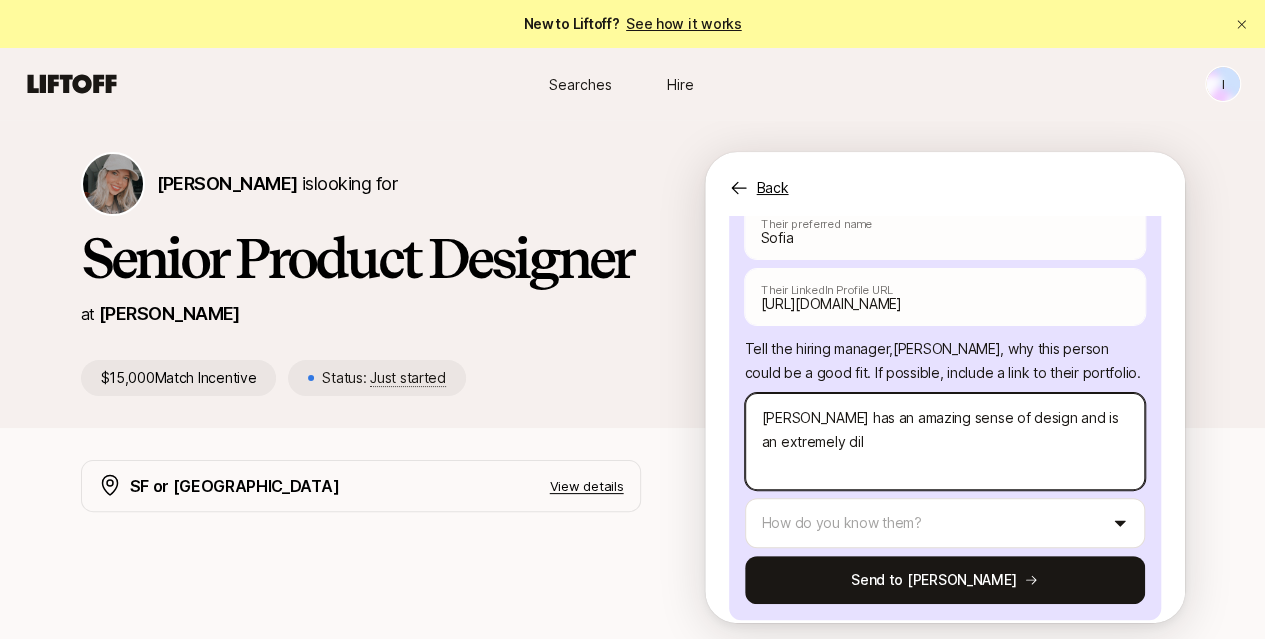 type on "x" 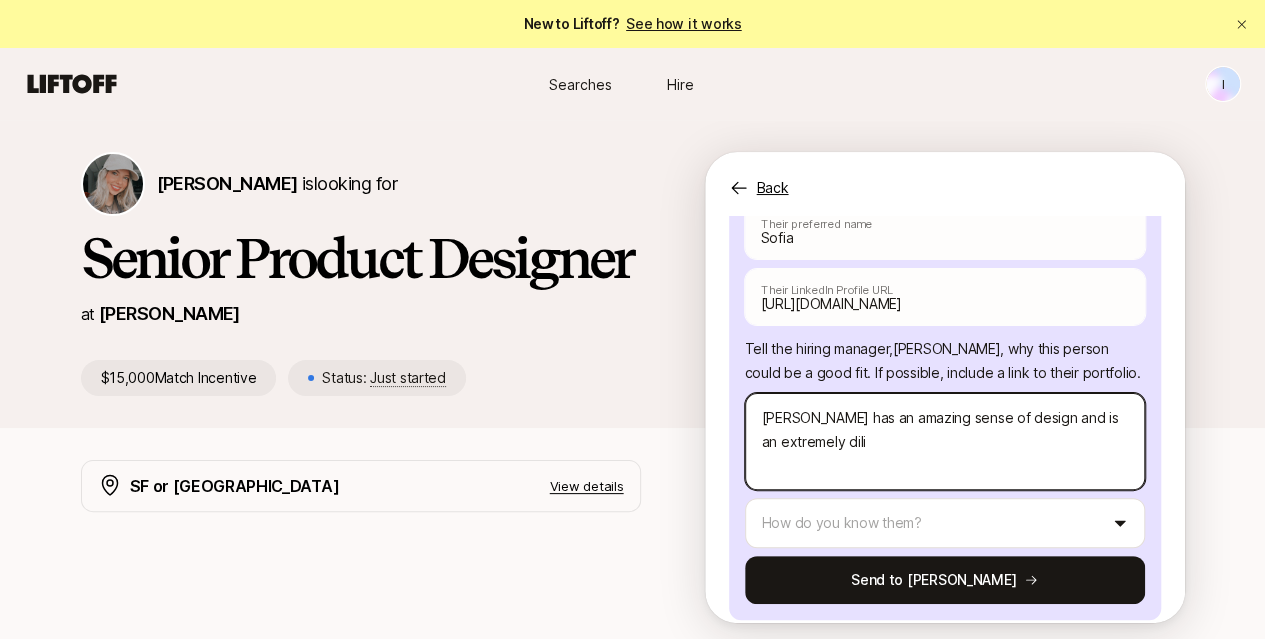 type on "x" 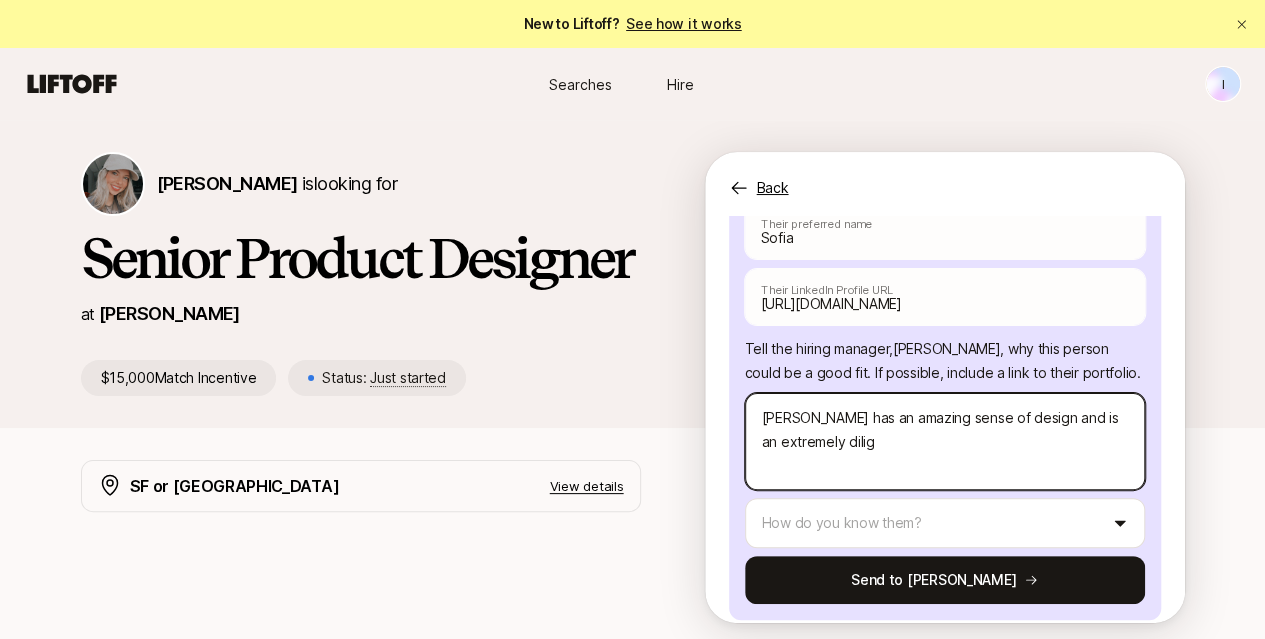 type on "x" 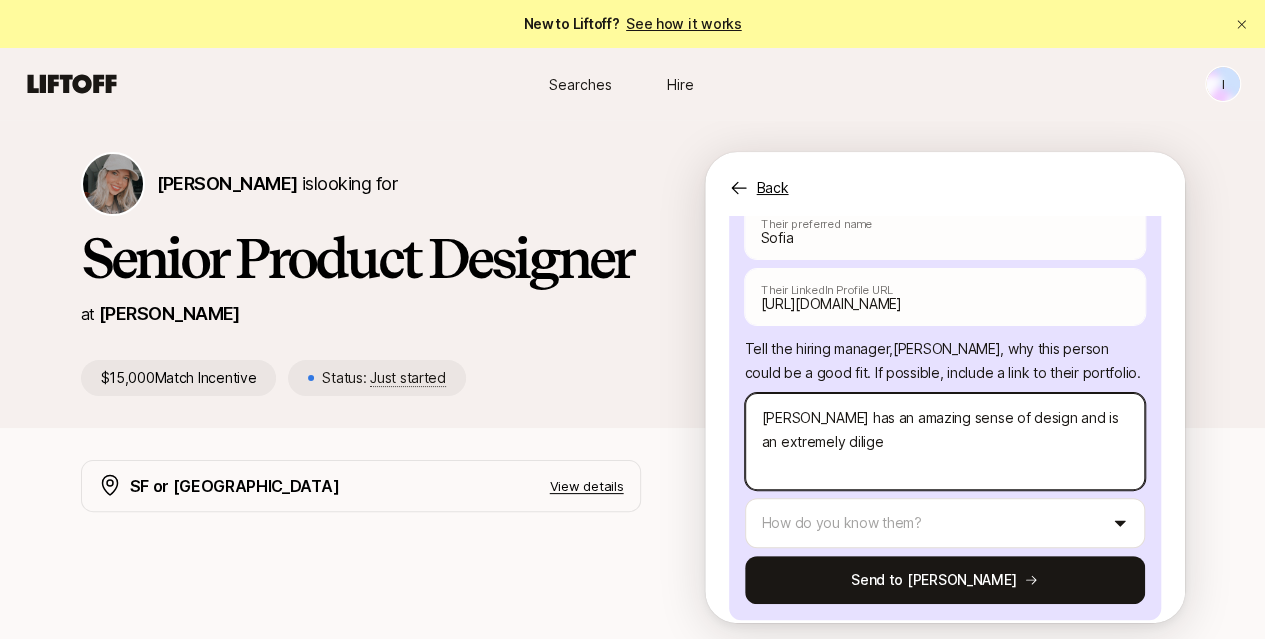 type on "x" 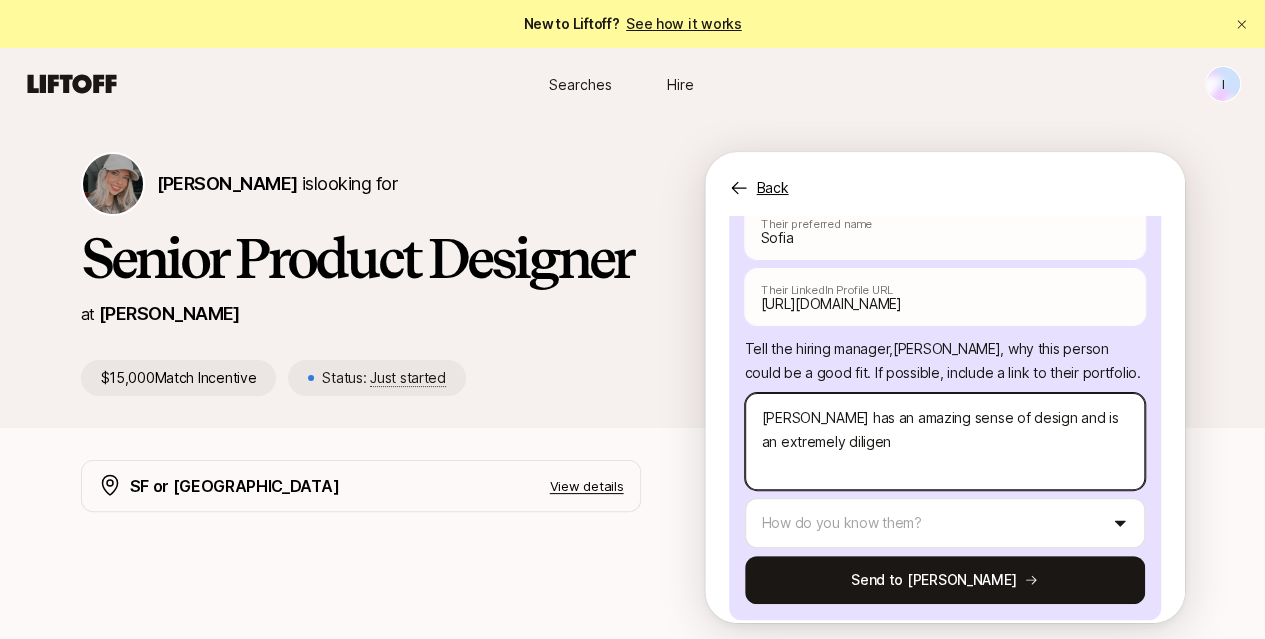 type on "x" 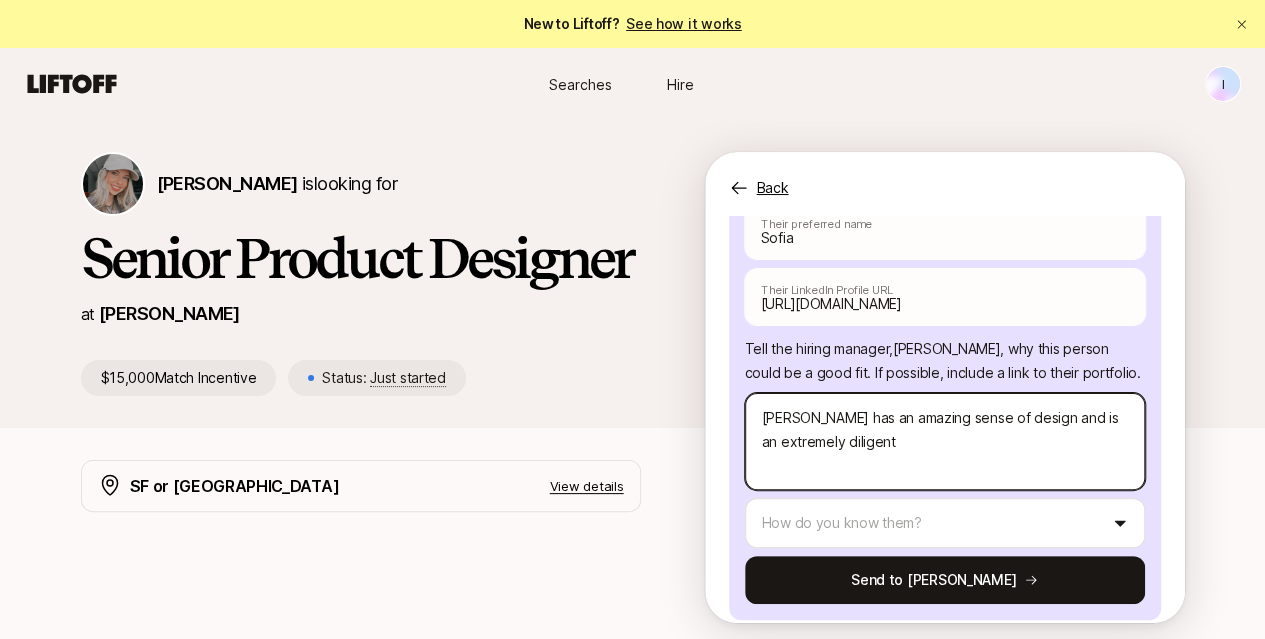 type on "x" 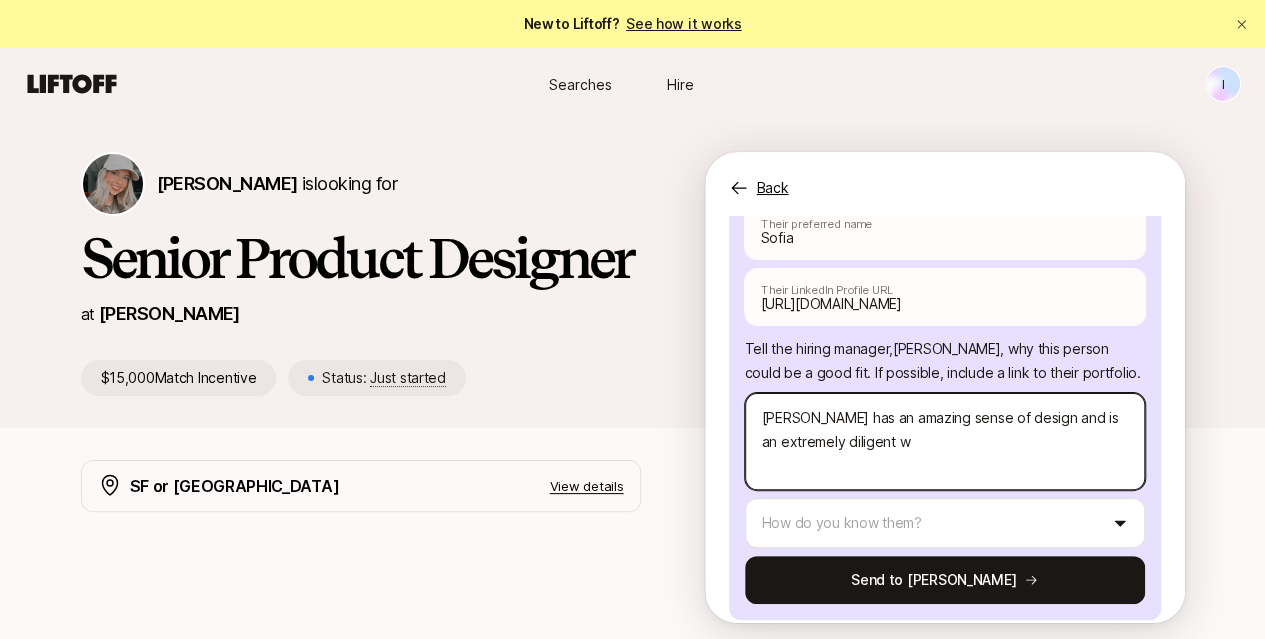 type on "x" 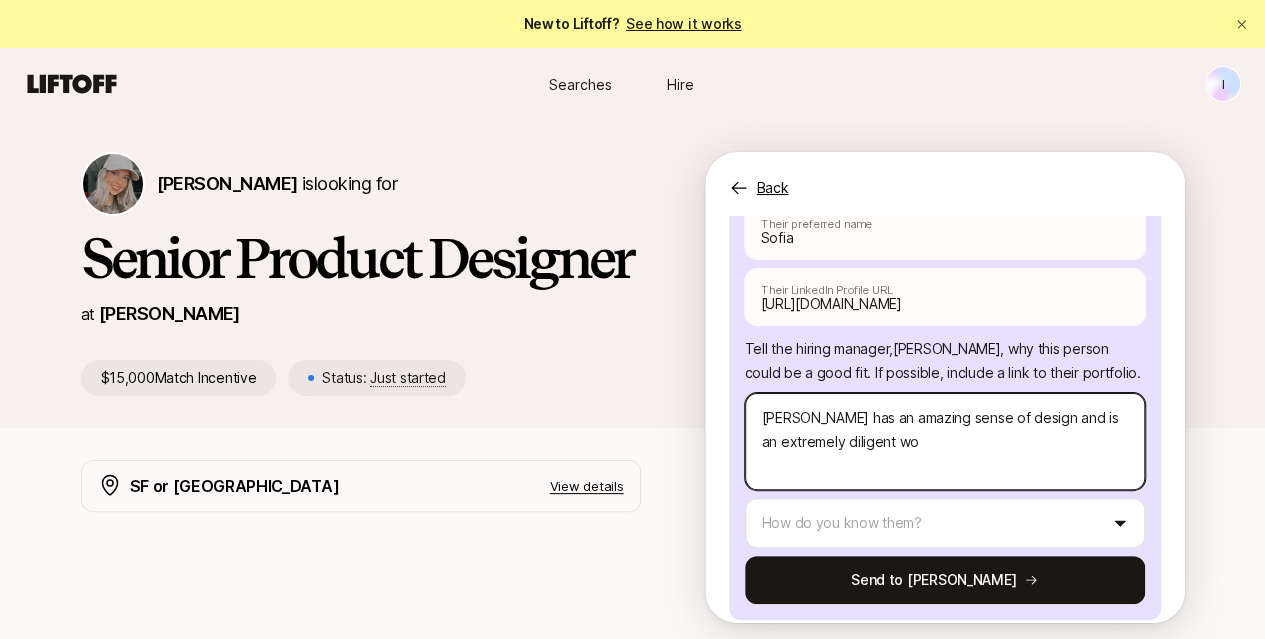 type on "x" 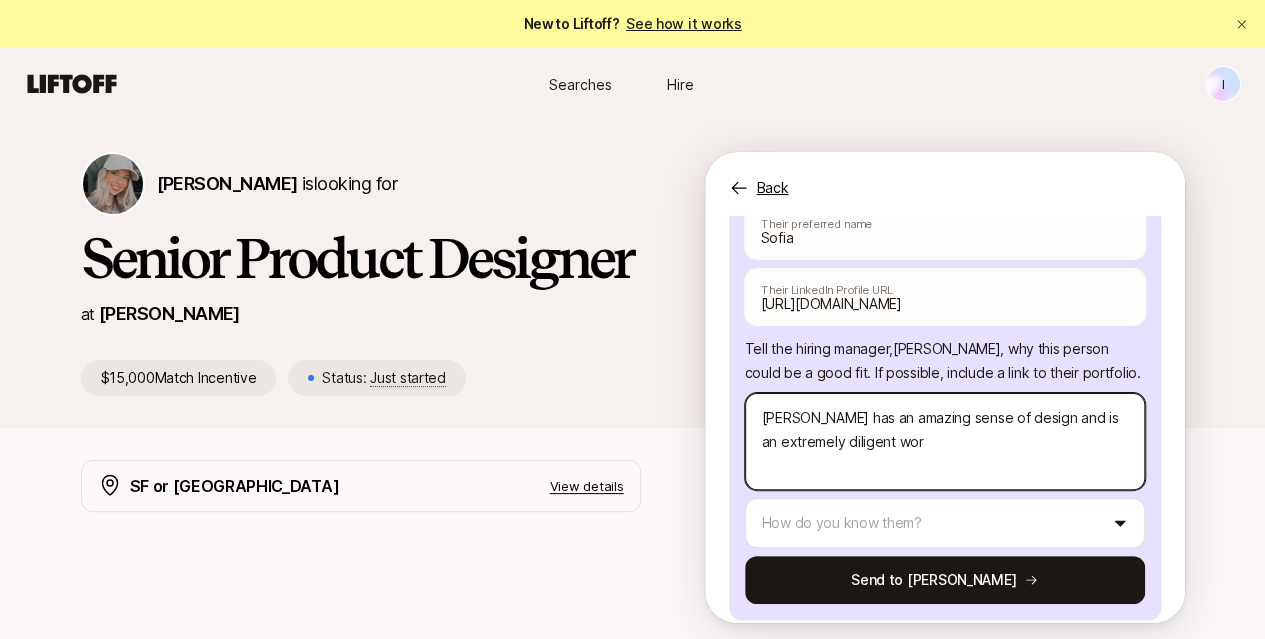 type on "[PERSON_NAME] has an amazing sense of design and is an extremely diligent work" 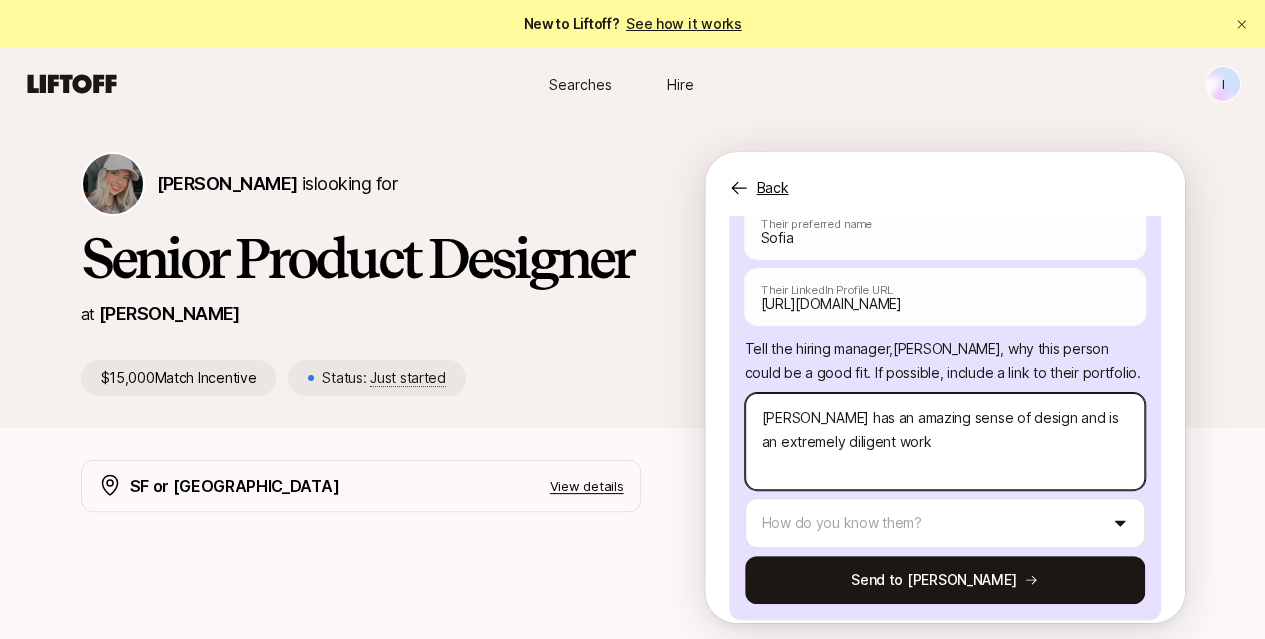 type on "x" 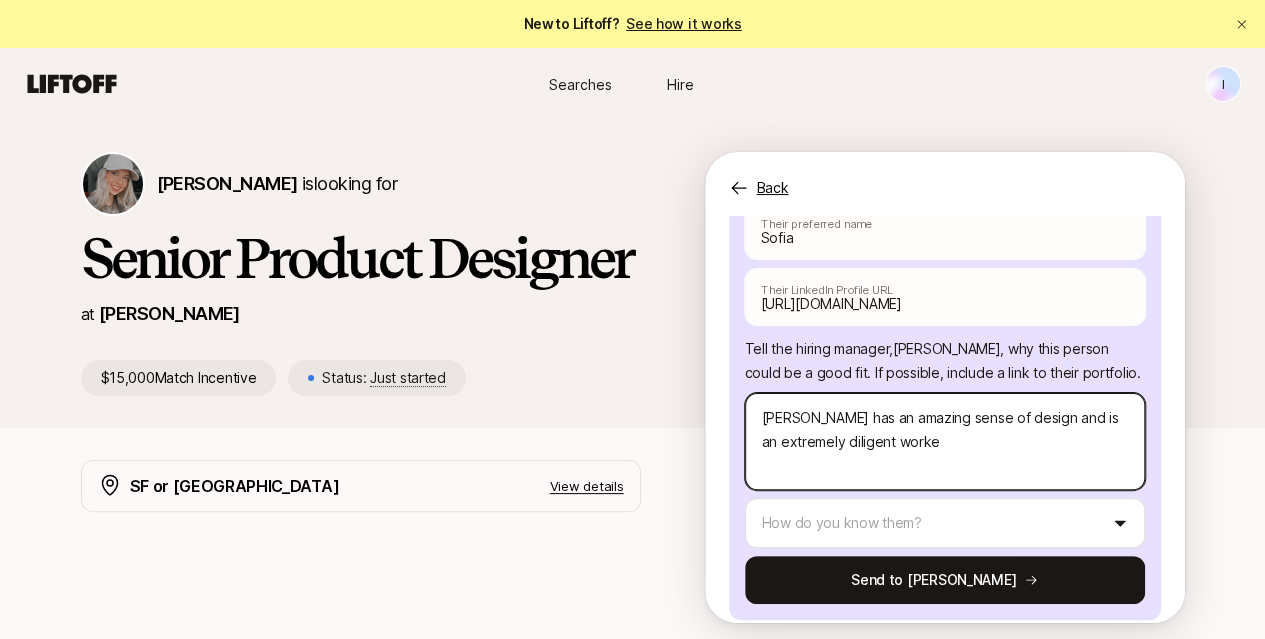 type on "x" 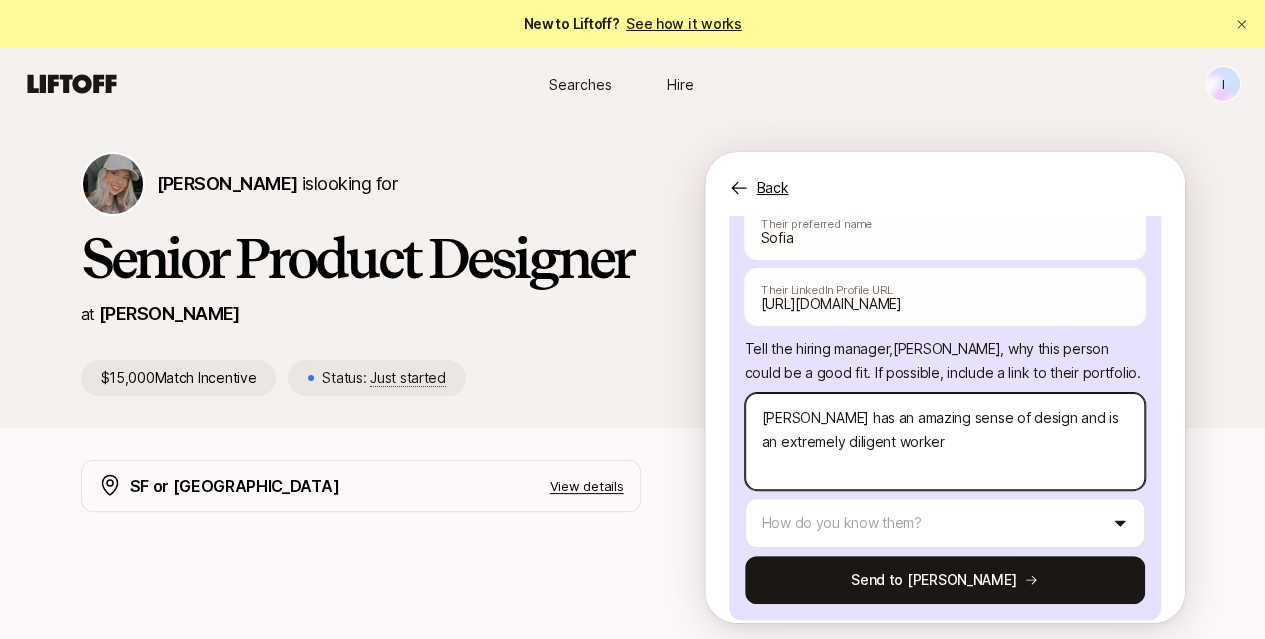 type on "x" 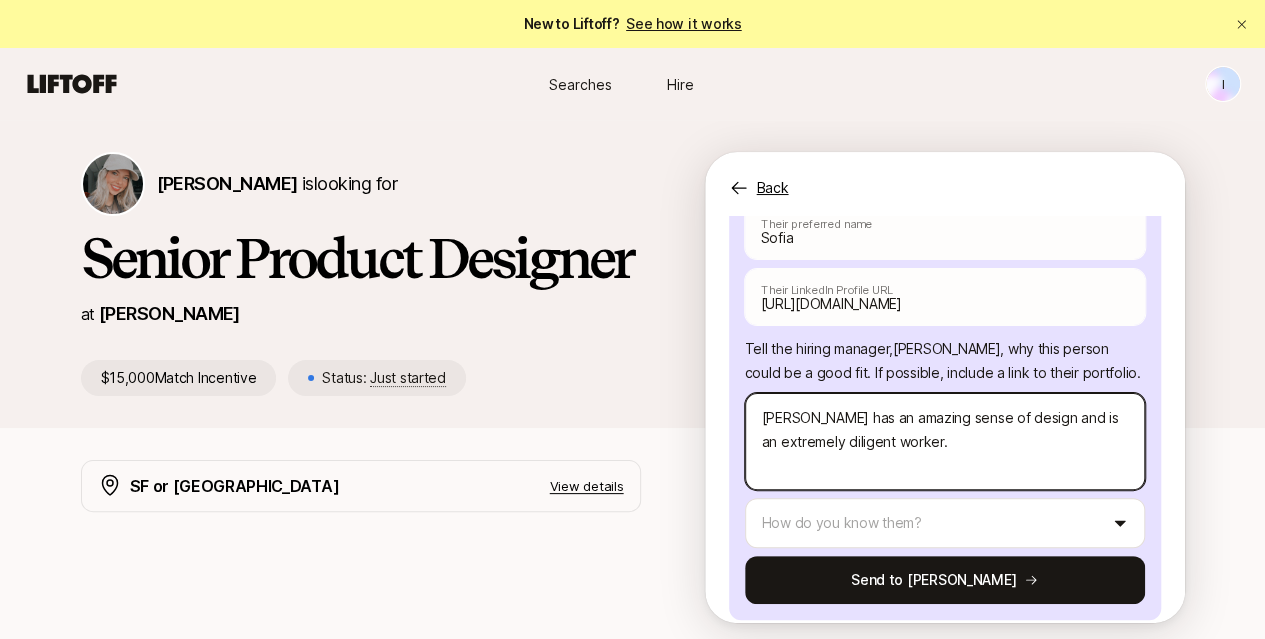 type on "x" 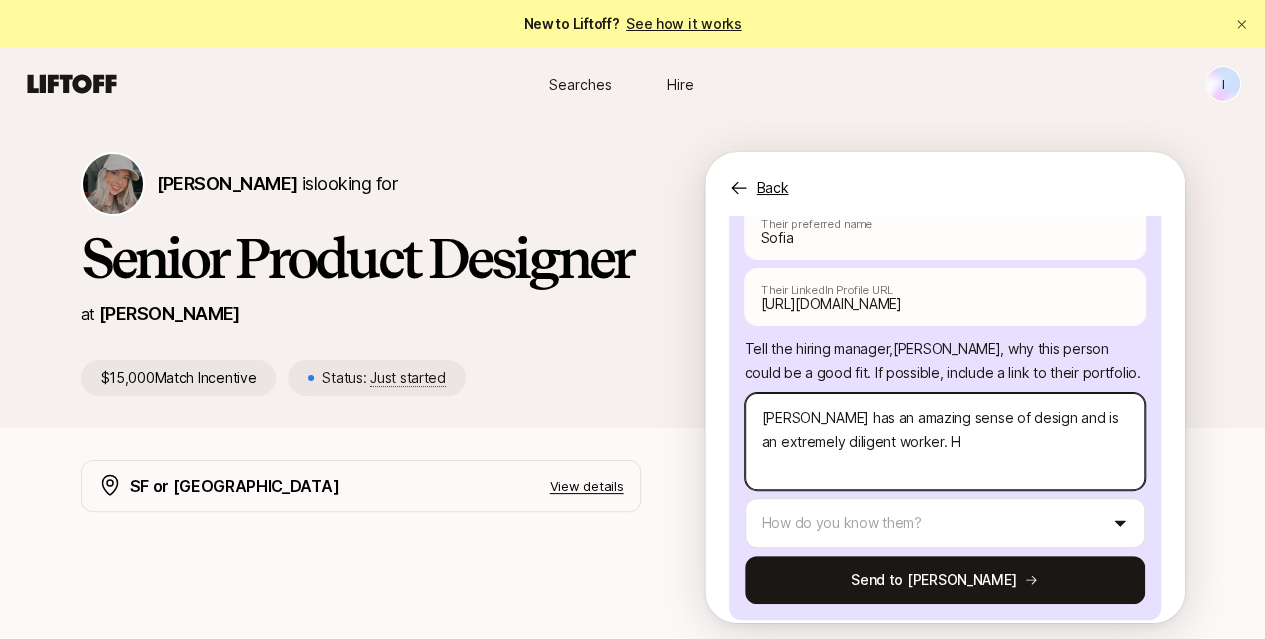 type on "x" 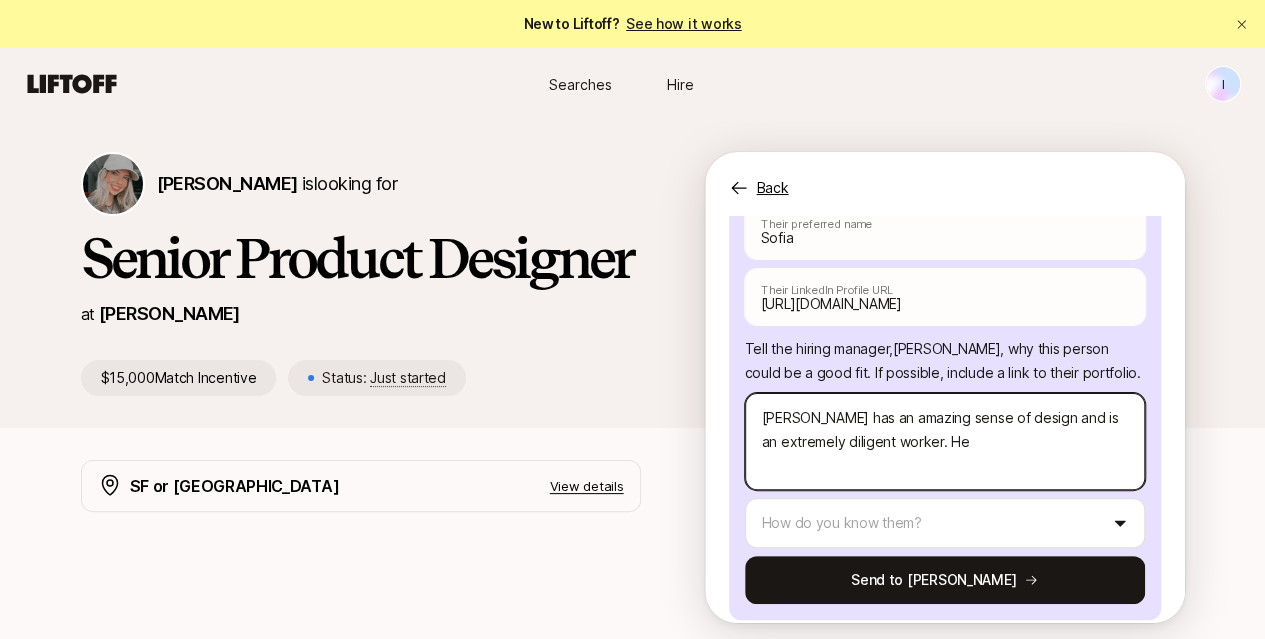 type on "[PERSON_NAME] has an amazing sense of design and is an extremely diligent worker. Her" 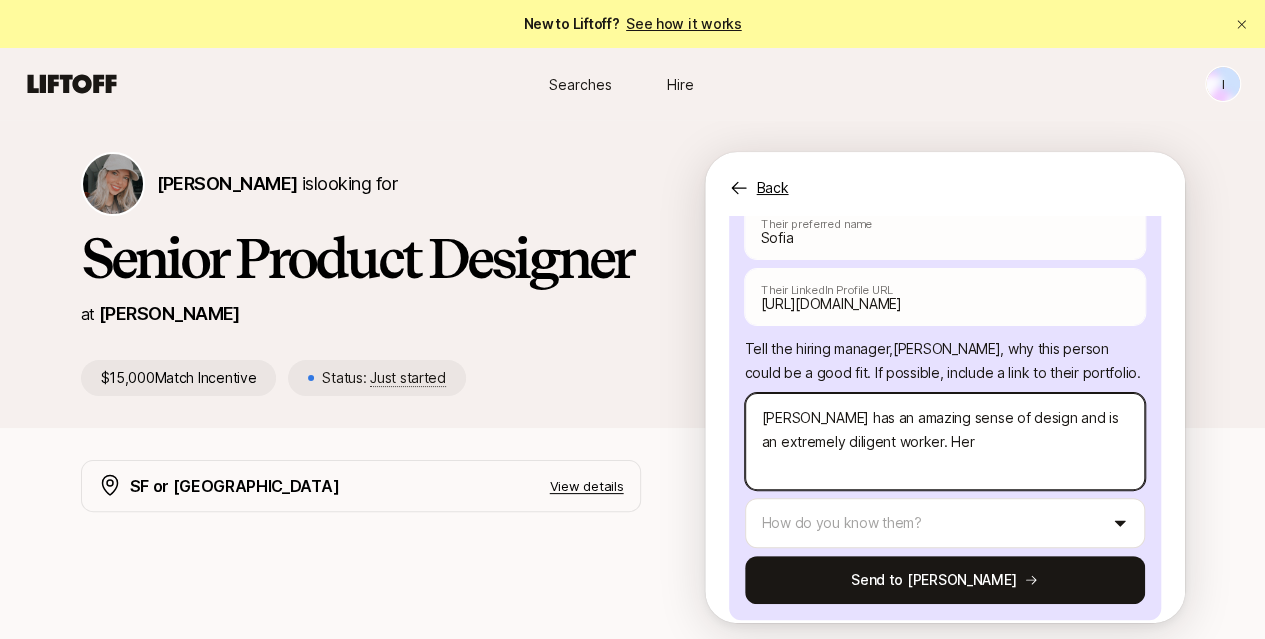 type on "x" 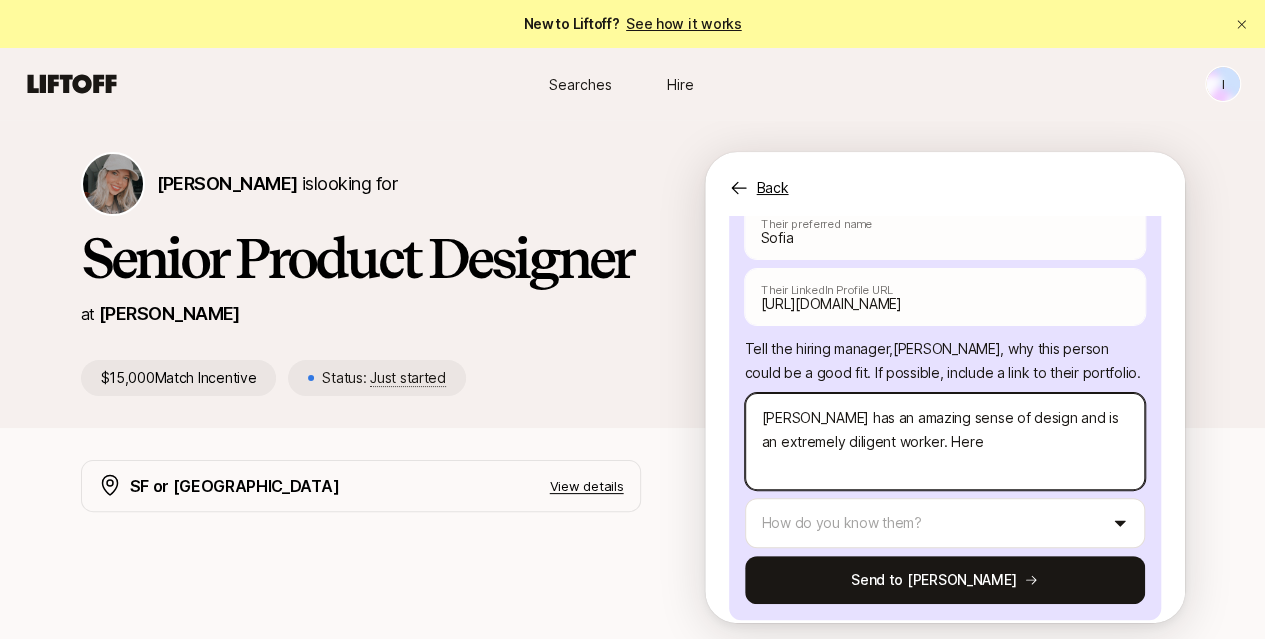 type on "x" 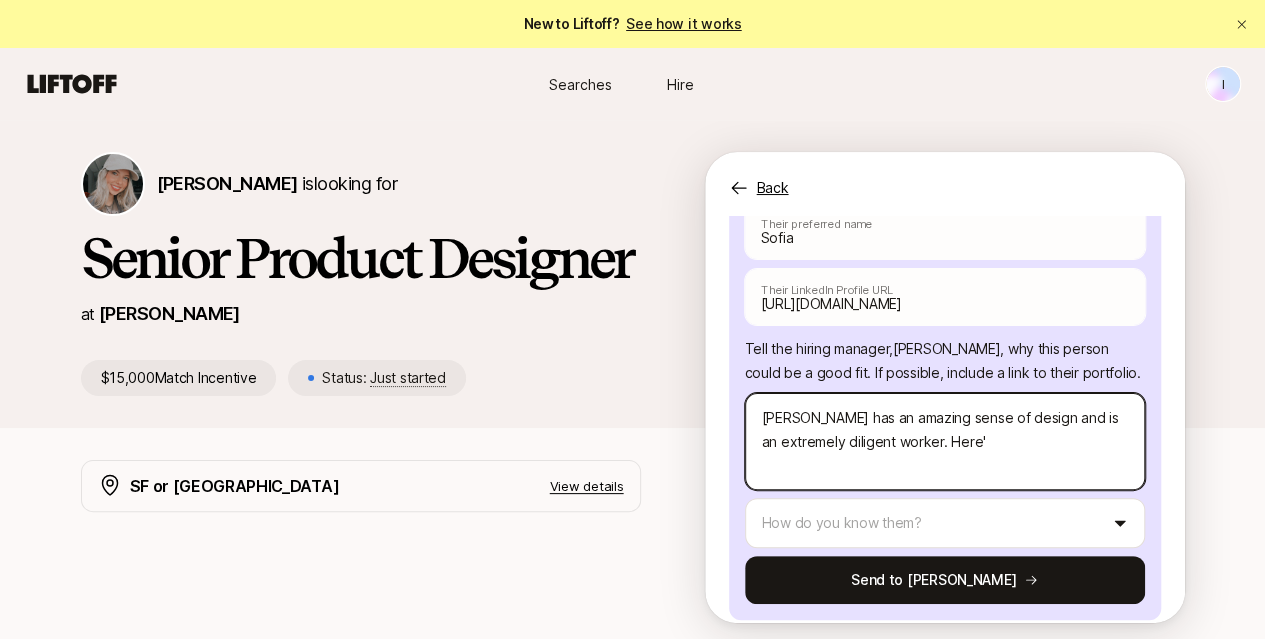 type on "x" 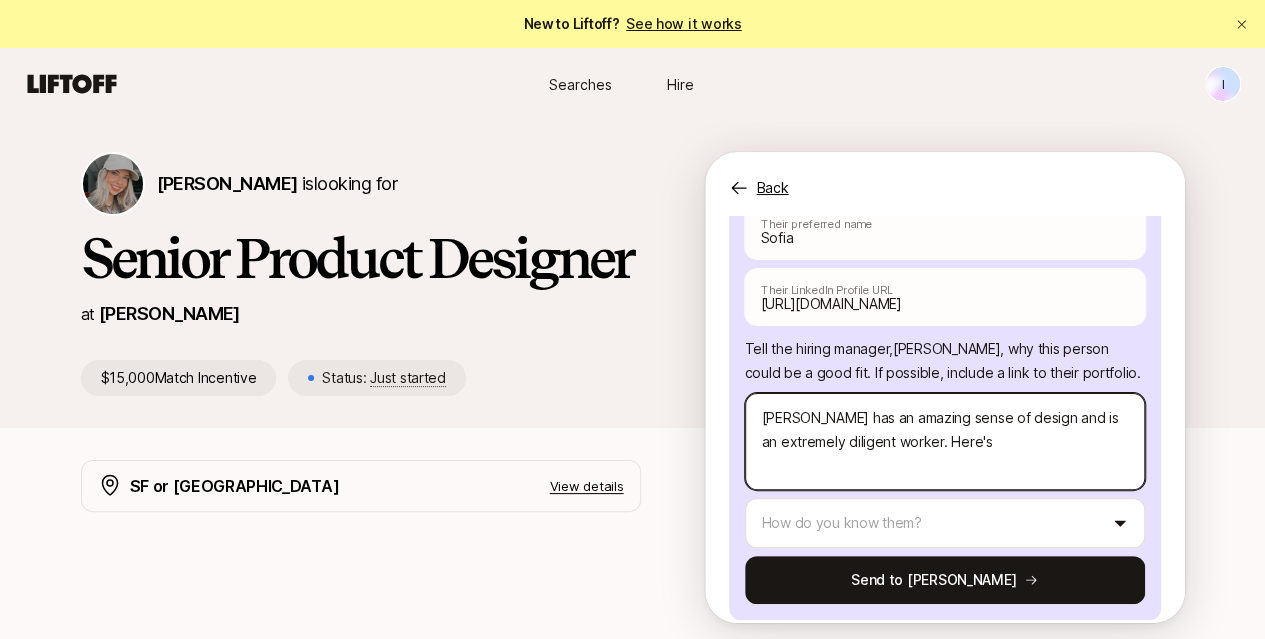 type on "[PERSON_NAME] has an amazing sense of design and is an extremely diligent worker. Here's" 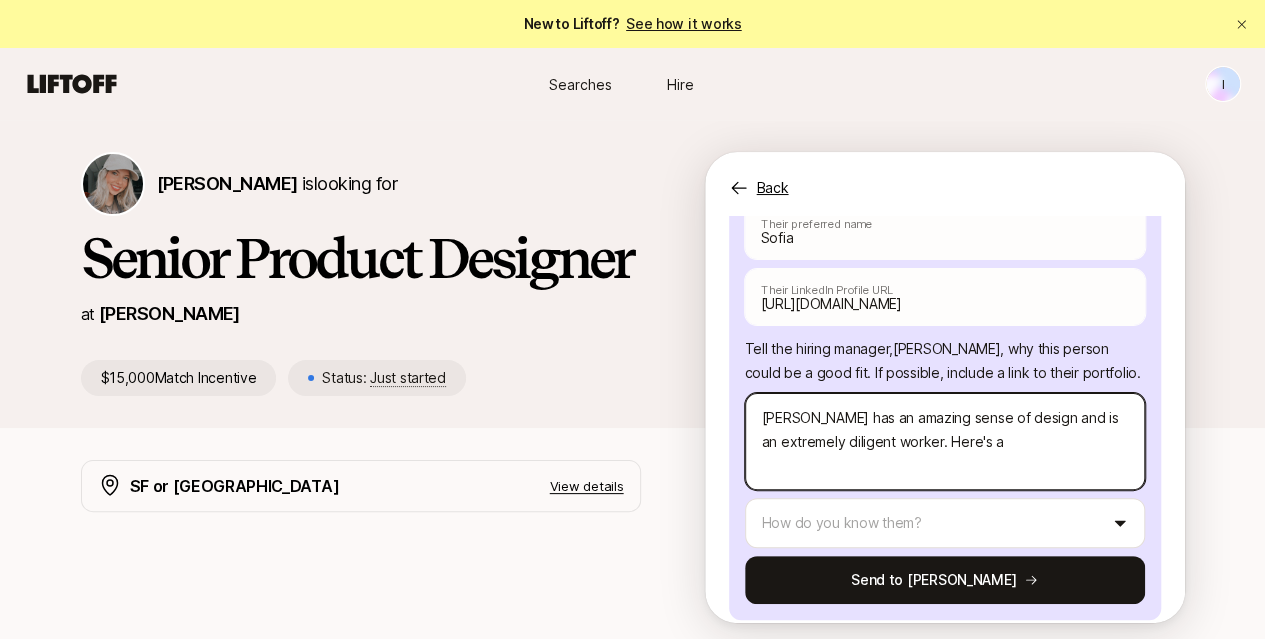 type on "x" 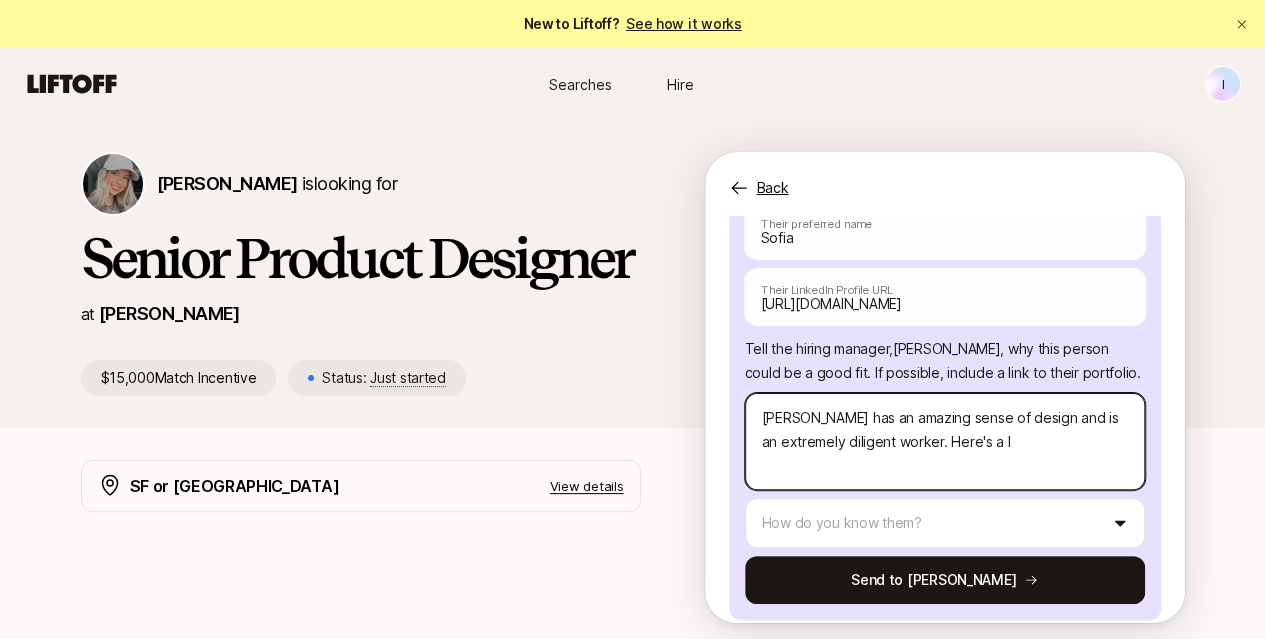 type on "x" 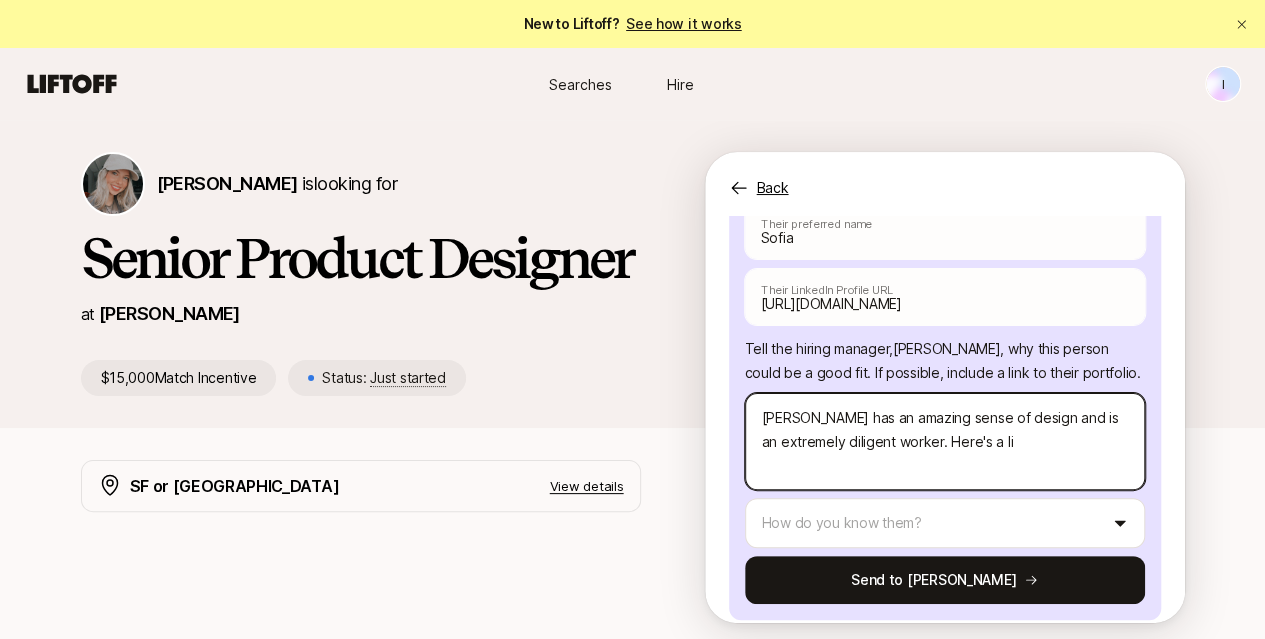 type on "x" 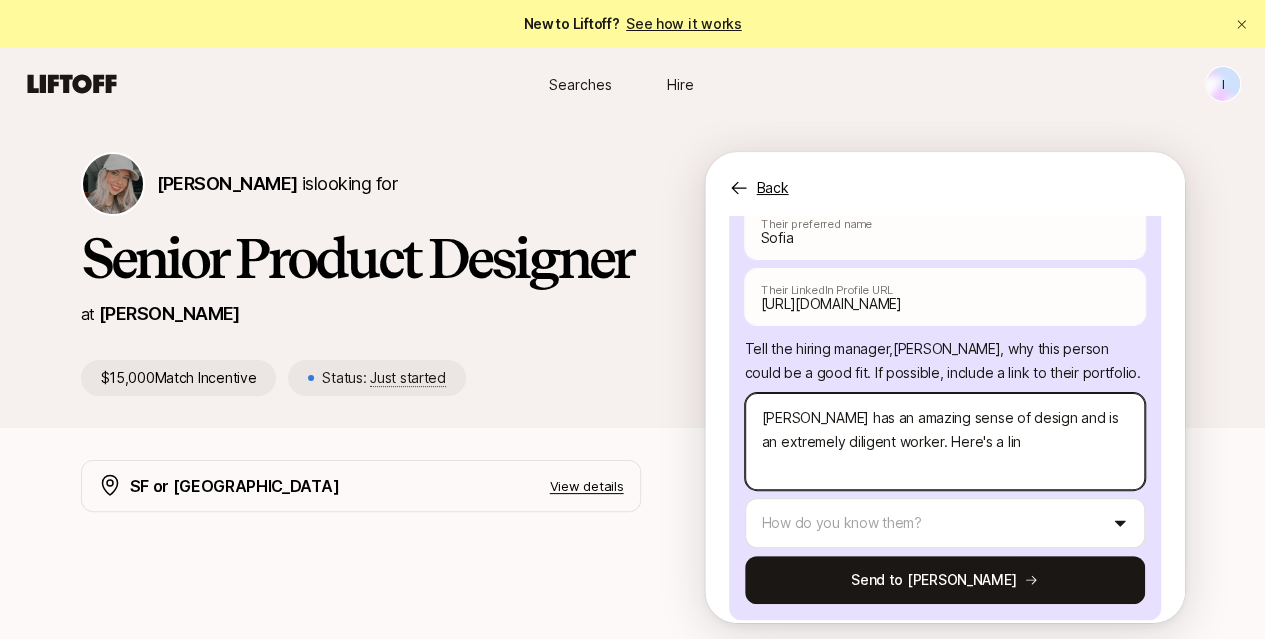 type on "x" 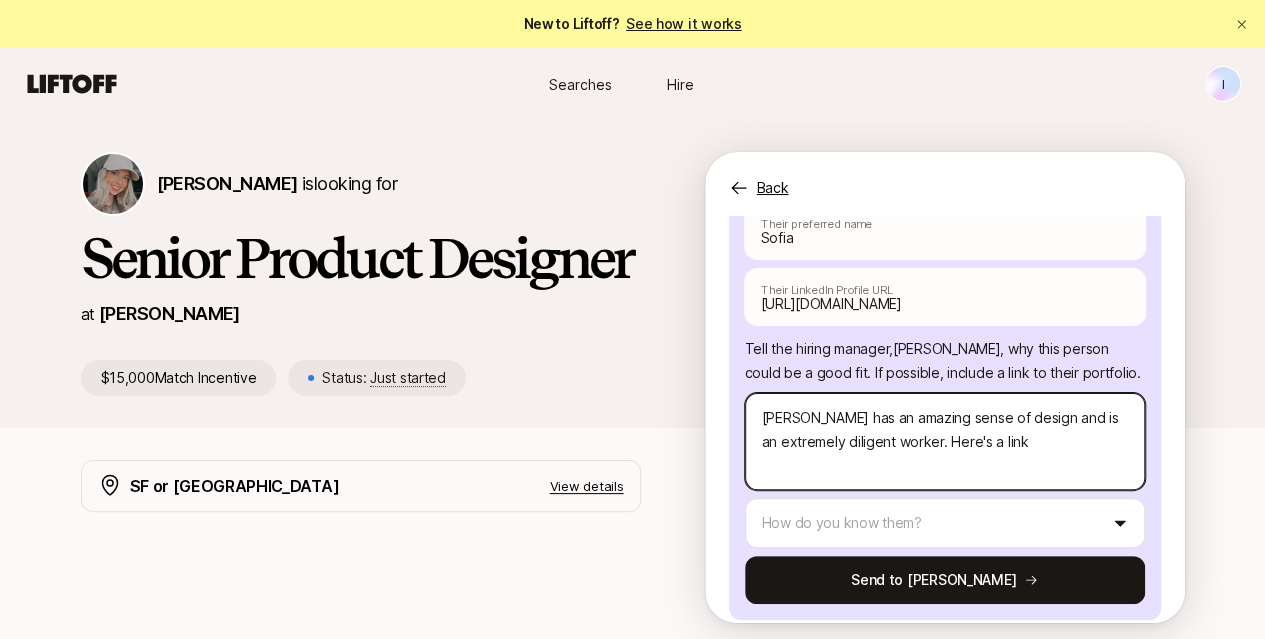 type on "[PERSON_NAME] has an amazing sense of design and is an extremely diligent worker. Here's a link" 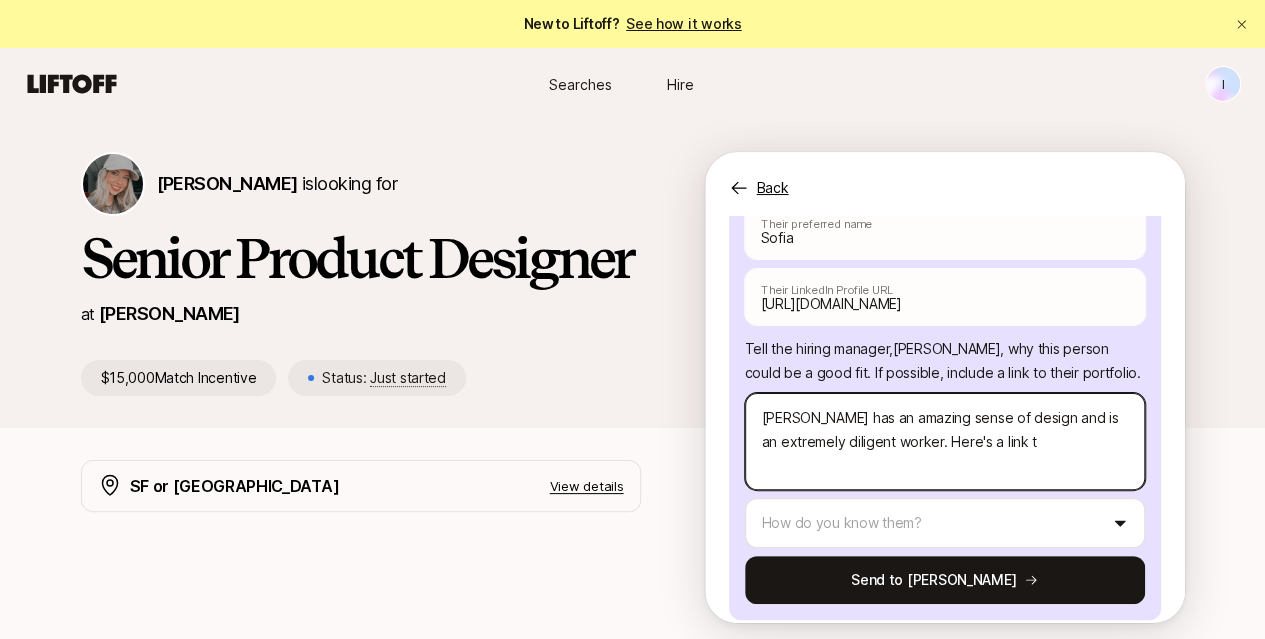 type 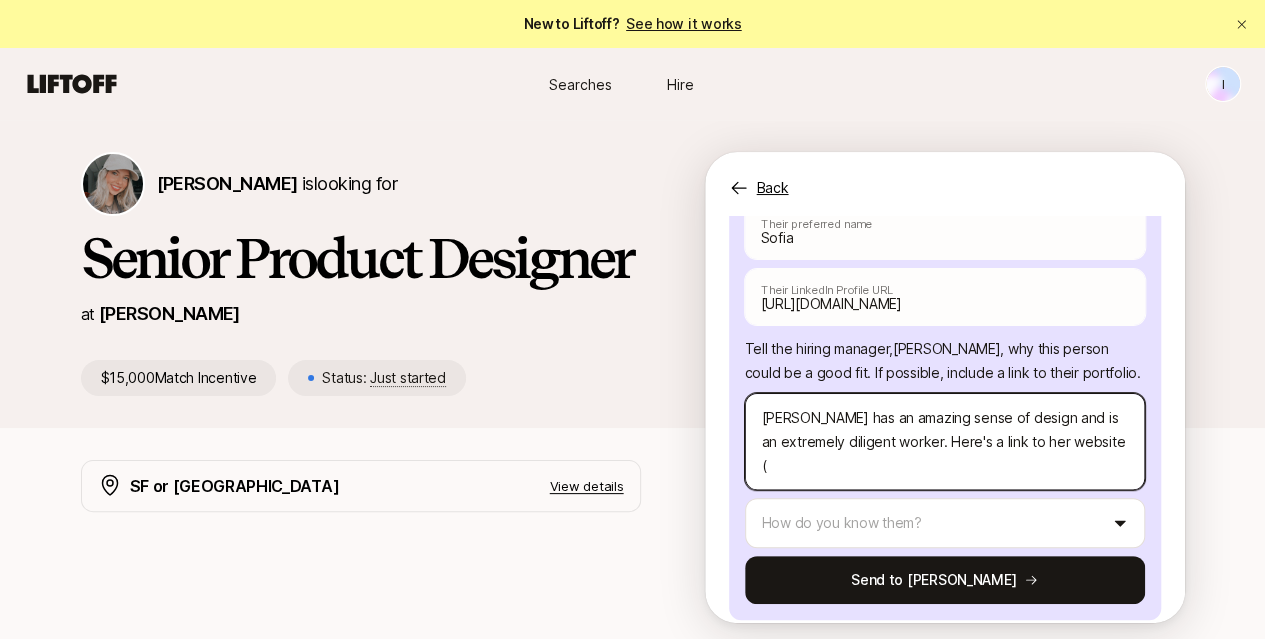 paste on "[URL][DOMAIN_NAME]" 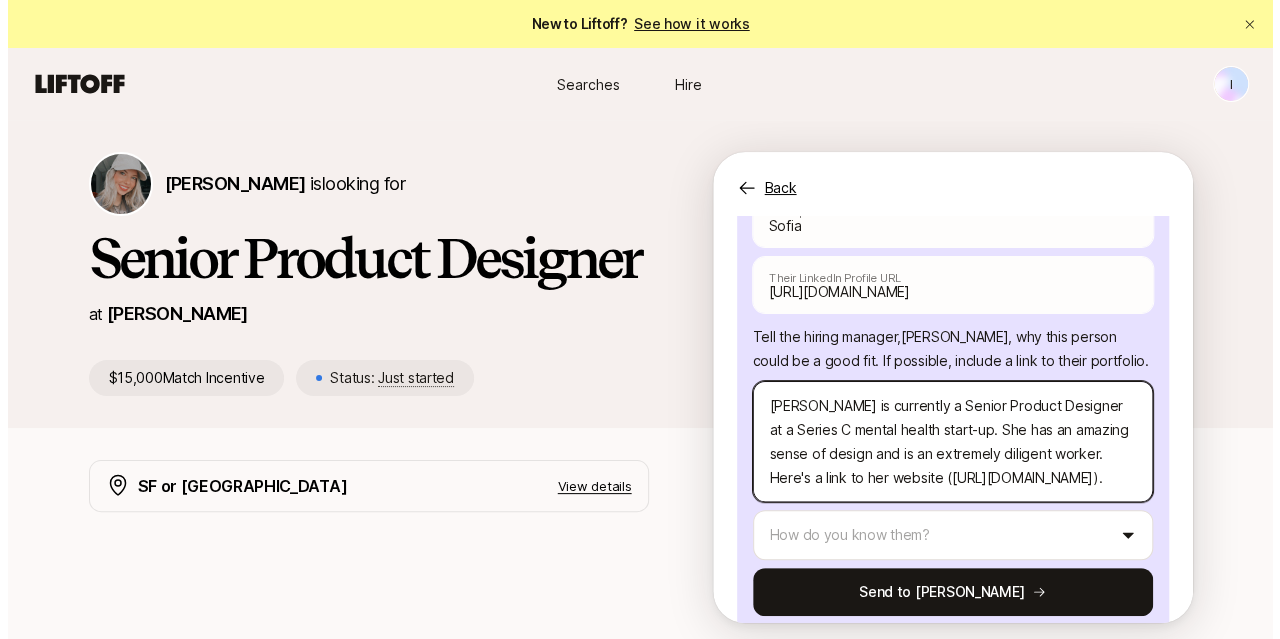 scroll, scrollTop: 412, scrollLeft: 0, axis: vertical 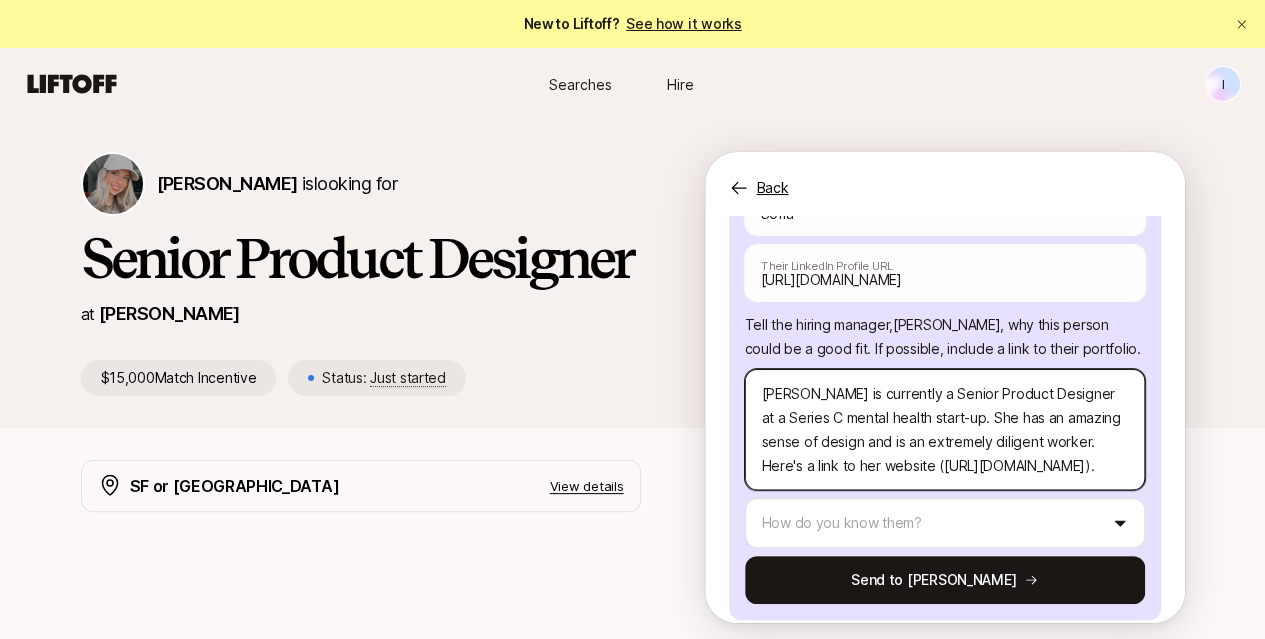 click on "[PERSON_NAME] is currently a Senior Product Designer at a Series C mental health start-up. She has an amazing sense of design and is an extremely diligent worker. Here's a link to her website ([URL][DOMAIN_NAME])." at bounding box center (945, 429) 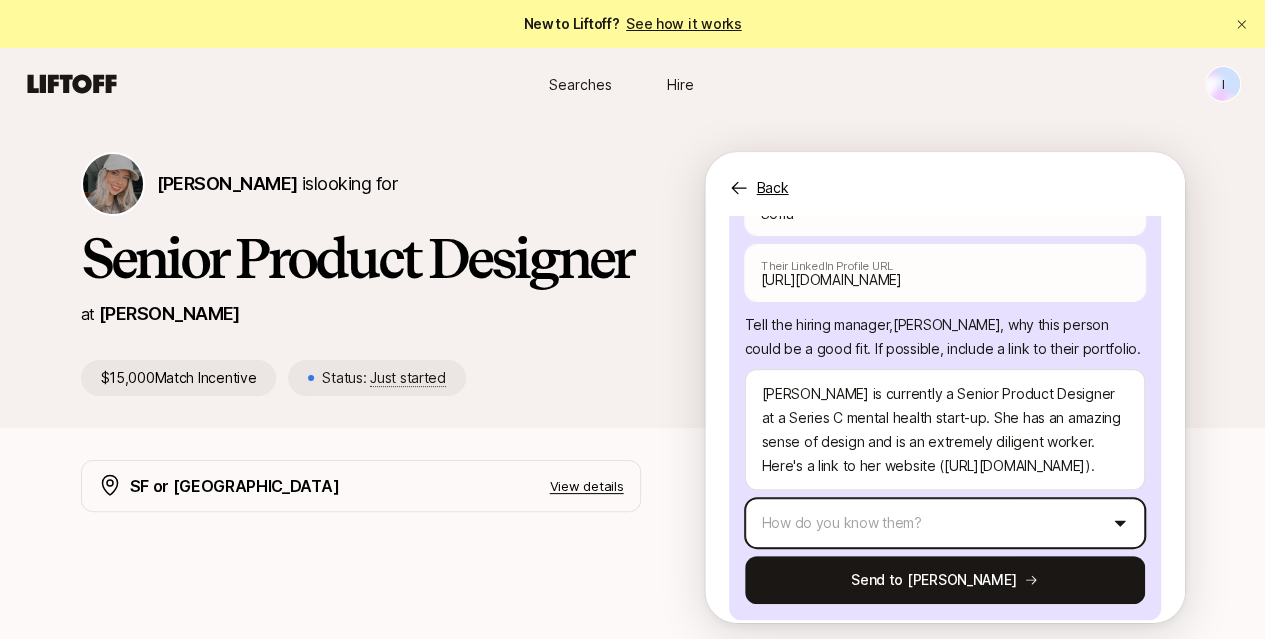 click on "New to Liftoff?   See how it works I Searches Hire Searches Hire I [PERSON_NAME]   is  looking for Senior Product Designer at [PERSON_NAME] $15,000  Match Incentive   Status:   Just started Back Suggest a candidate to [PERSON_NAME] and receive $15,000 if
they are hired Suggest a candidate yourself Share the link with them 💫 Suggest your candidate to [PERSON_NAME] using the form below. 🤝 If [PERSON_NAME] is interested, they will request an intro through you and won't contact the candidate directly. 🎉 If your candidate gets hired you'll receive $15,000 [PERSON_NAME] Their full name   We'll use  [PERSON_NAME]  as their preferred name.   Change [PERSON_NAME] Their preferred name   [URL][DOMAIN_NAME] Their LinkedIn Profile URL   Tell the hiring manager,  [PERSON_NAME] , why this person could be a good fit . If possible, include a link to their portfolio. How do you know them? Send to [PERSON_NAME]   SF or [GEOGRAPHIC_DATA] View details We're looking for an exceptional  Senior Product Designer
The ideal candidate
$15,000 x" at bounding box center [632, 319] 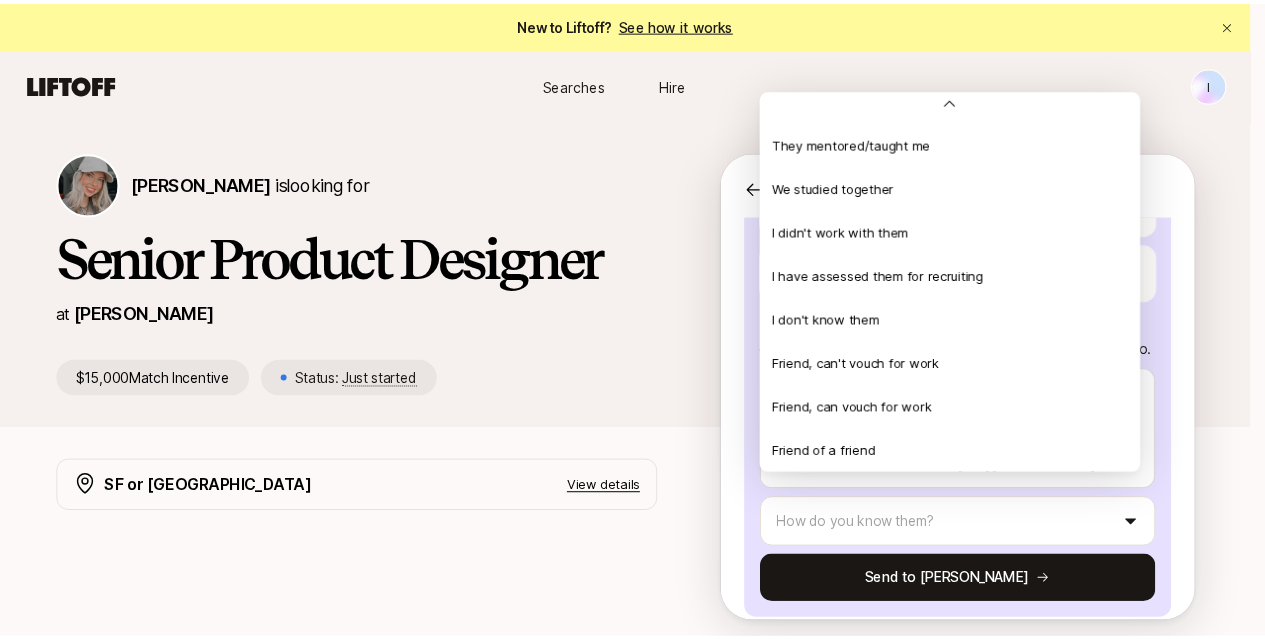 scroll, scrollTop: 432, scrollLeft: 0, axis: vertical 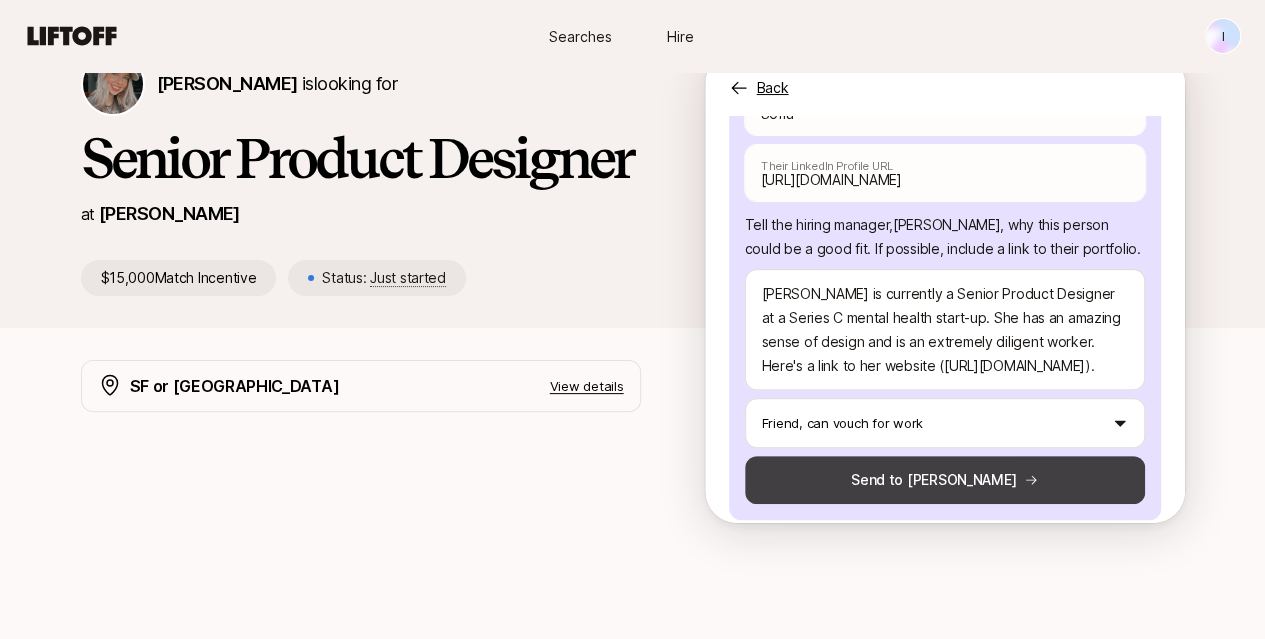 click 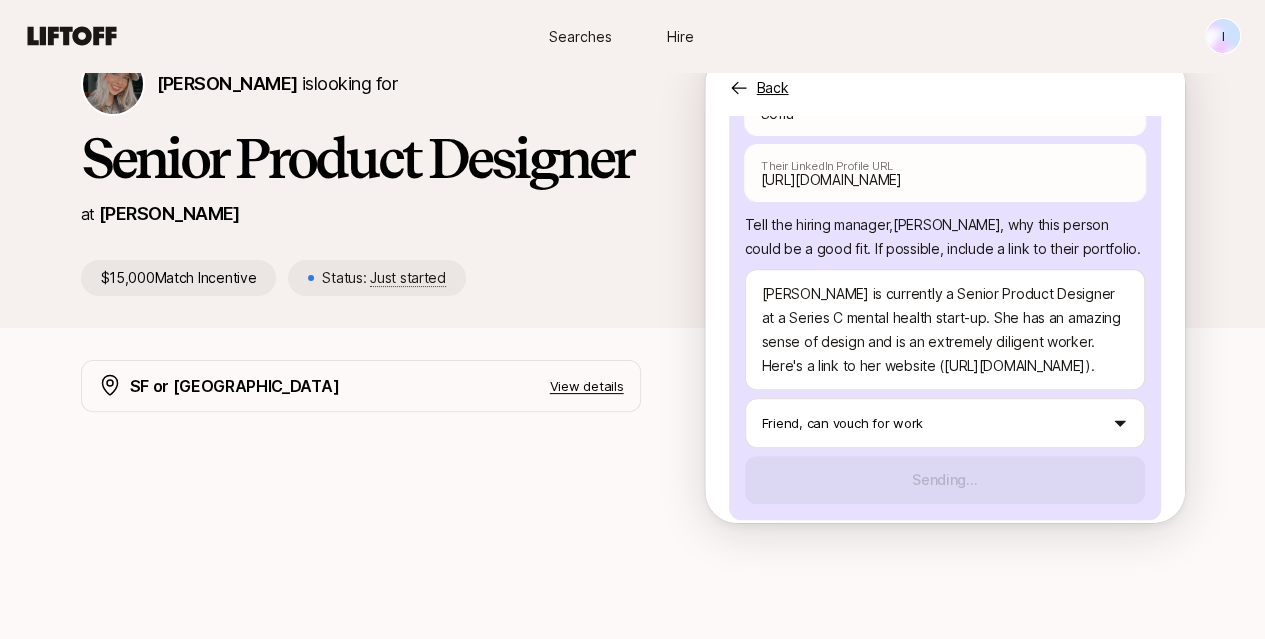 scroll, scrollTop: 200, scrollLeft: 0, axis: vertical 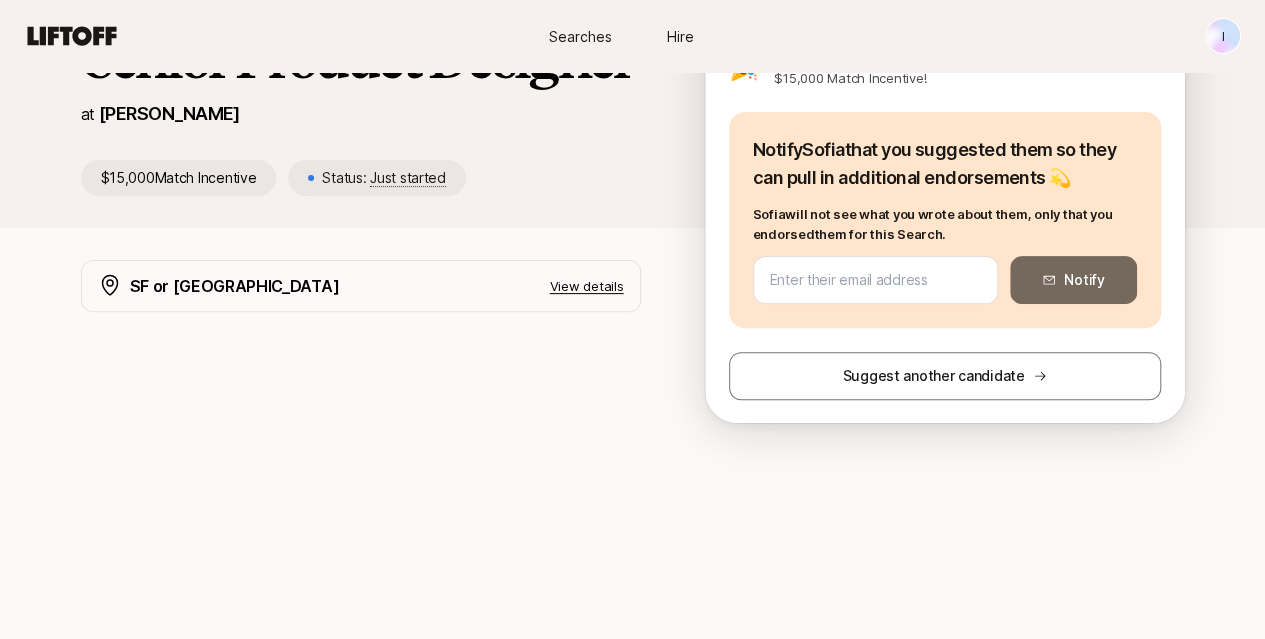 click on "View details" at bounding box center (587, 286) 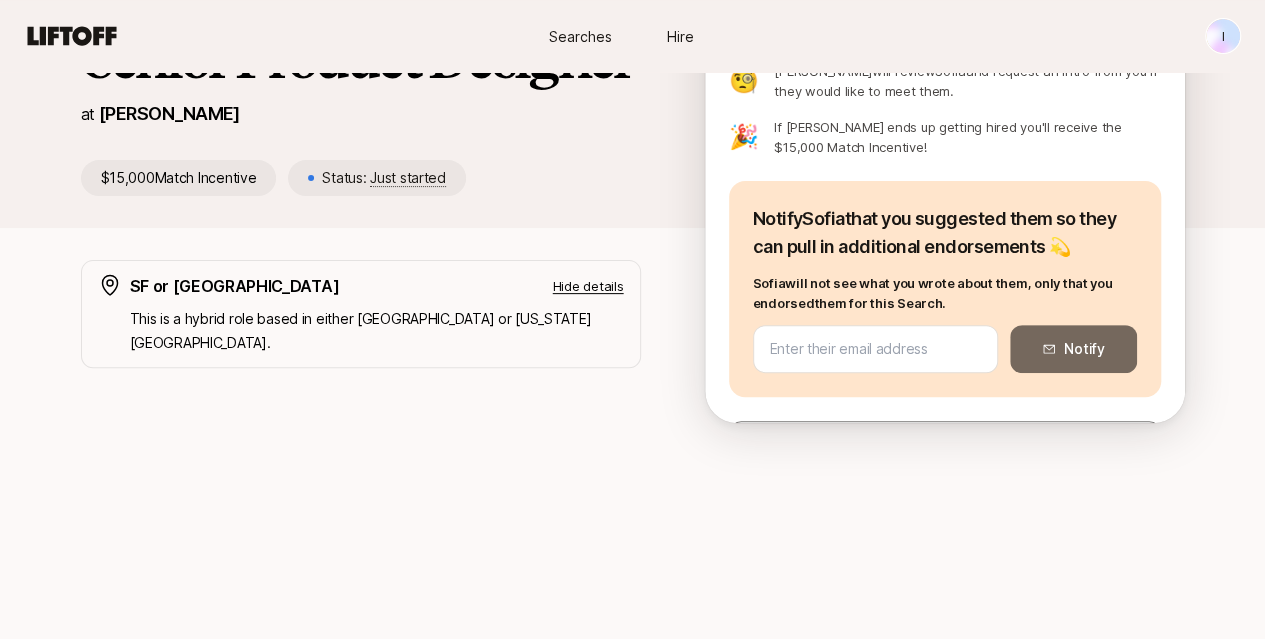 scroll, scrollTop: 168, scrollLeft: 0, axis: vertical 